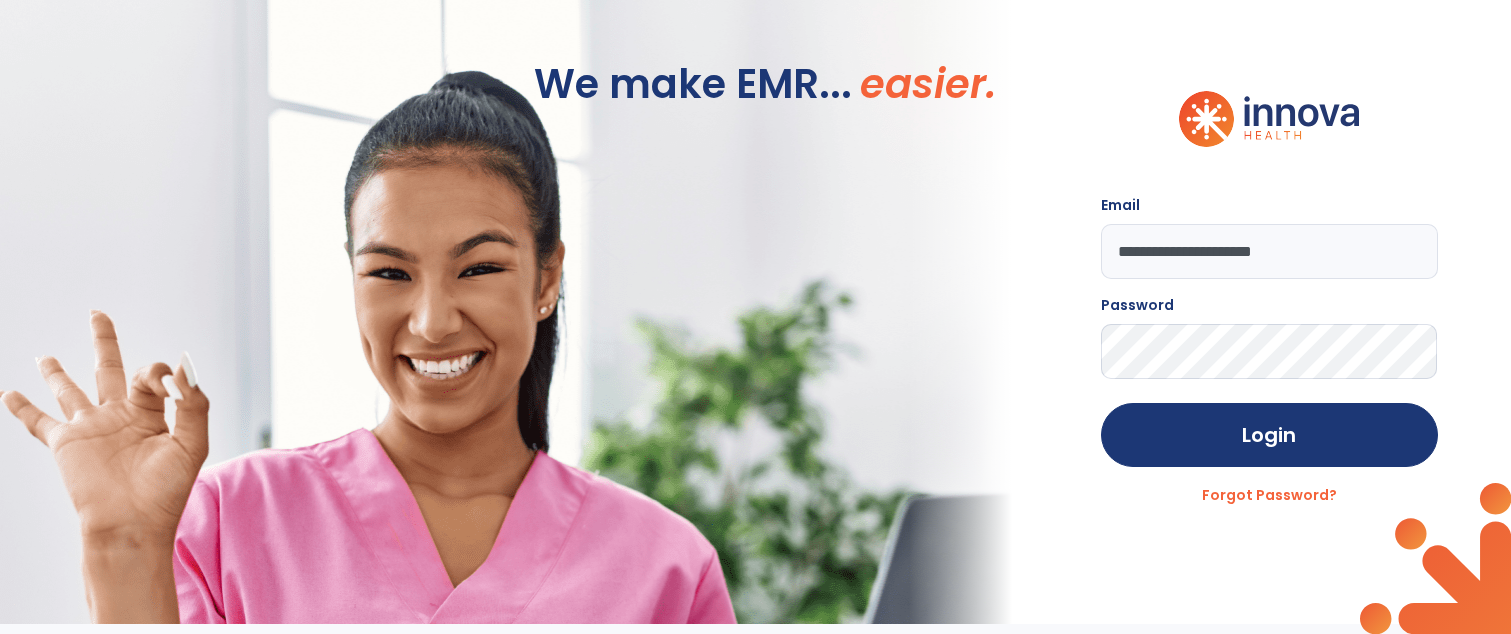 scroll, scrollTop: 0, scrollLeft: 0, axis: both 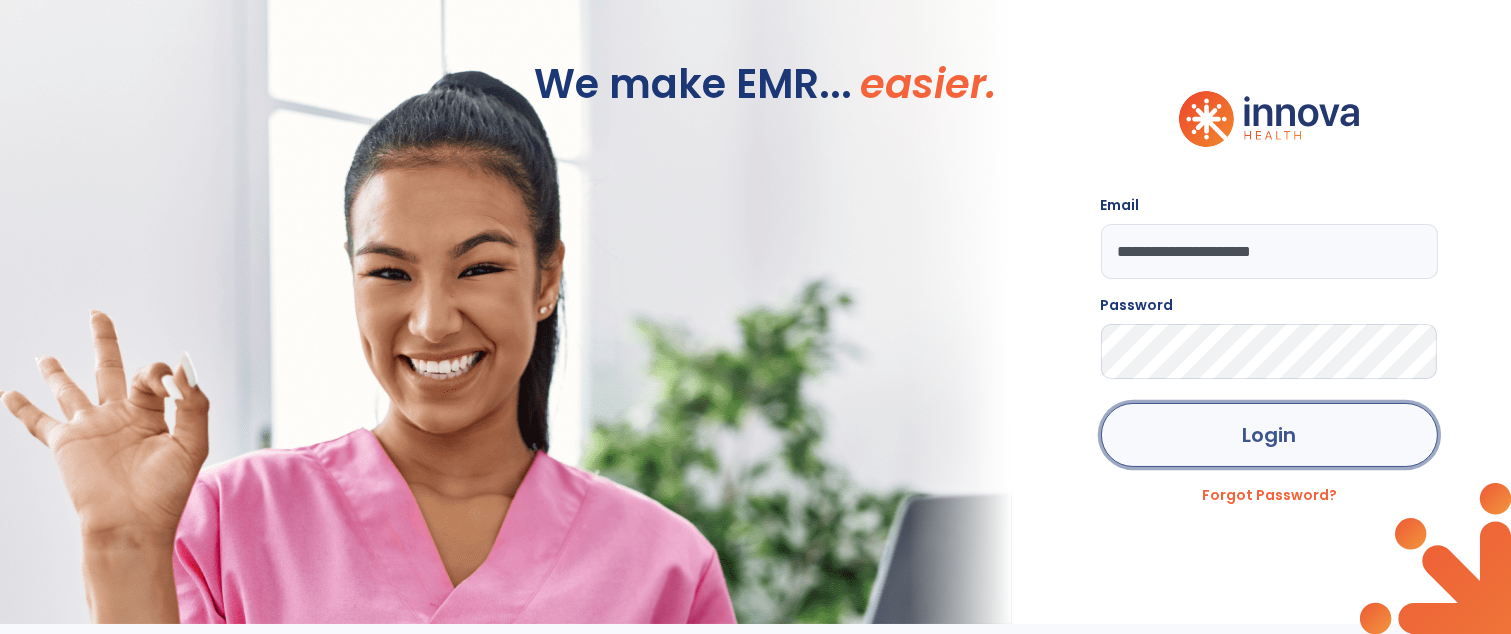 click on "Login" 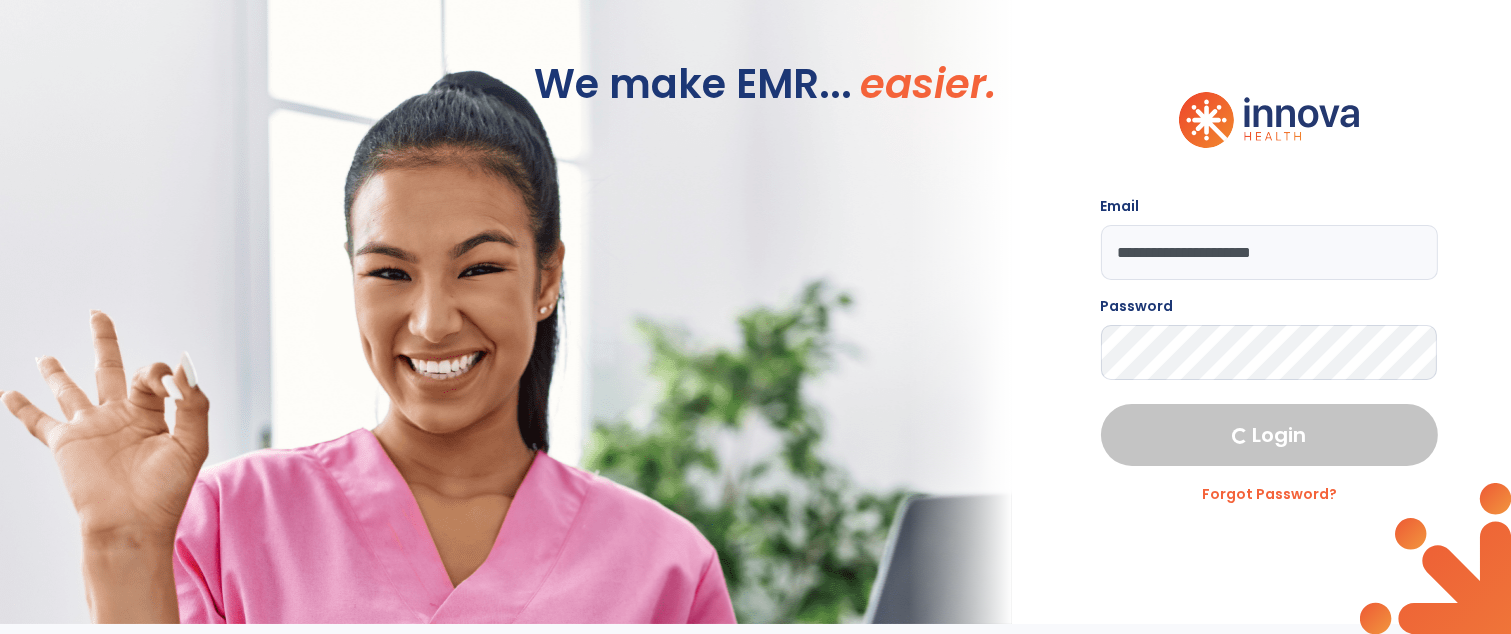 select on "****" 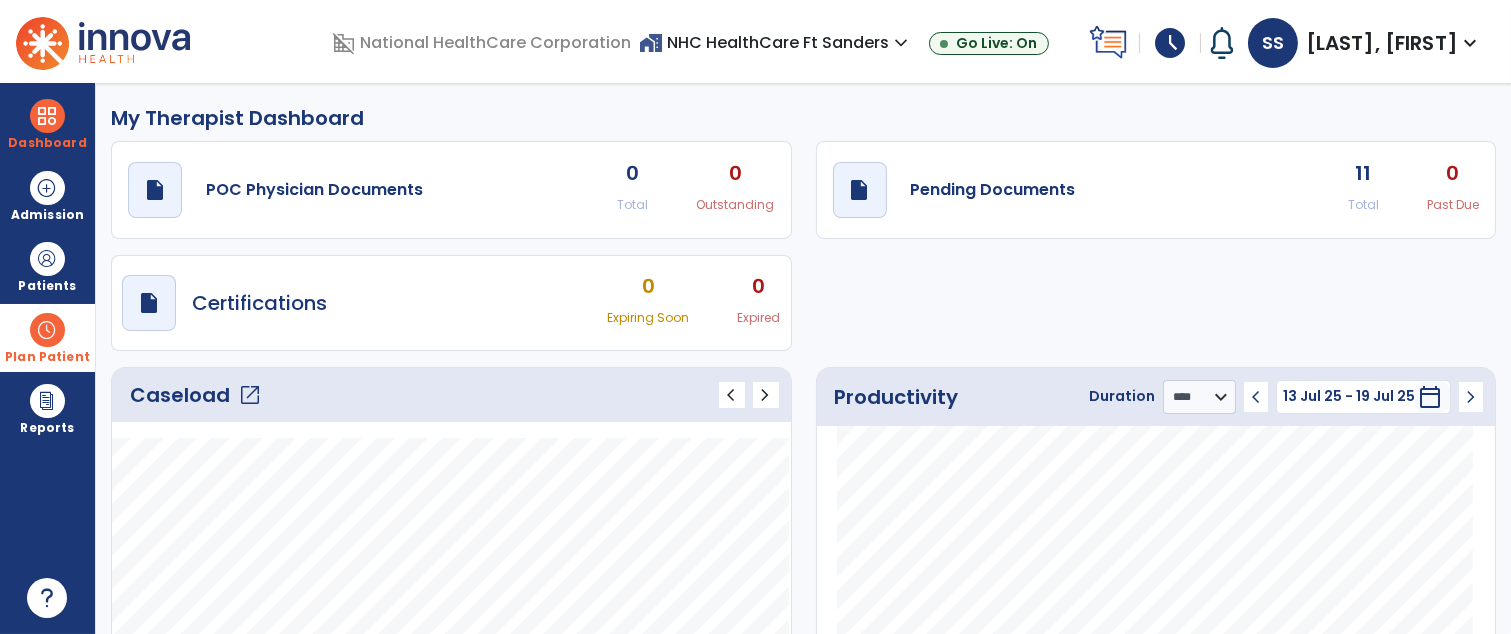 click on "Plan Patient" at bounding box center [47, 266] 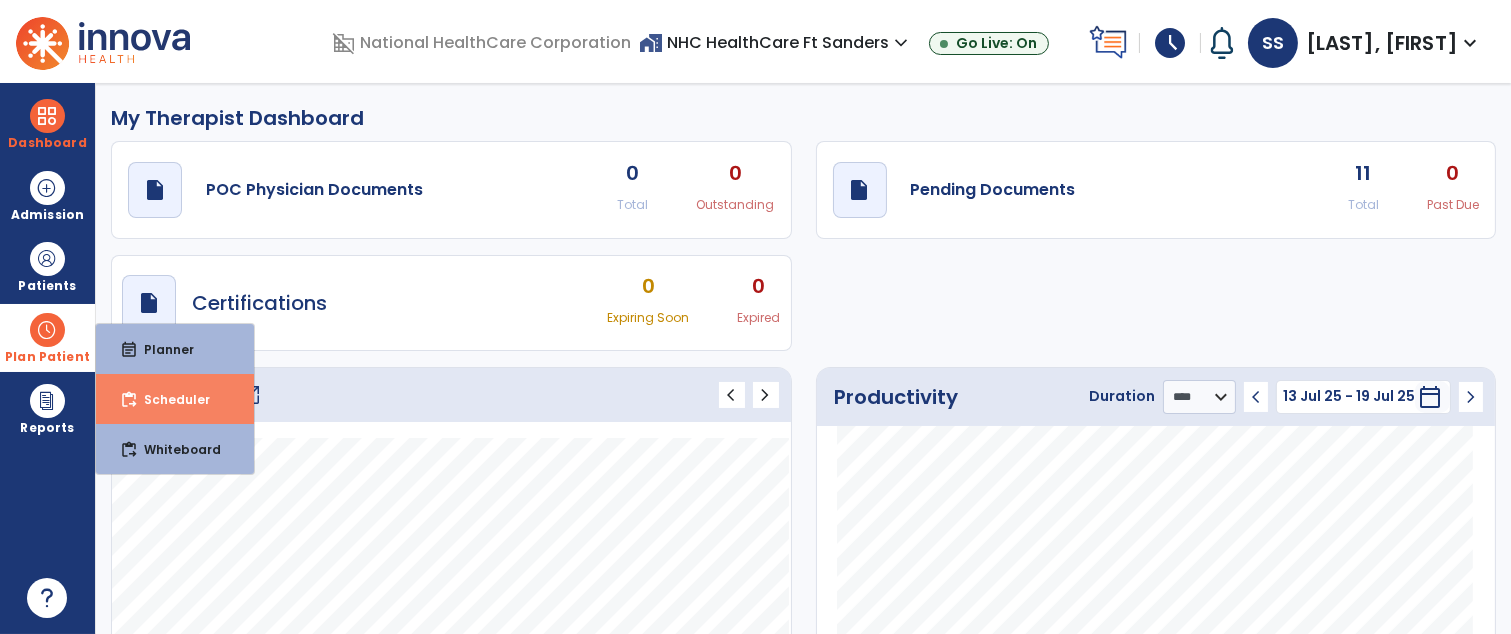 click on "content_paste_go  Scheduler" at bounding box center [175, 399] 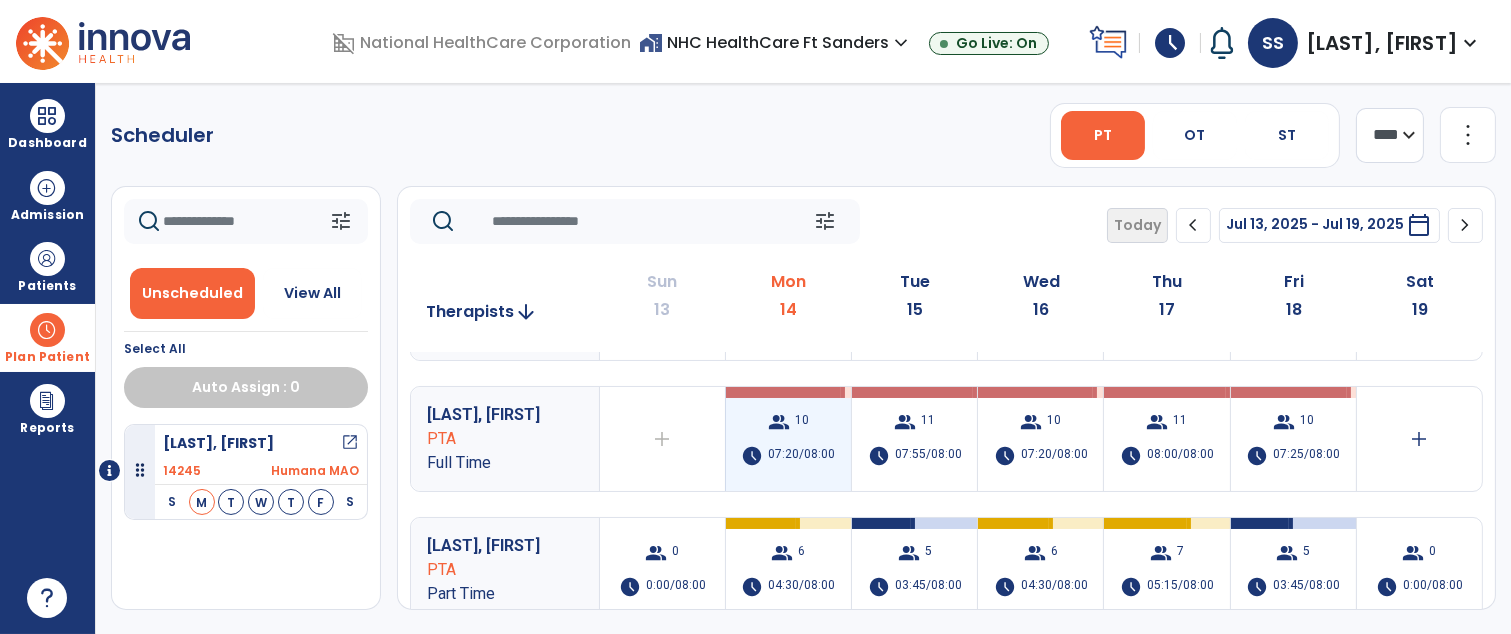 scroll, scrollTop: 97, scrollLeft: 0, axis: vertical 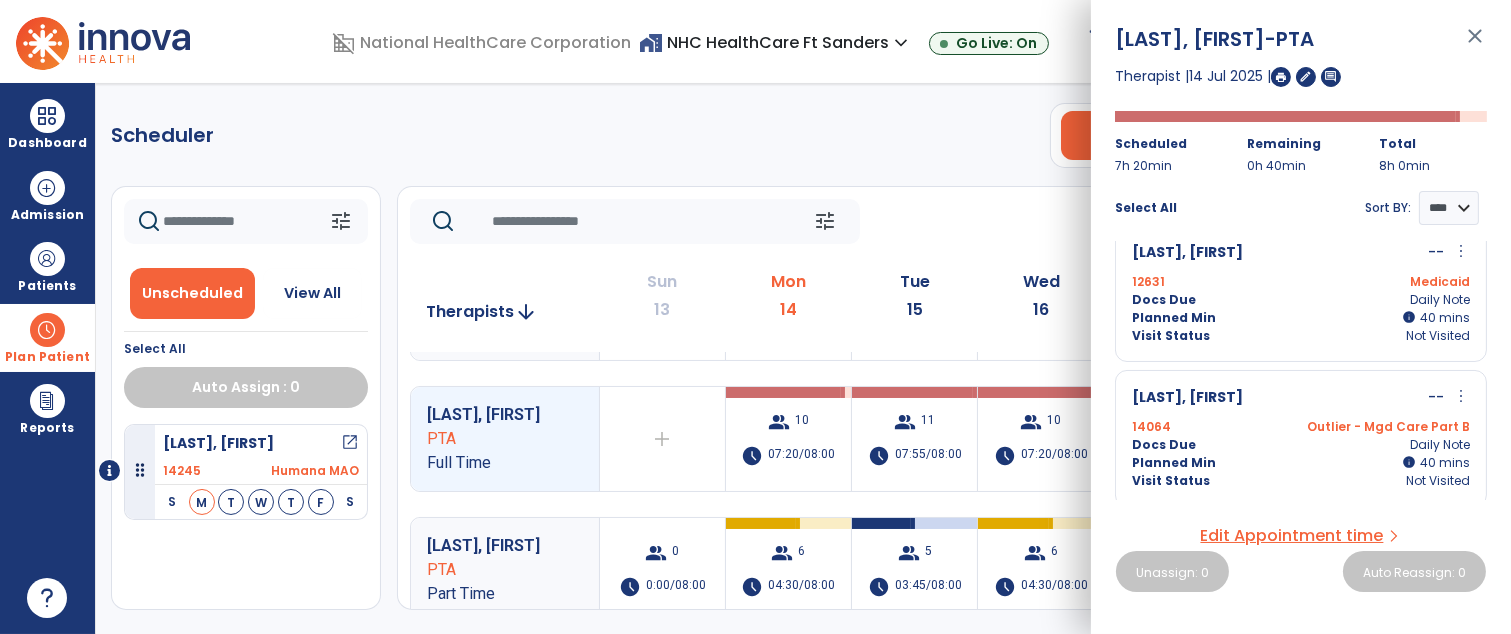 click on "close" at bounding box center (1475, 45) 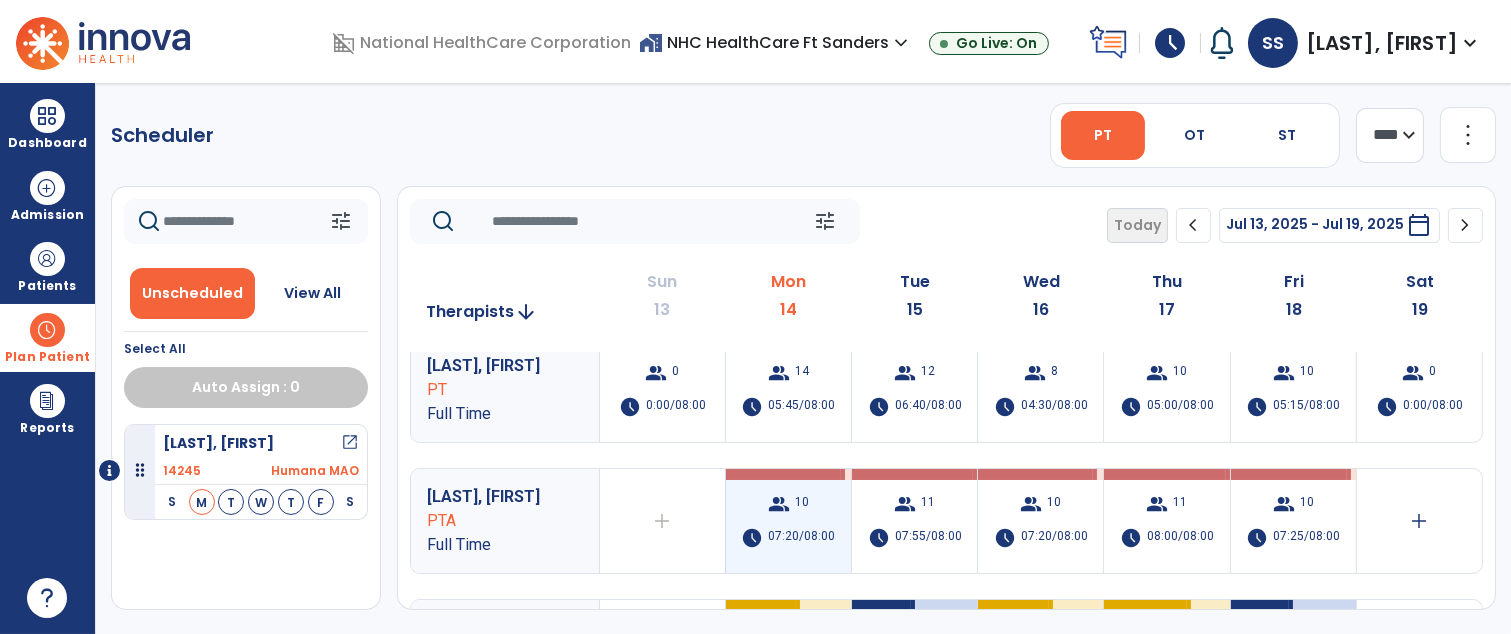 scroll, scrollTop: 0, scrollLeft: 0, axis: both 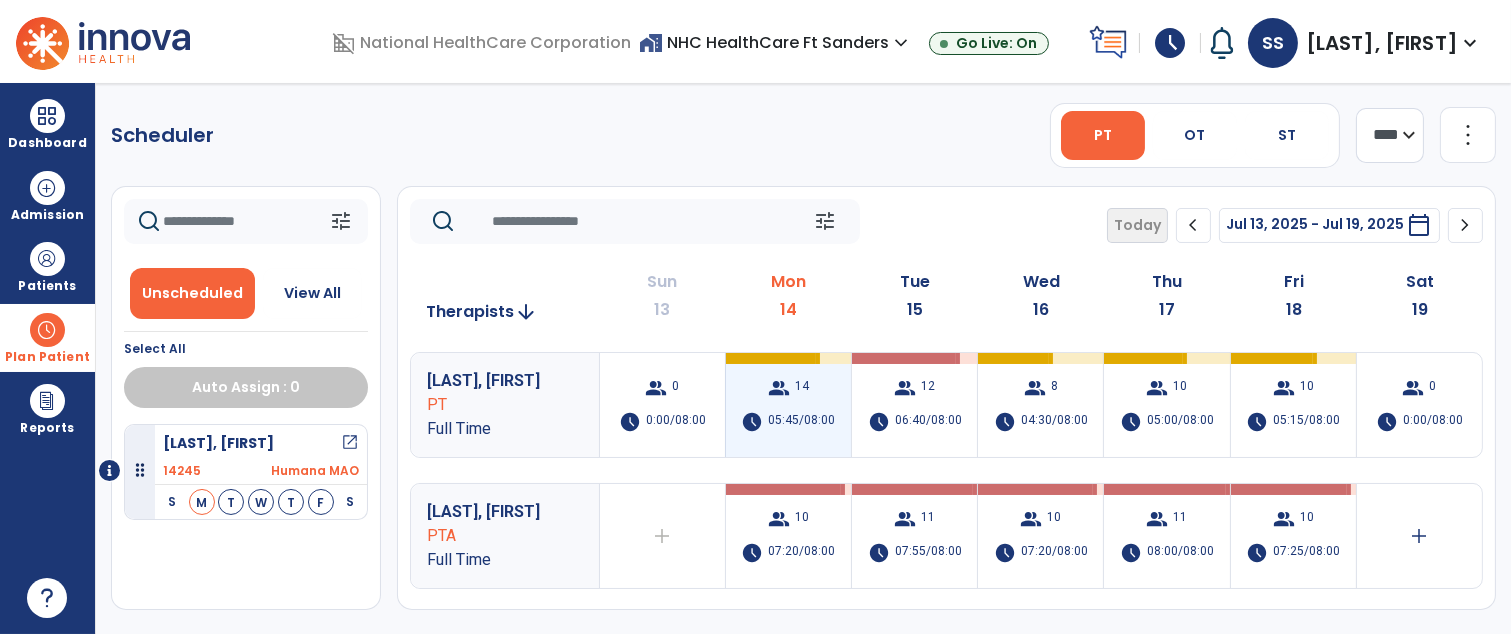 click on "group  14  schedule  05:45/08:00" at bounding box center (788, 405) 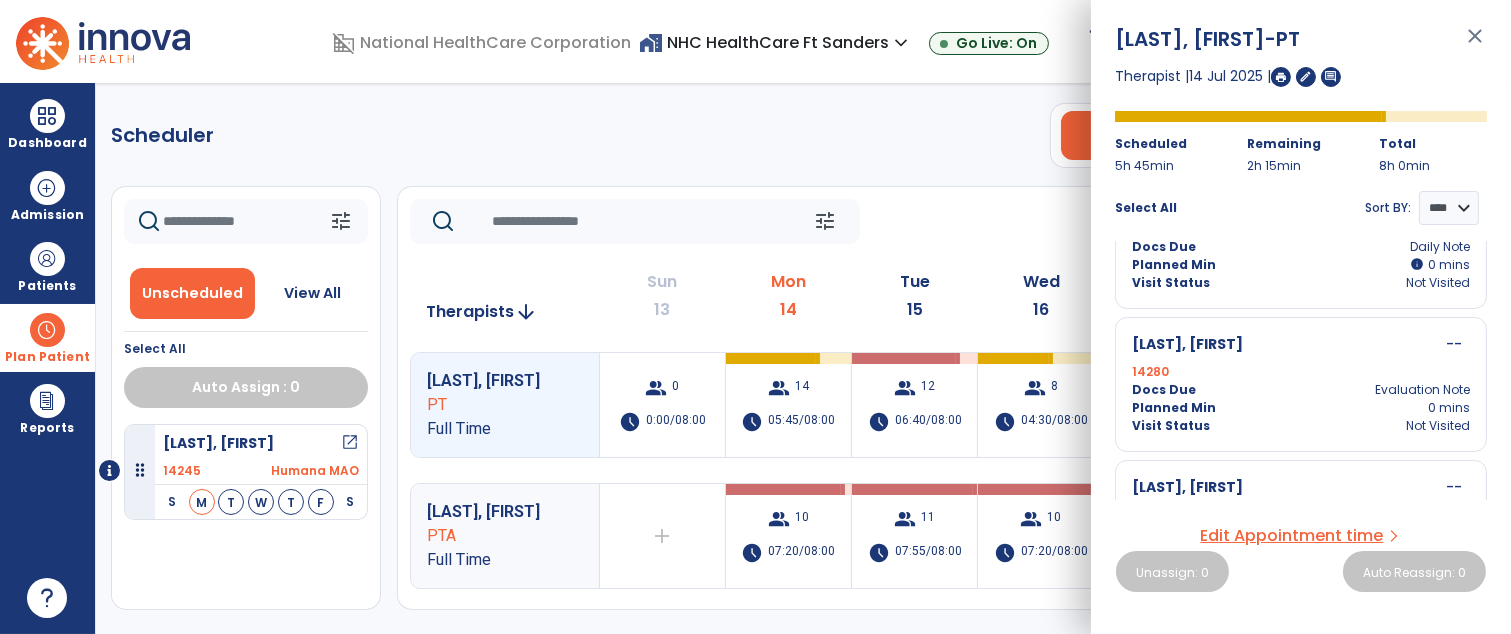 scroll, scrollTop: 1754, scrollLeft: 0, axis: vertical 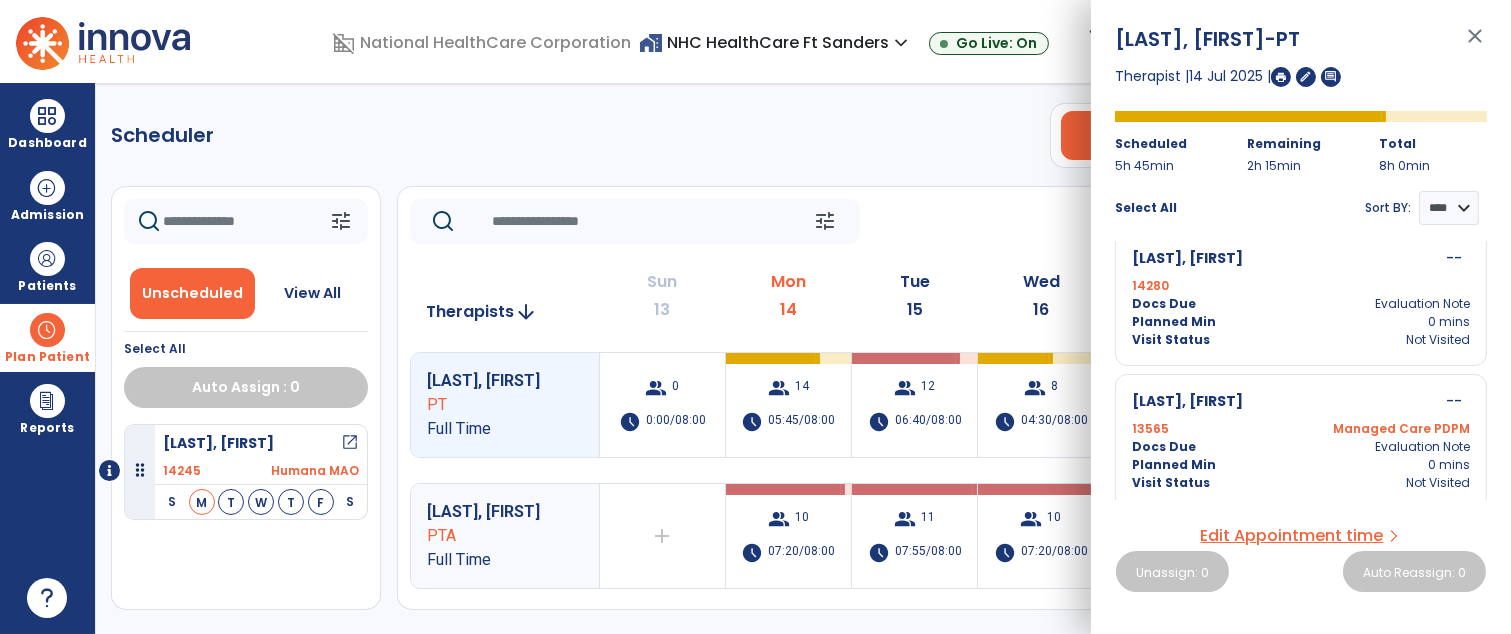 click on "close" at bounding box center (1475, 45) 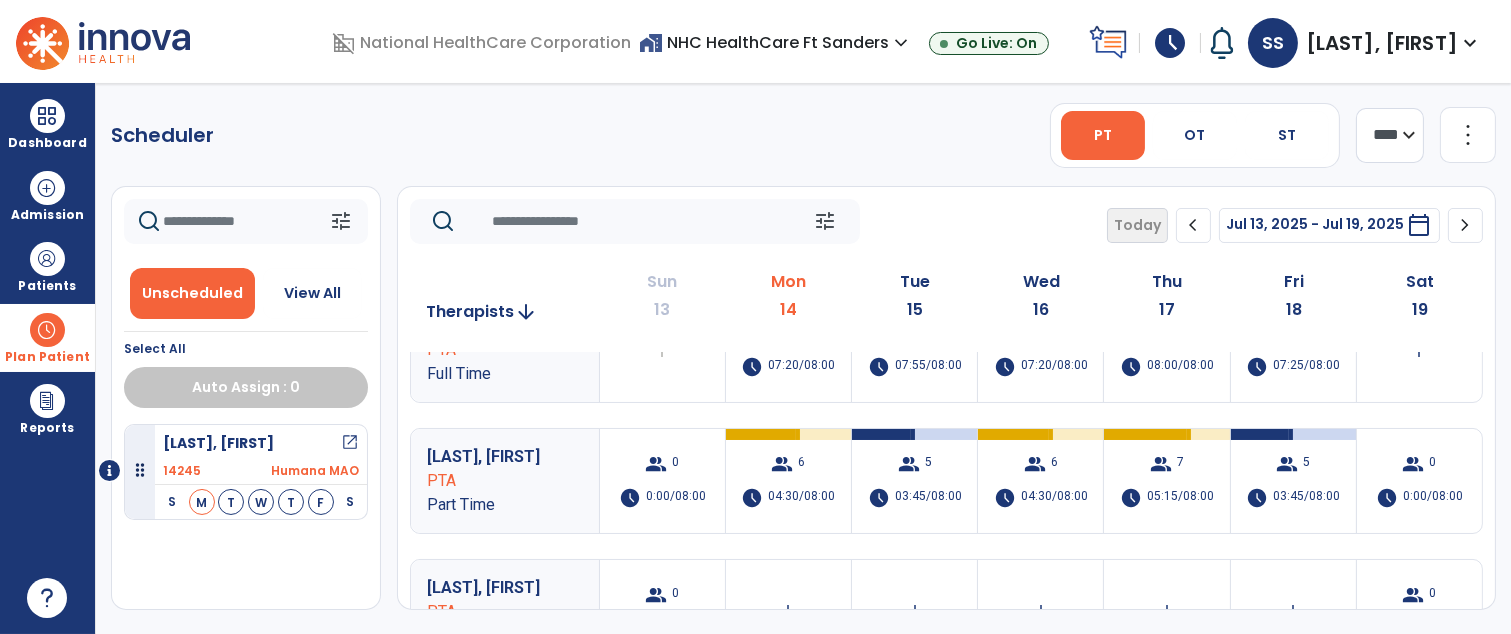 scroll, scrollTop: 188, scrollLeft: 0, axis: vertical 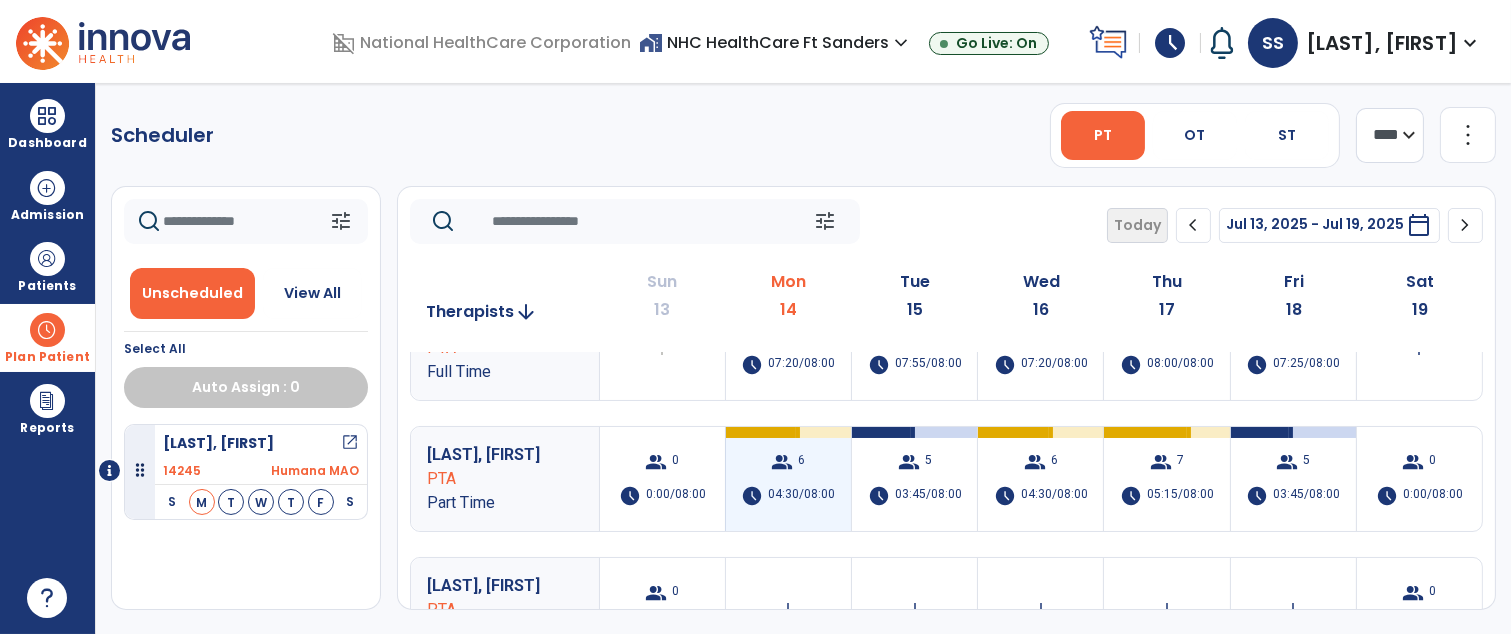 click on "group  6" at bounding box center (789, 462) 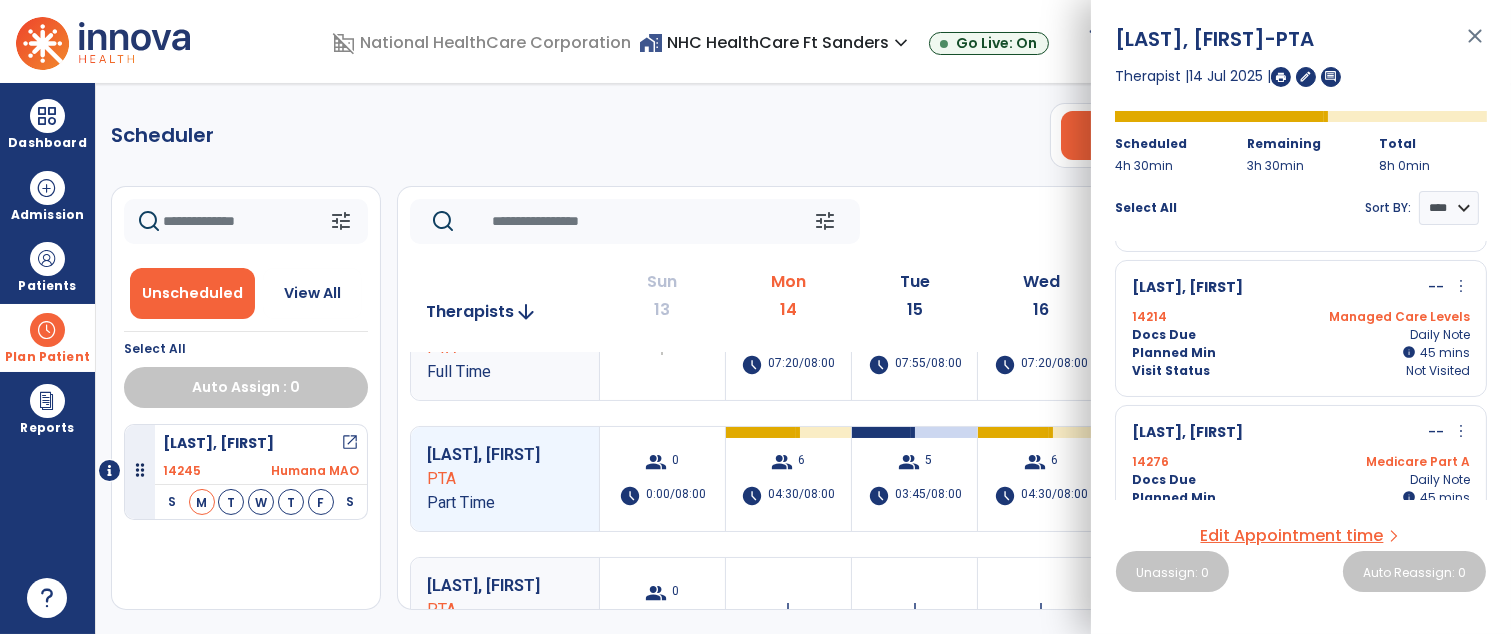scroll, scrollTop: 606, scrollLeft: 0, axis: vertical 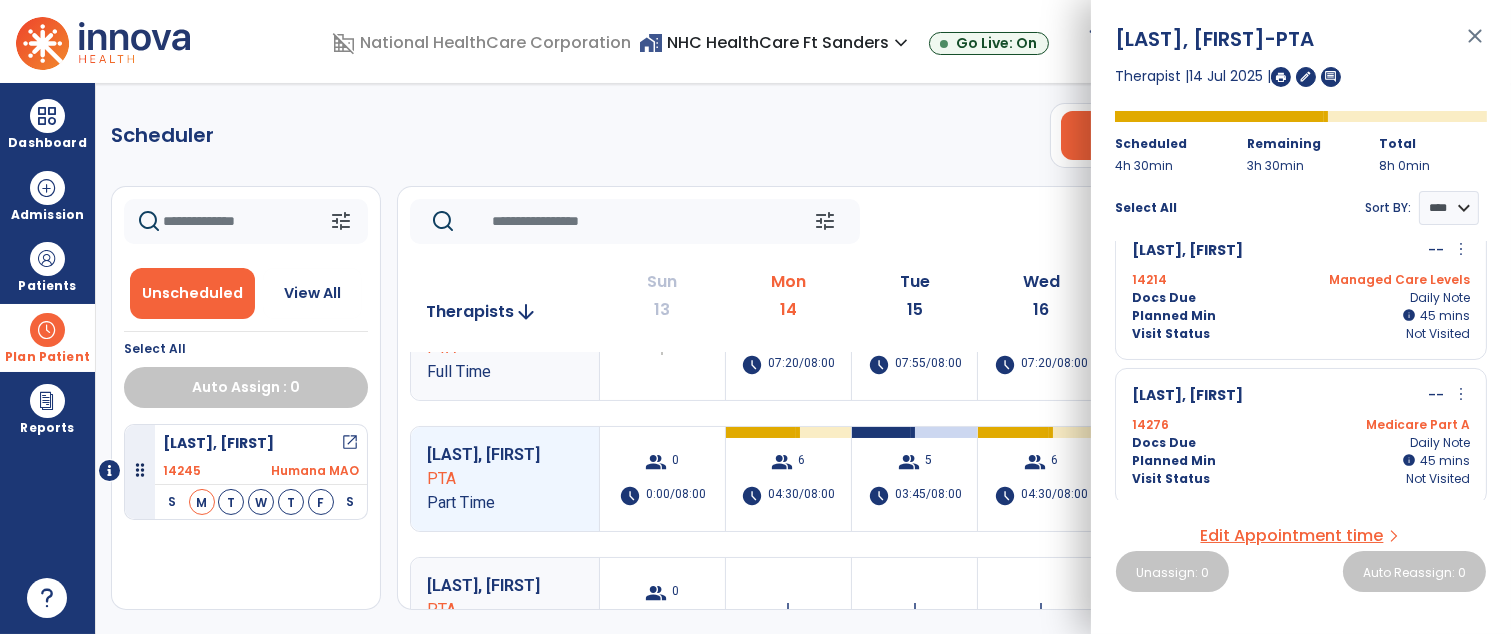 click on "[LAST], [FIRST]-PTA close Therapist | [DATE] | edit comment Scheduled 4h 30min Remaining 3h 30min Total 8h 0min Select All Sort BY: **** **** [LAST], [FIRST] -- more_vert edit Edit Session alt_route Split Minutes 14278 Humana MAO Docs Due Daily Note Planned Min info 45 I 45 mins Visit Status Not Visited [LAST], [FIRST] -- more_vert edit Edit Session alt_route Split Minutes 14279 Managed Care PDPM Docs Due Daily Note Planned Min info 45 I 45 mins Visit Status Not Visited [LAST], [FIRST] -- more_vert edit Edit Session alt_route Split Minutes 14265 Managed Care Levels Docs Due Daily Note Planned Min info 45 I 45 mins Visit Status Not Visited [LAST], [FIRST] -- more_vert edit Edit Session alt_route Split Minutes IH1 Cigna MAO(HealthSpring) Docs Due Daily Note Planned Min info 45 I 45 mins Visit Status Not Visited [LAST], [FIRST] -- more_vert edit Edit Session alt_route Split Minutes 14214 Docs Due info" at bounding box center (1301, 317) 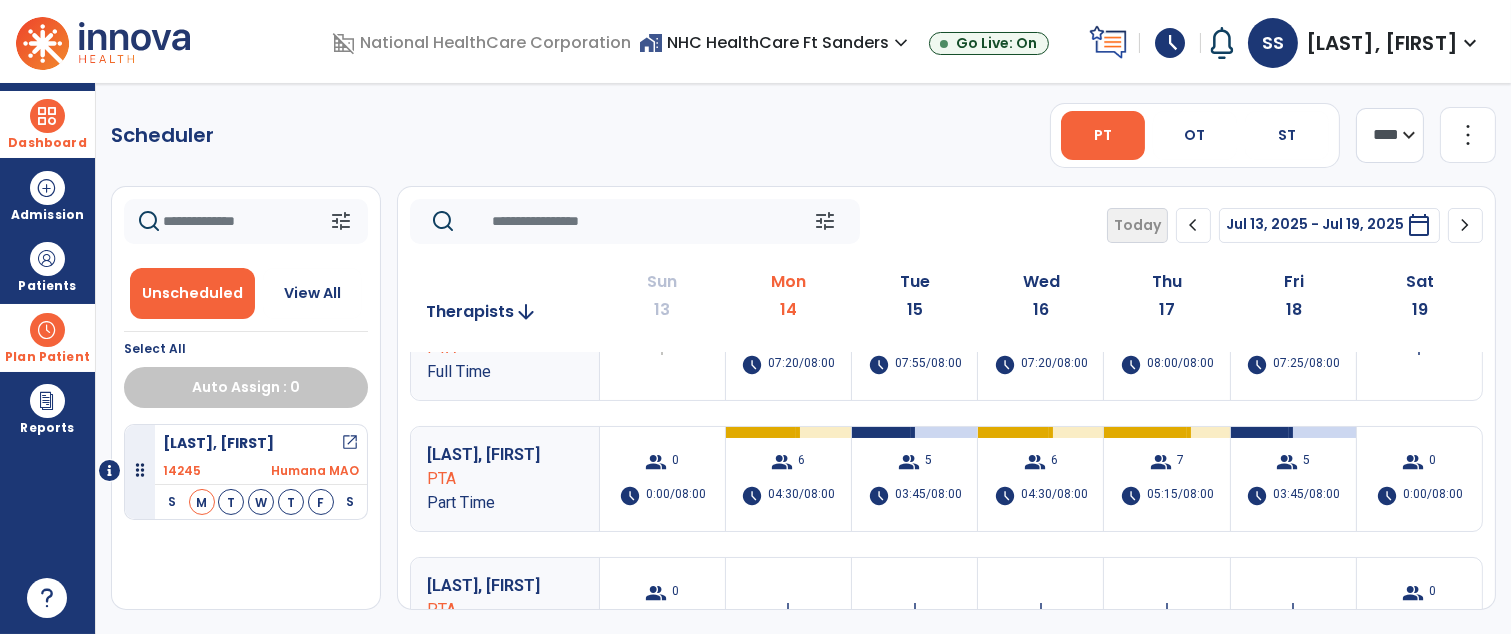 click on "Dashboard" at bounding box center (47, 143) 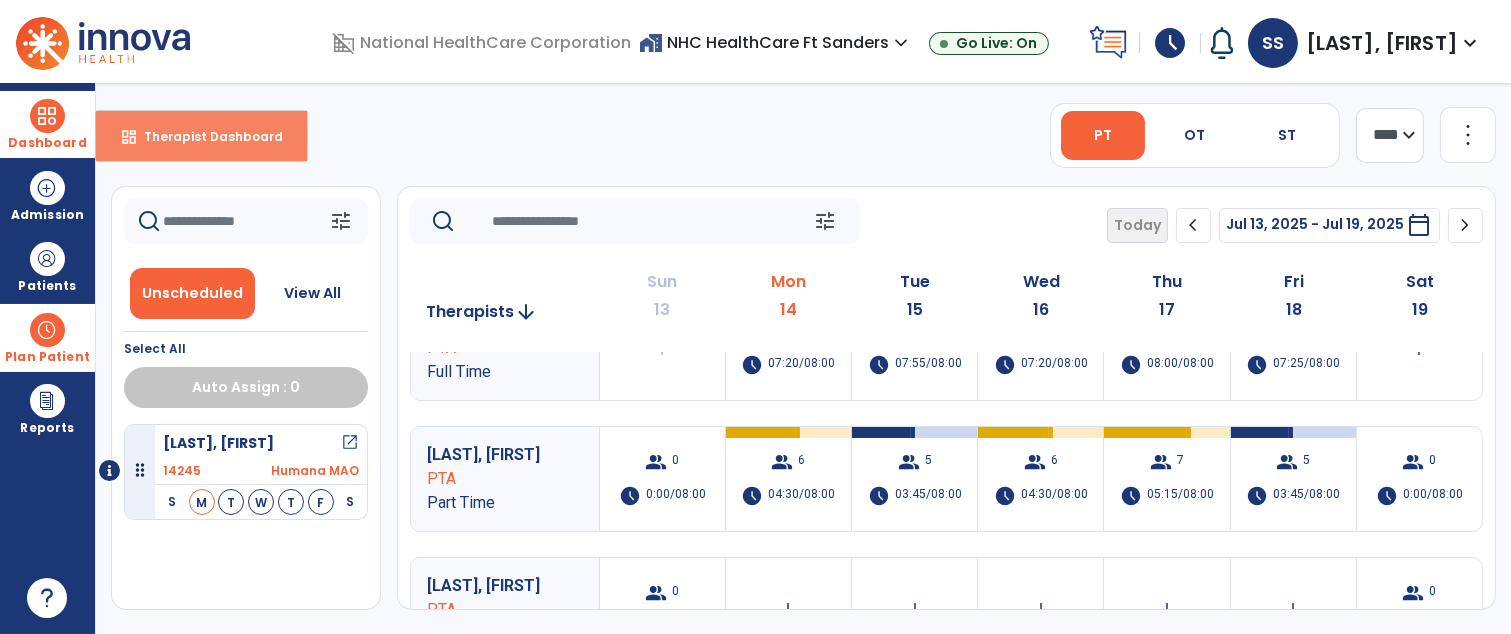 click on "Therapist Dashboard" at bounding box center [205, 136] 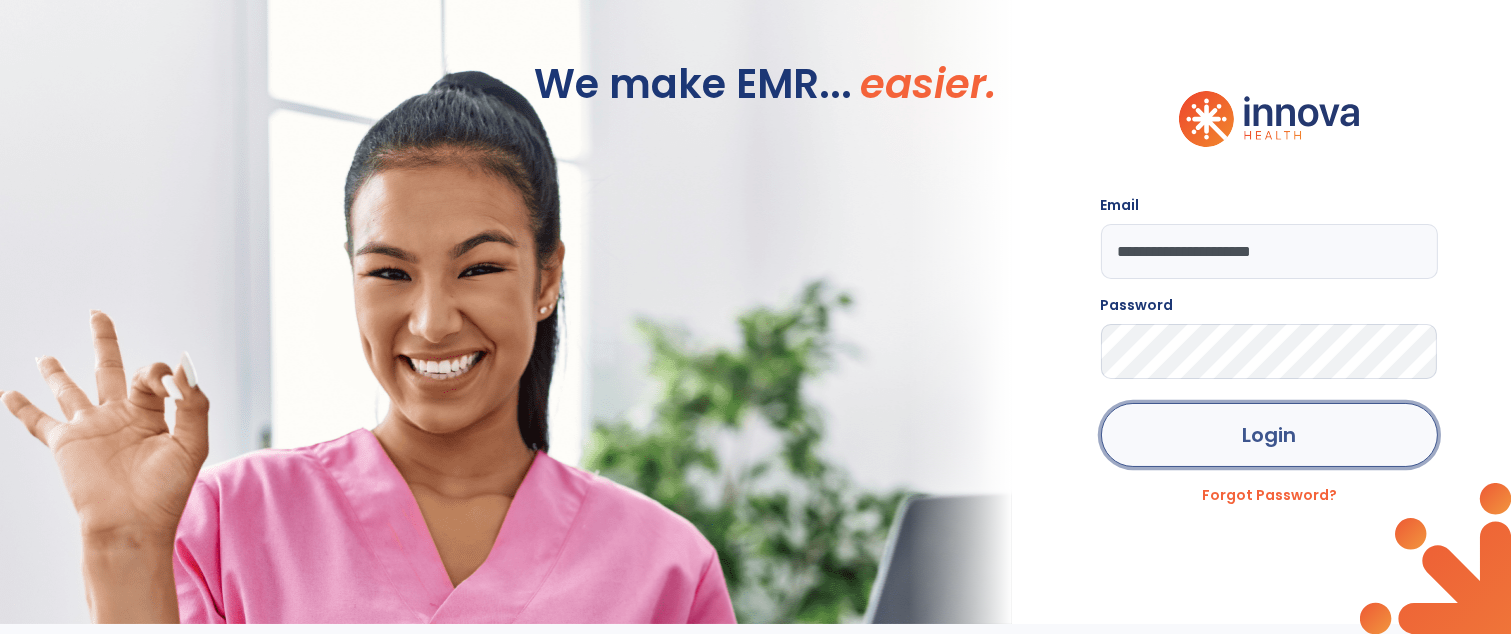 click on "Login" 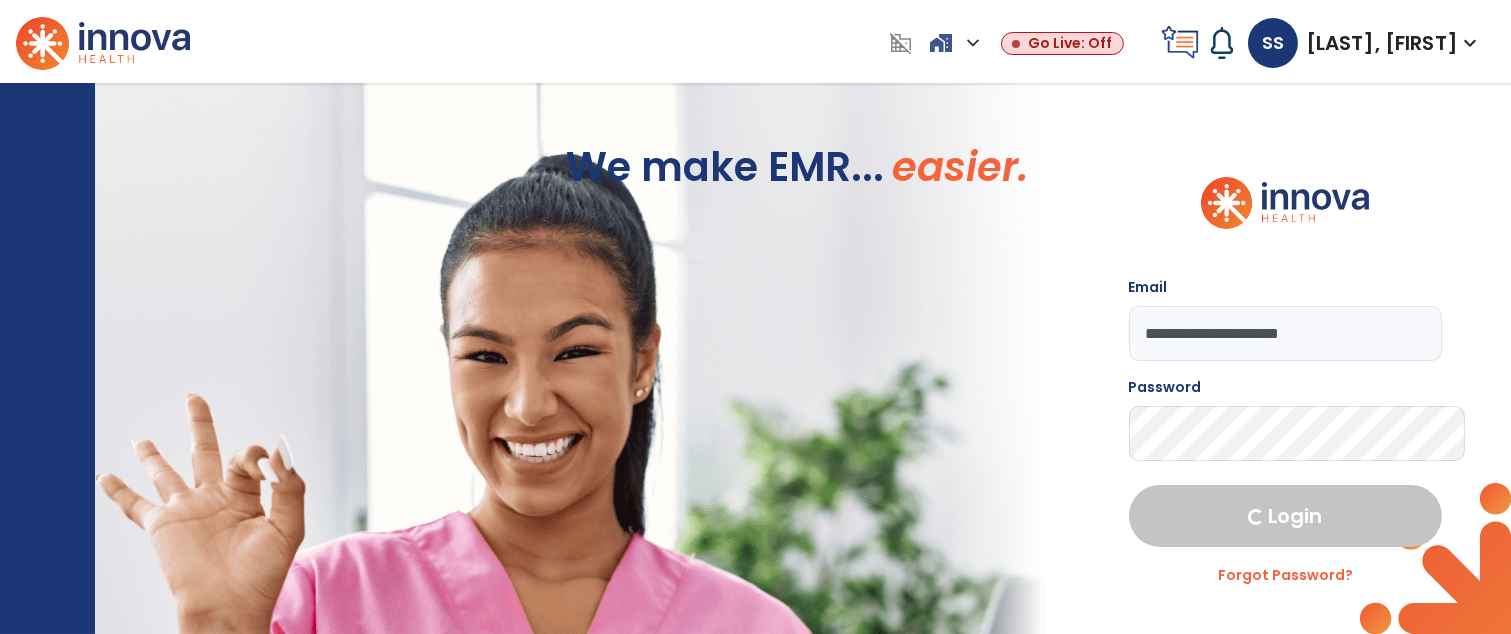 select on "****" 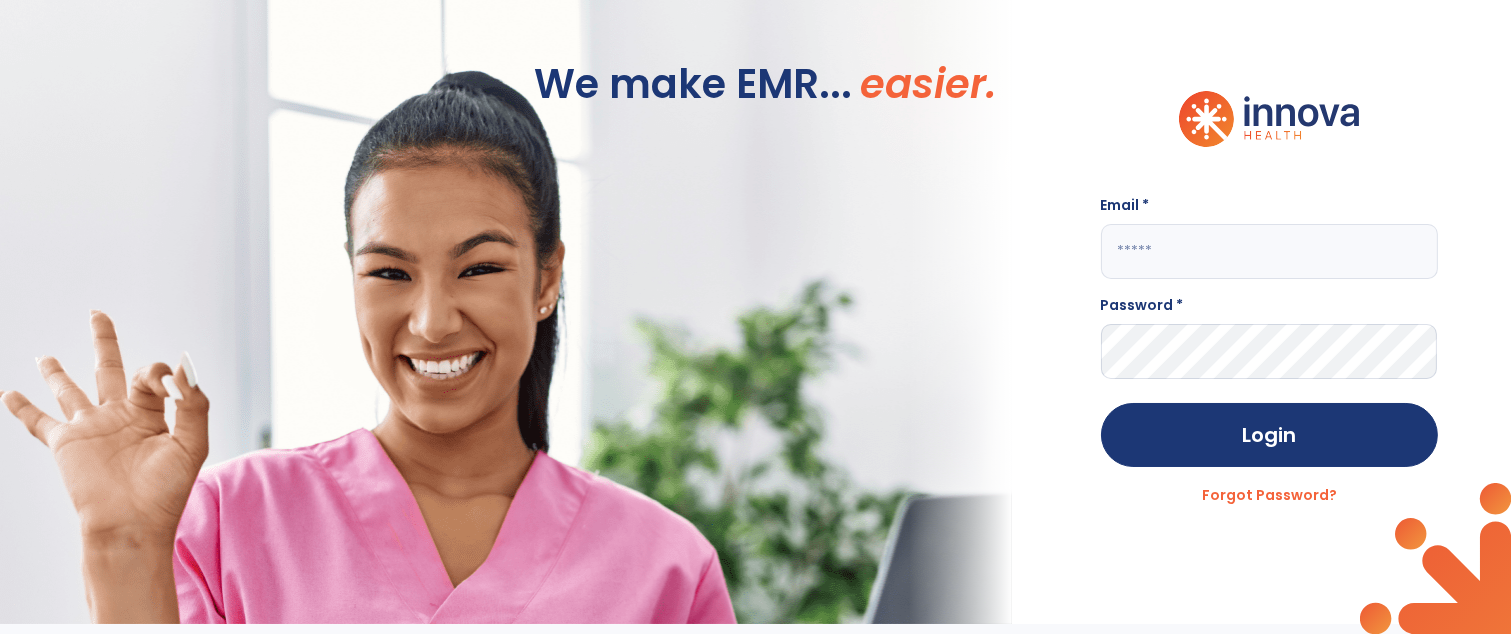 type on "**********" 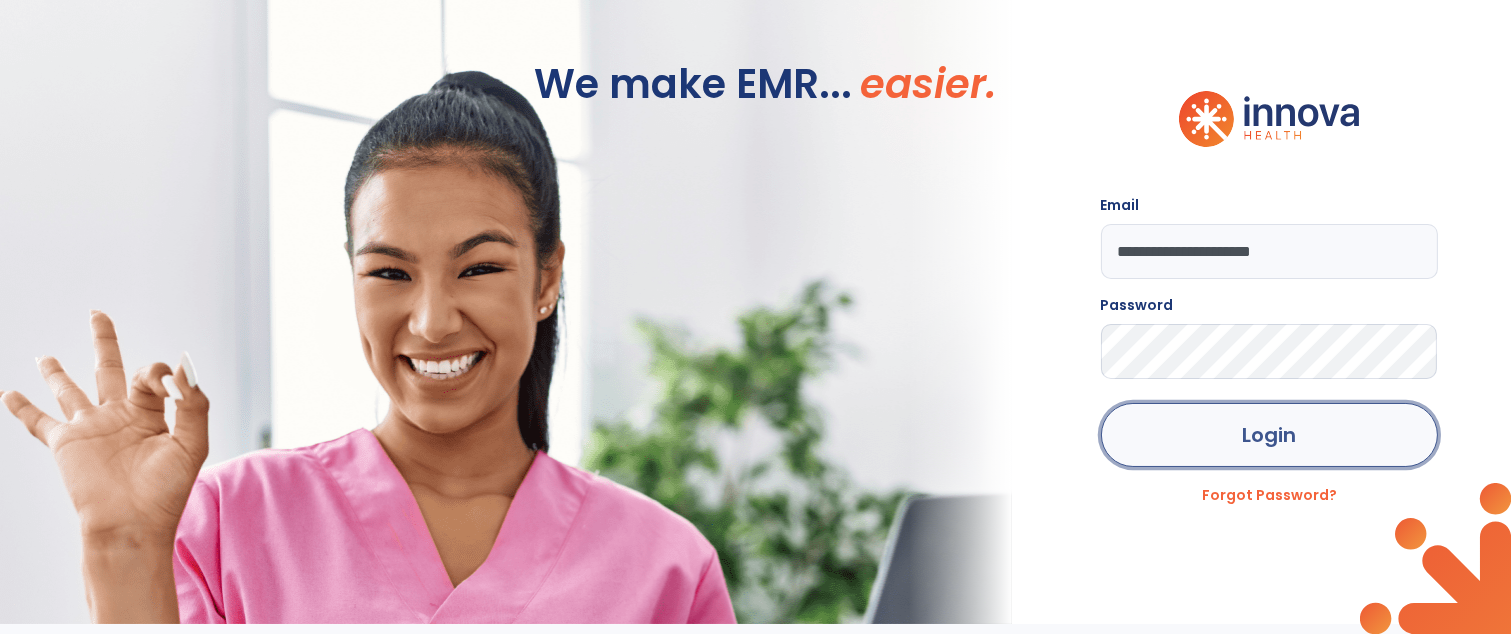 click on "Login" 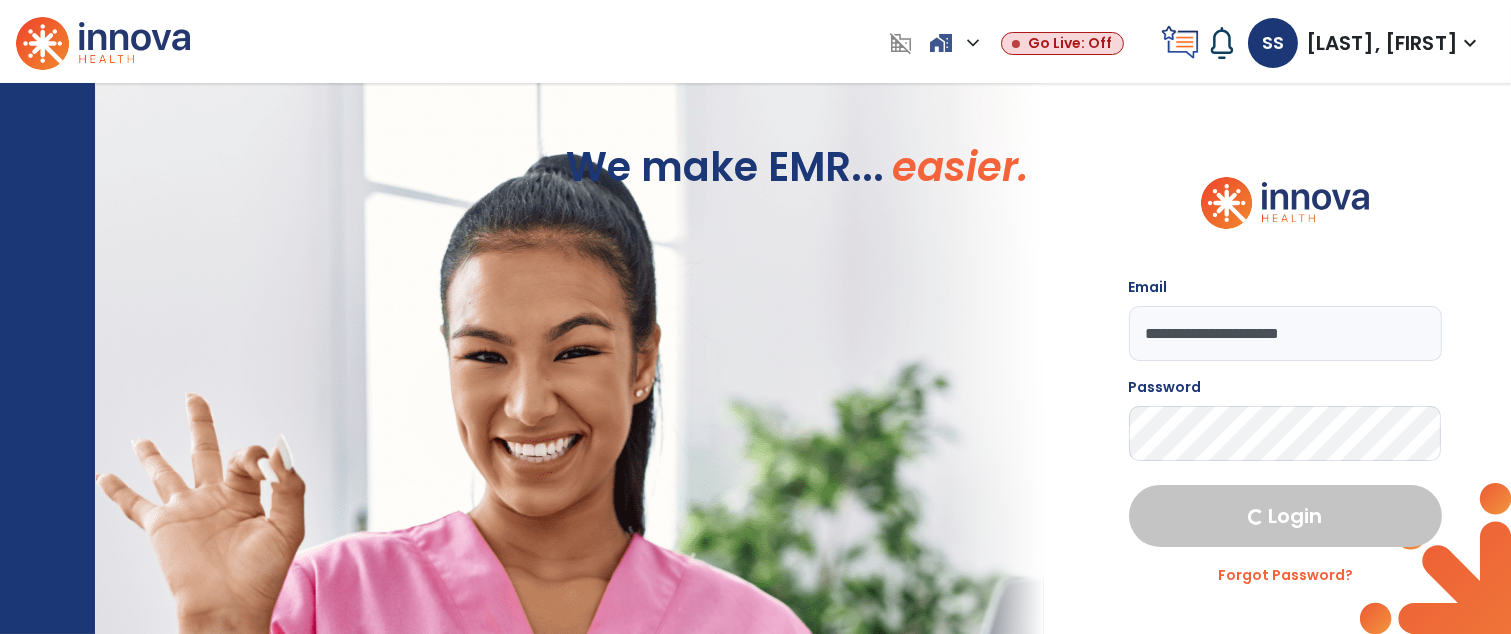 select on "****" 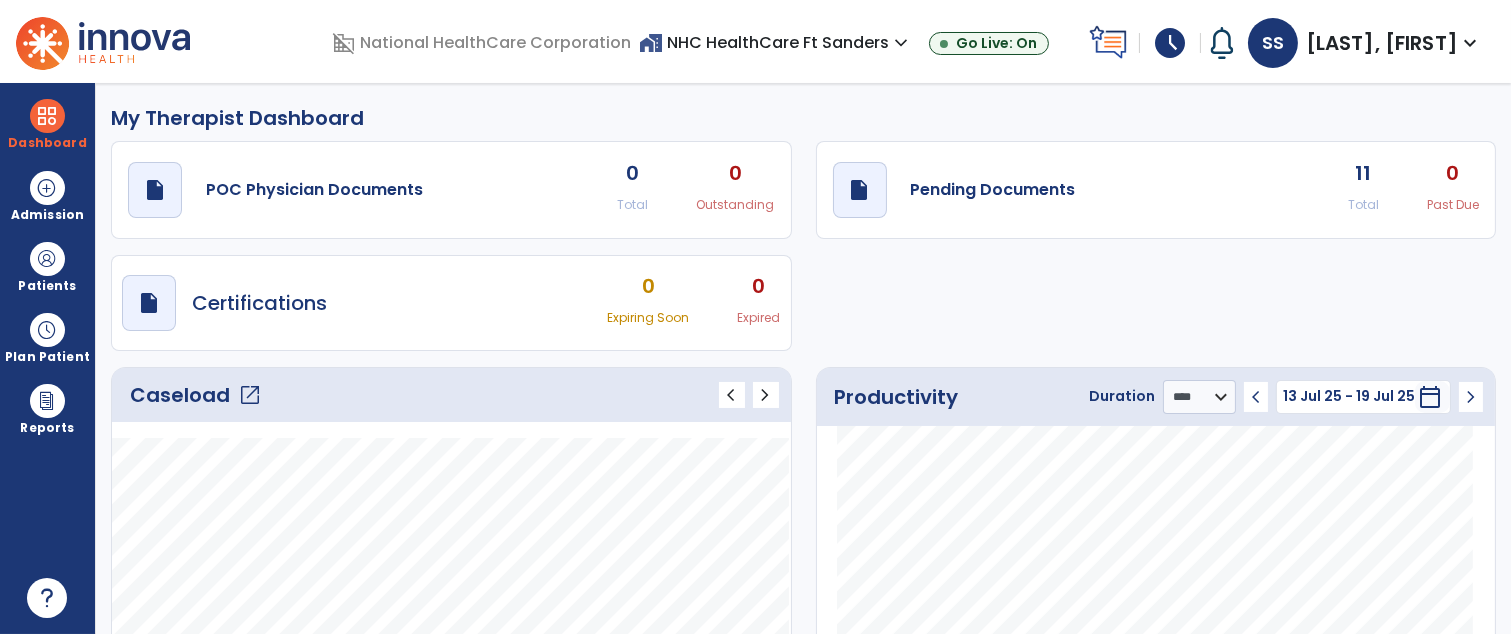 click on "open_in_new" 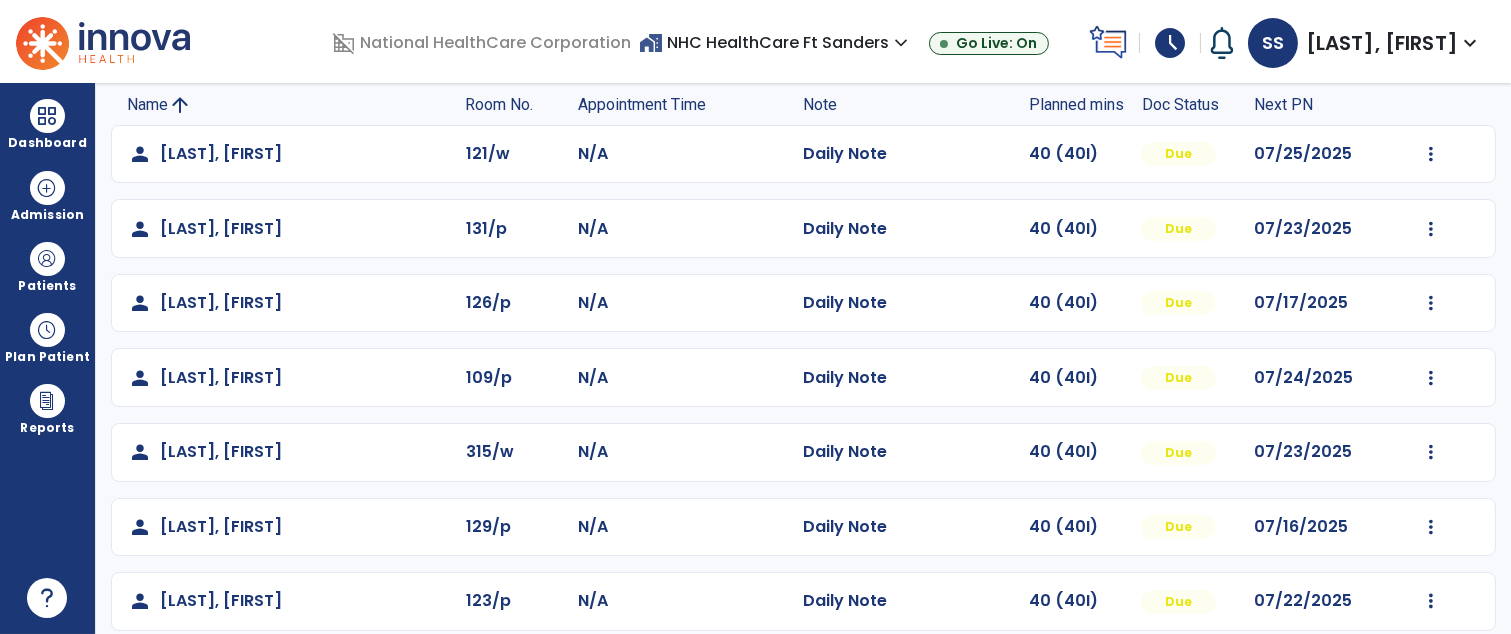 scroll, scrollTop: 217, scrollLeft: 0, axis: vertical 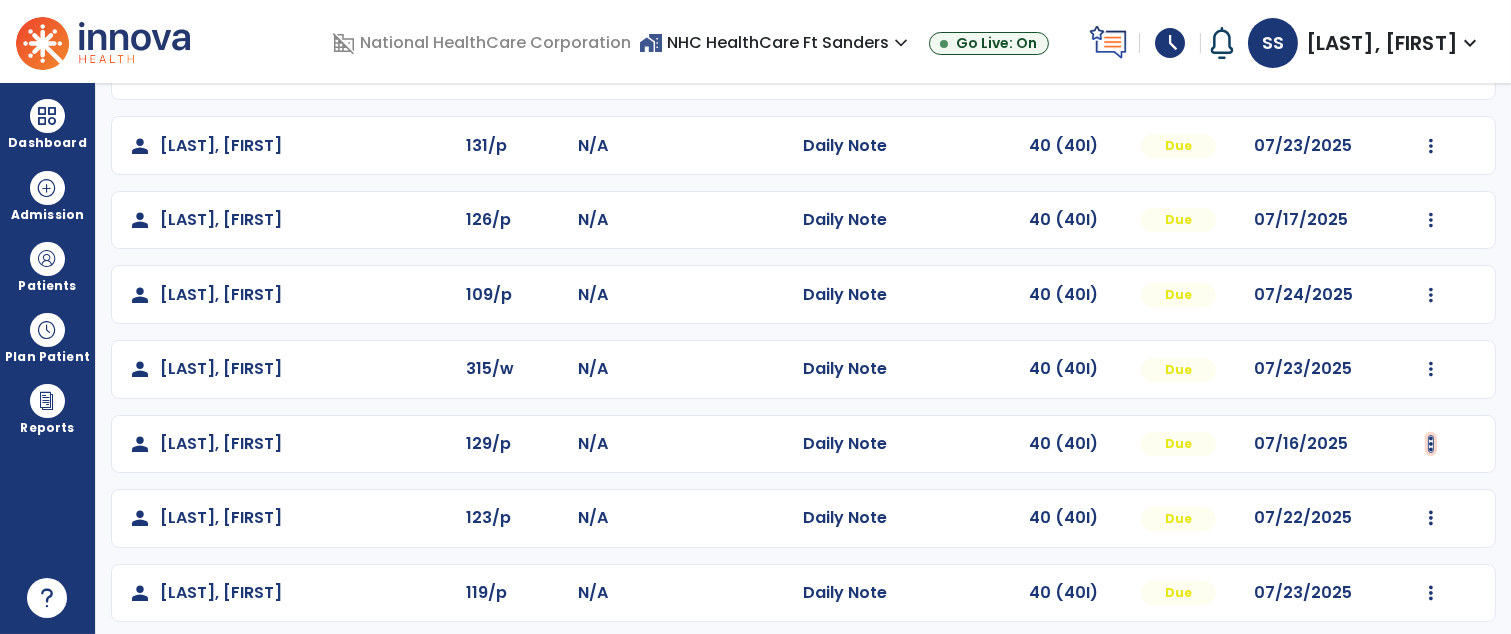 click at bounding box center [1431, 71] 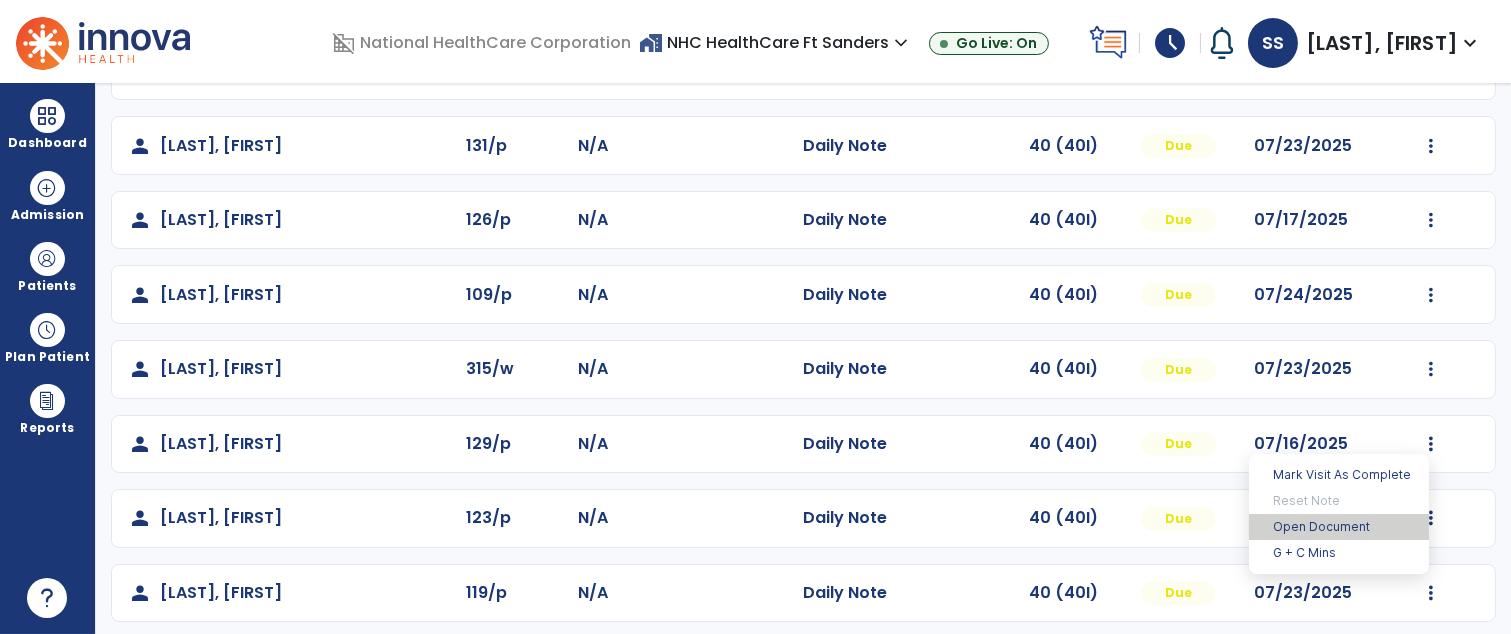 click on "Open Document" at bounding box center [1339, 527] 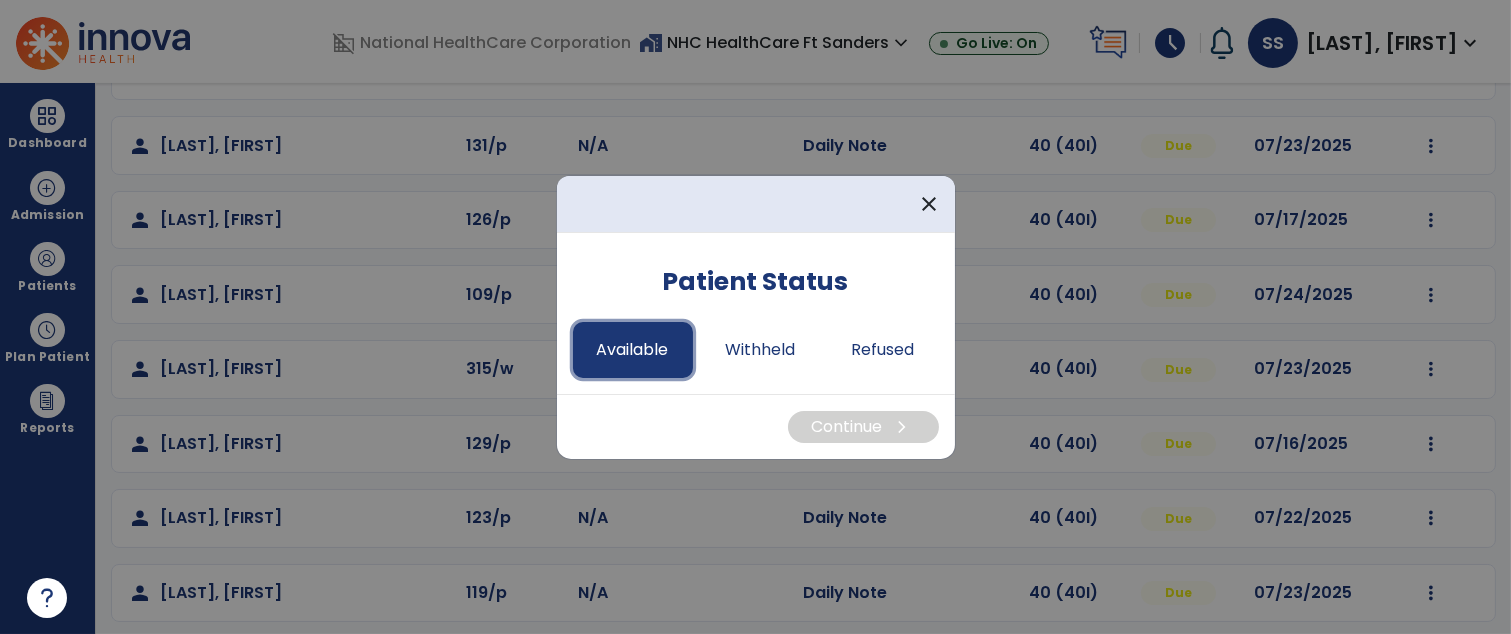 click on "Available" at bounding box center (633, 350) 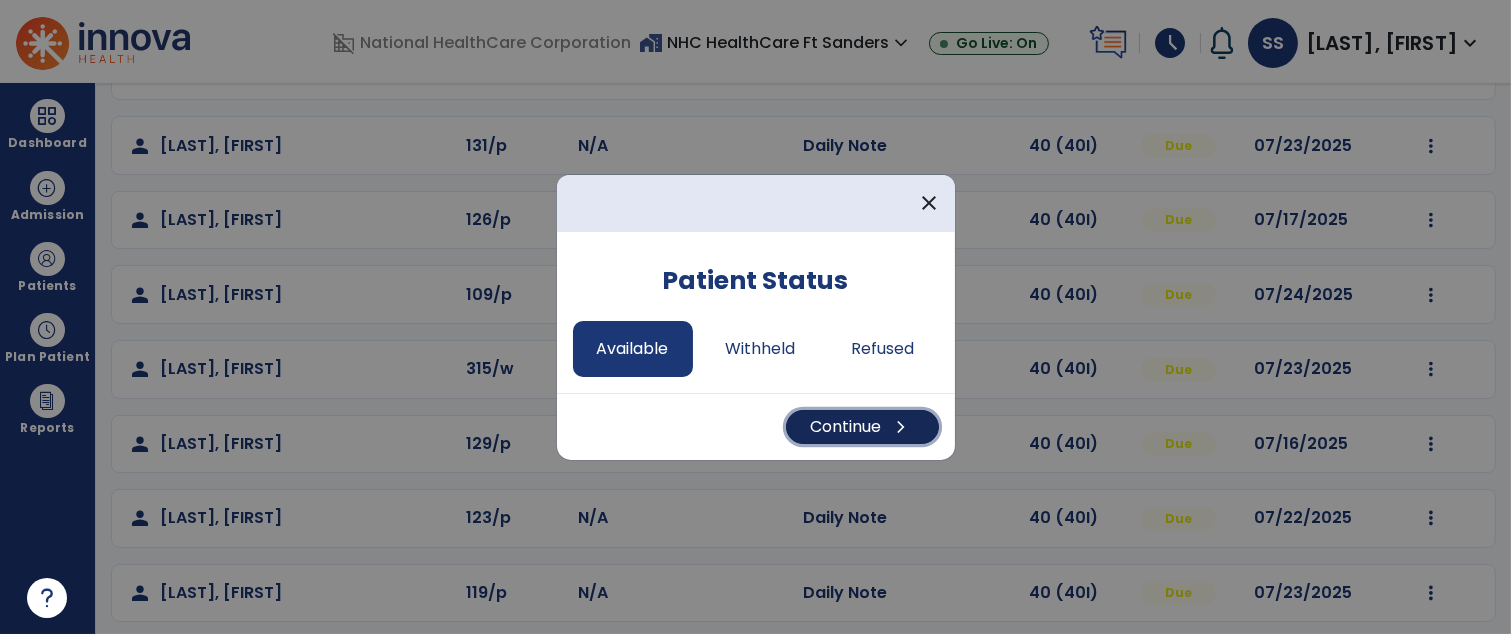 click on "chevron_right" at bounding box center (902, 427) 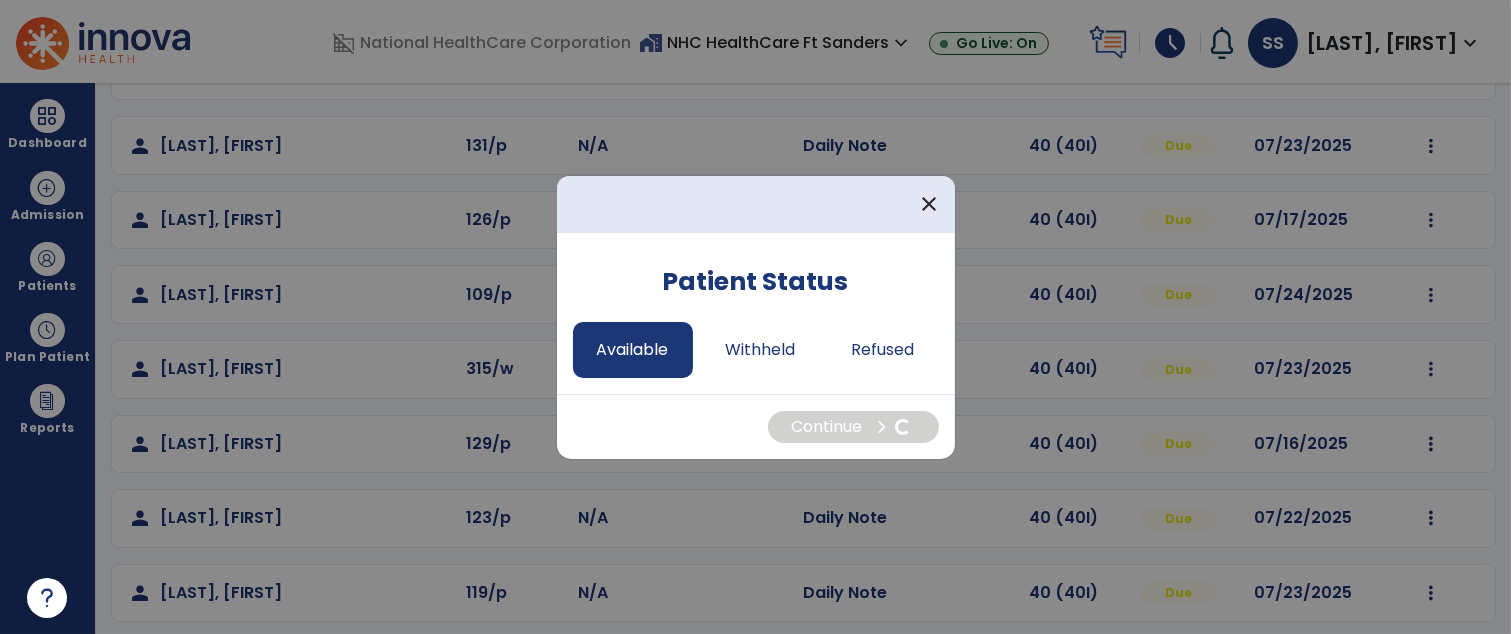 select on "*" 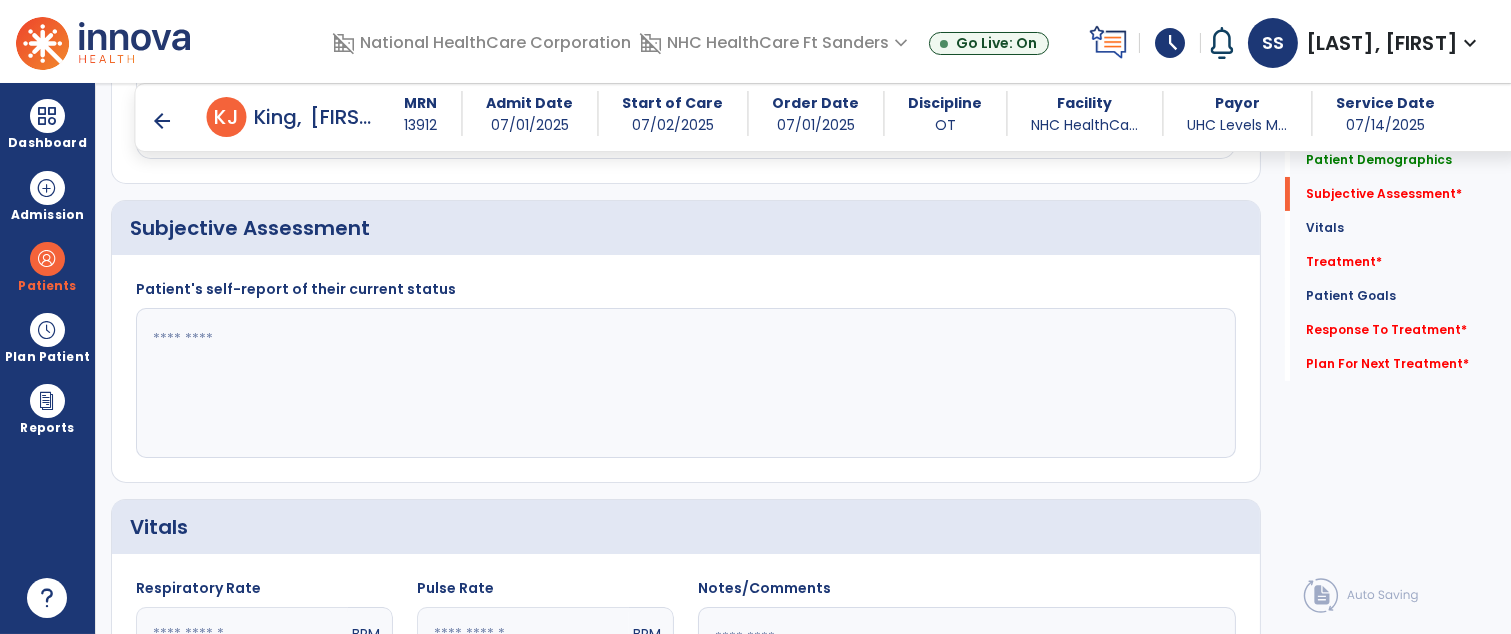 scroll, scrollTop: 441, scrollLeft: 0, axis: vertical 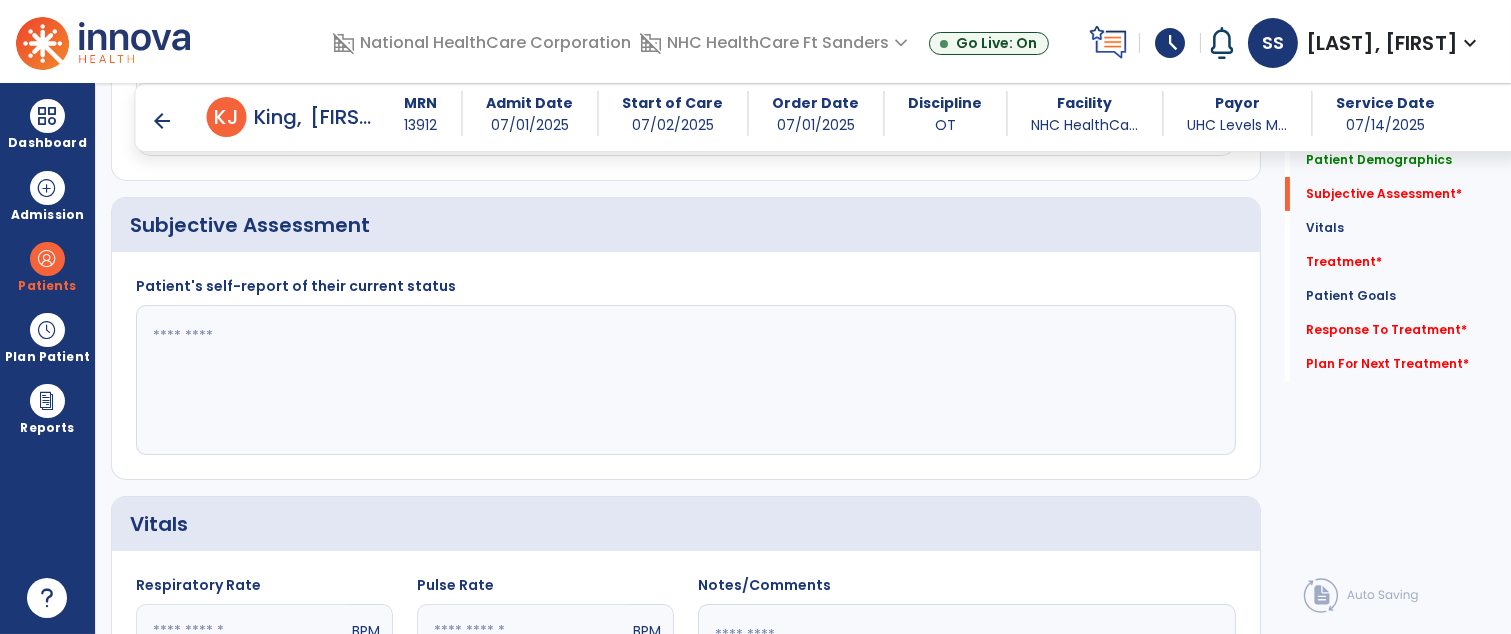 click 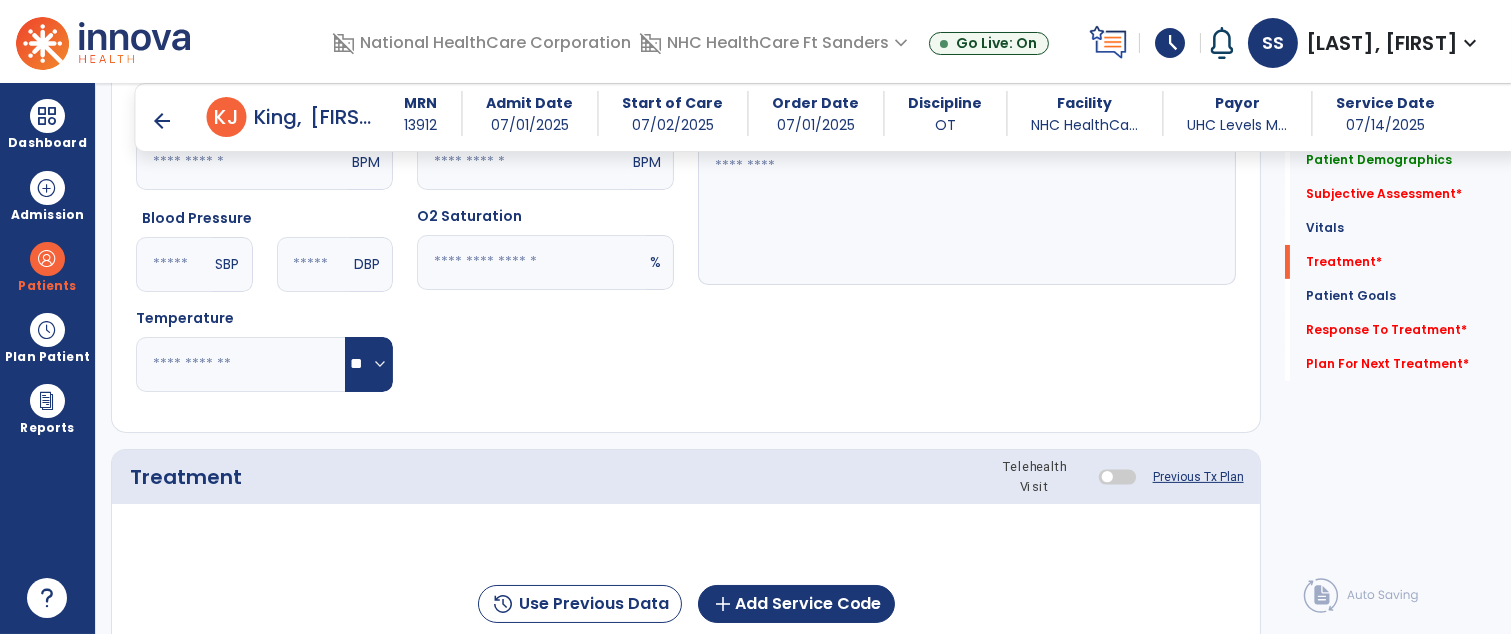 scroll, scrollTop: 1135, scrollLeft: 0, axis: vertical 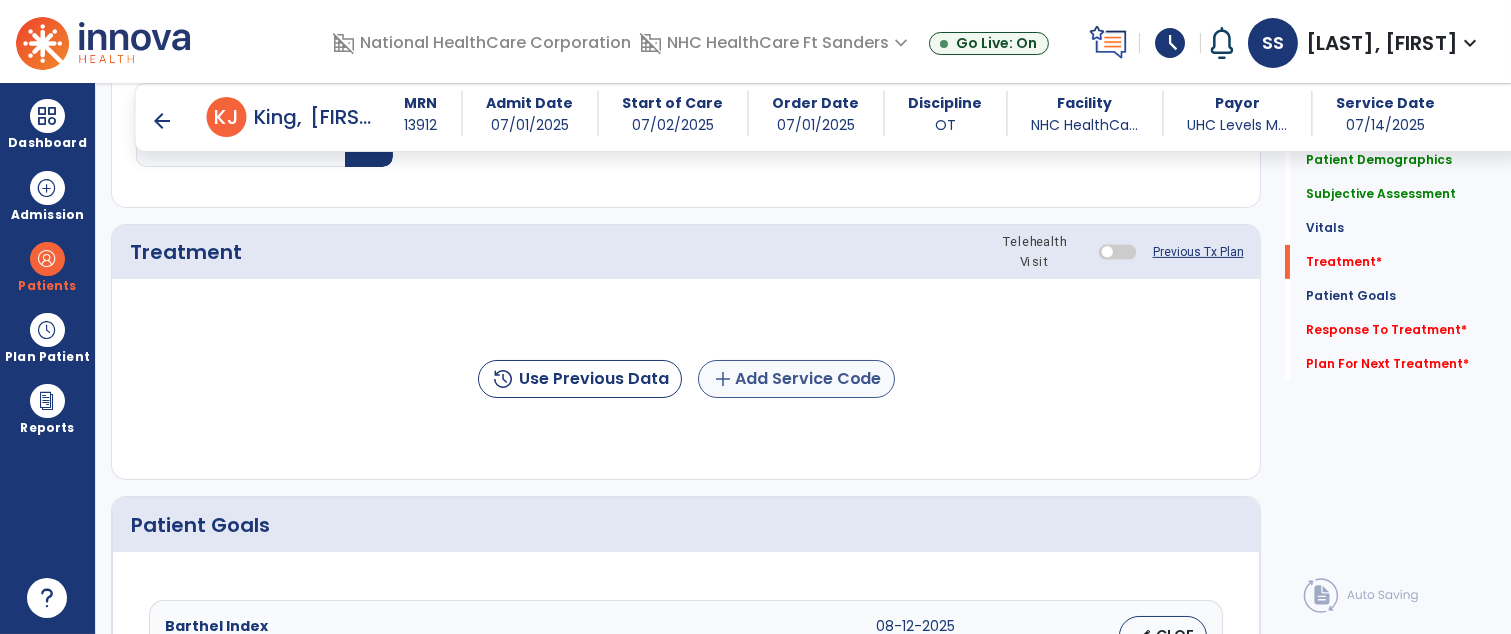 type on "**********" 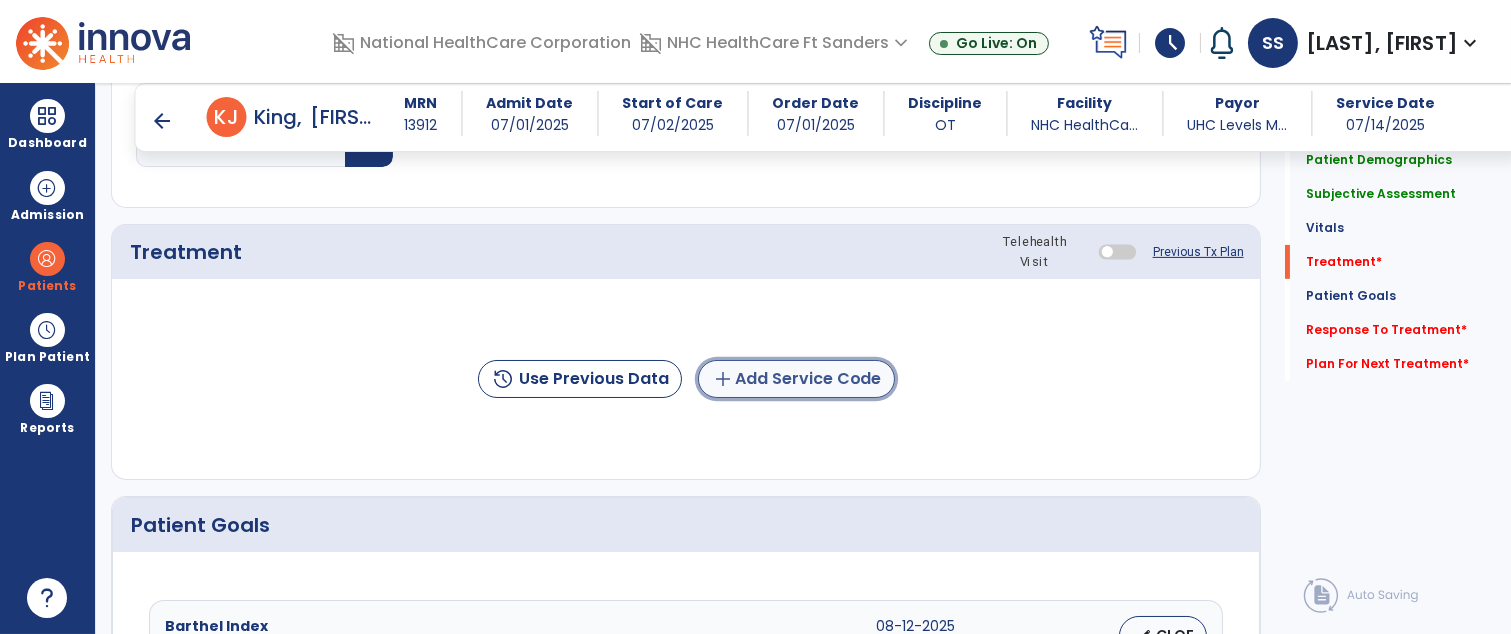 click on "add  Add Service Code" 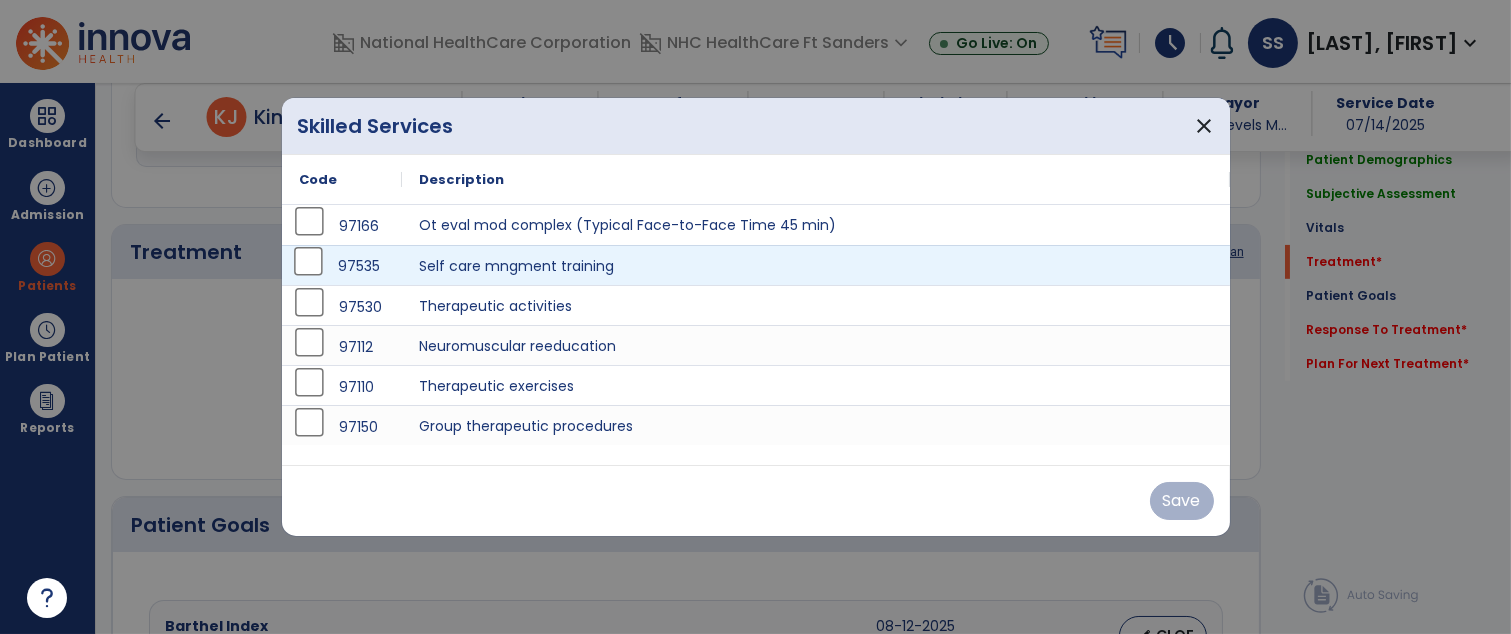 click on "97535" at bounding box center (342, 265) 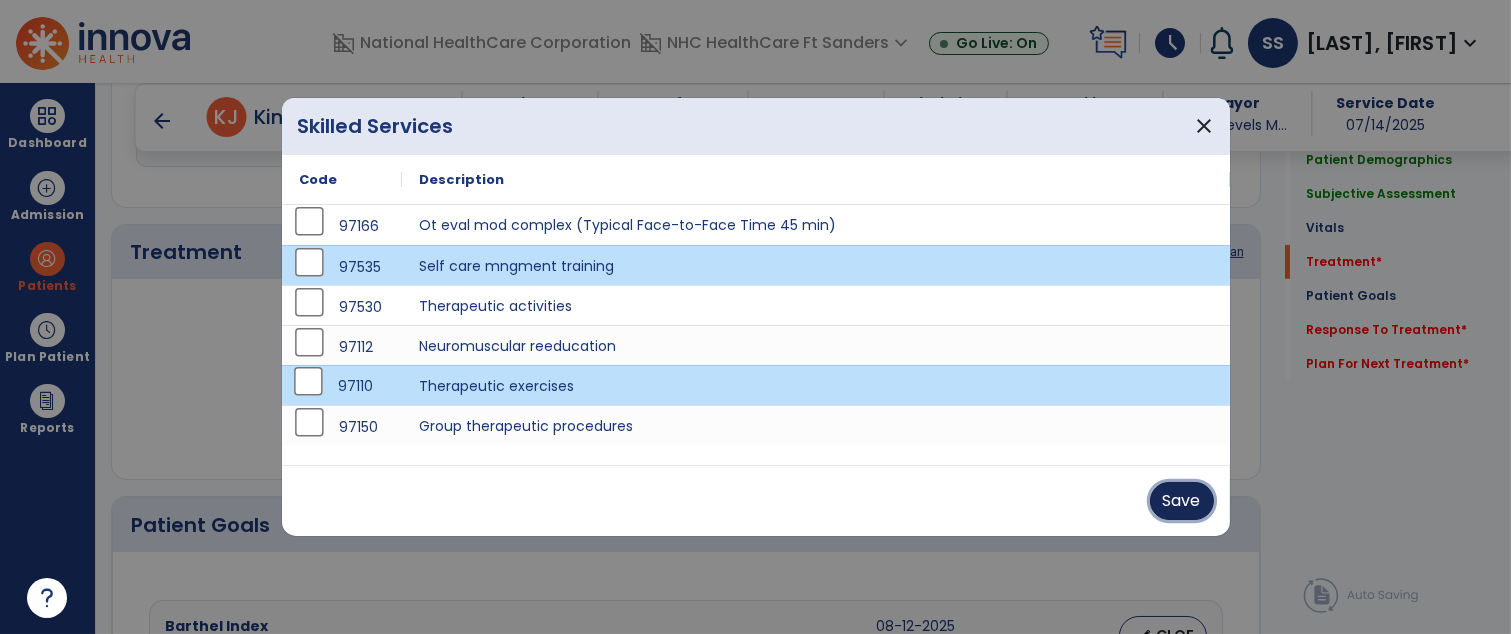 click on "Save" at bounding box center (1182, 501) 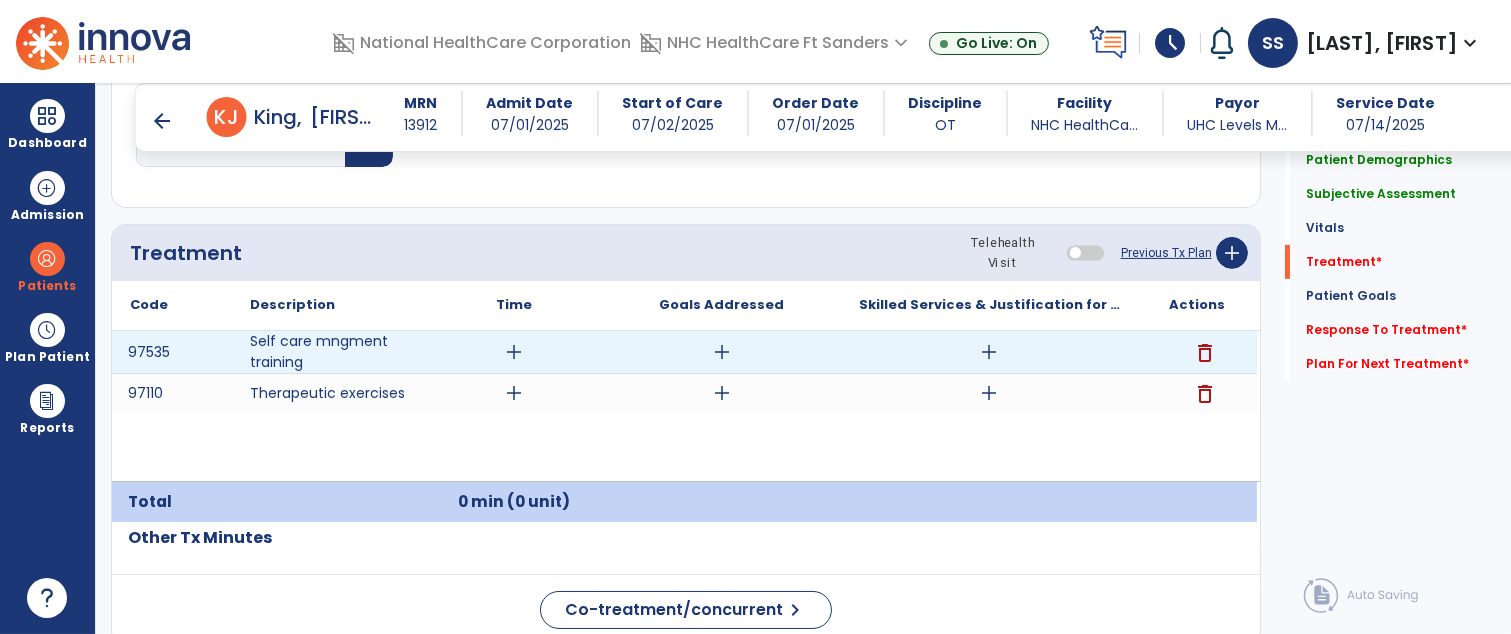 click on "add" at bounding box center (514, 352) 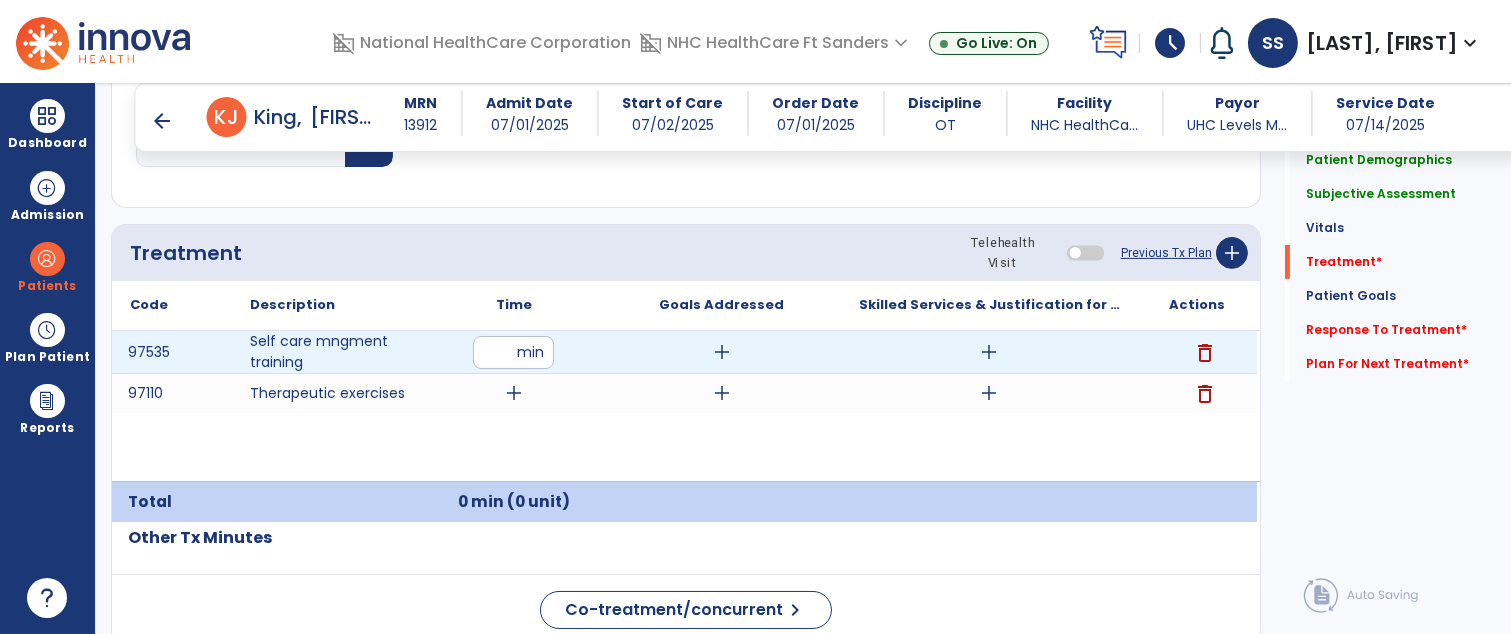 type on "**" 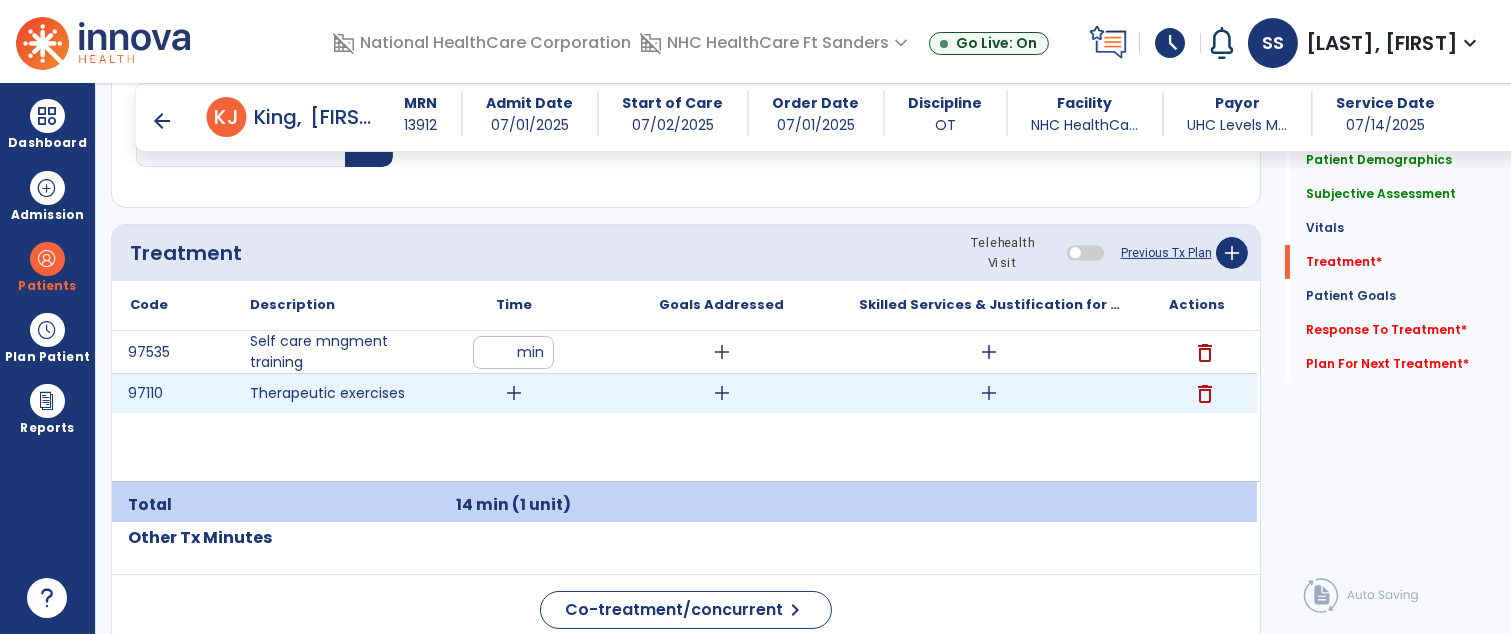 click on "add" at bounding box center (514, 393) 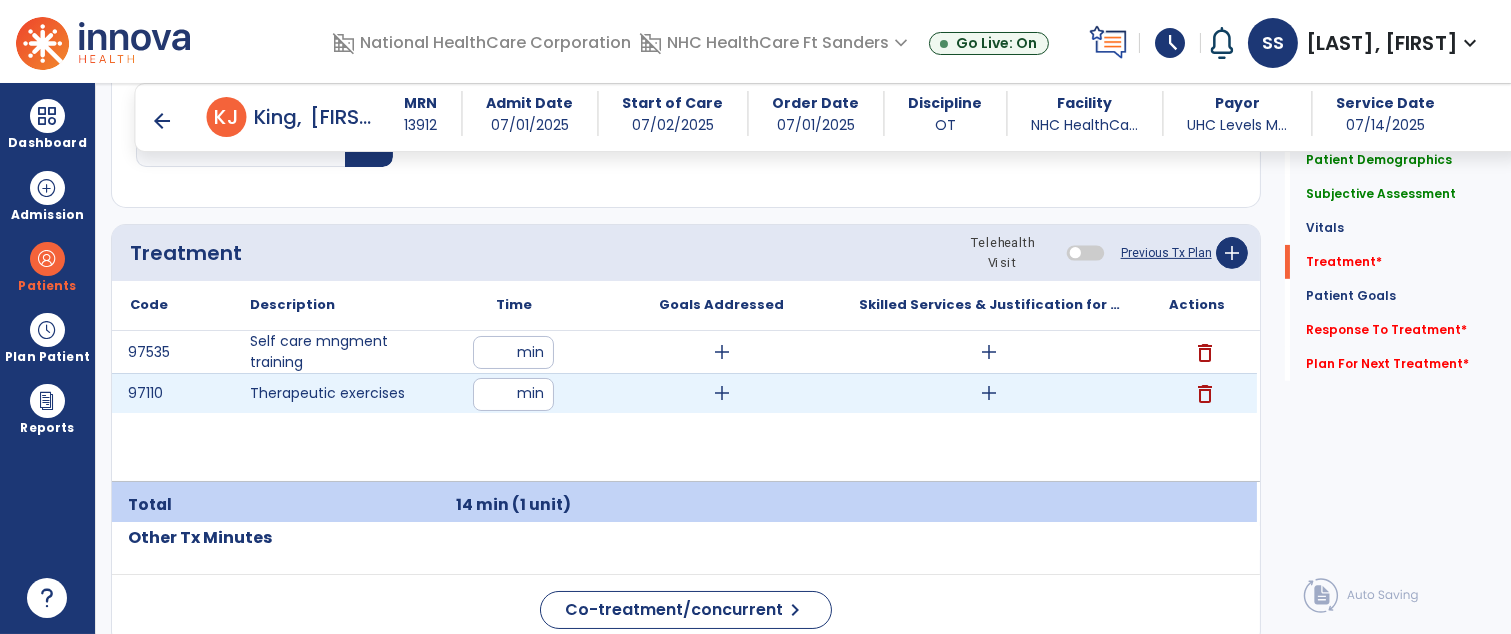 type on "**" 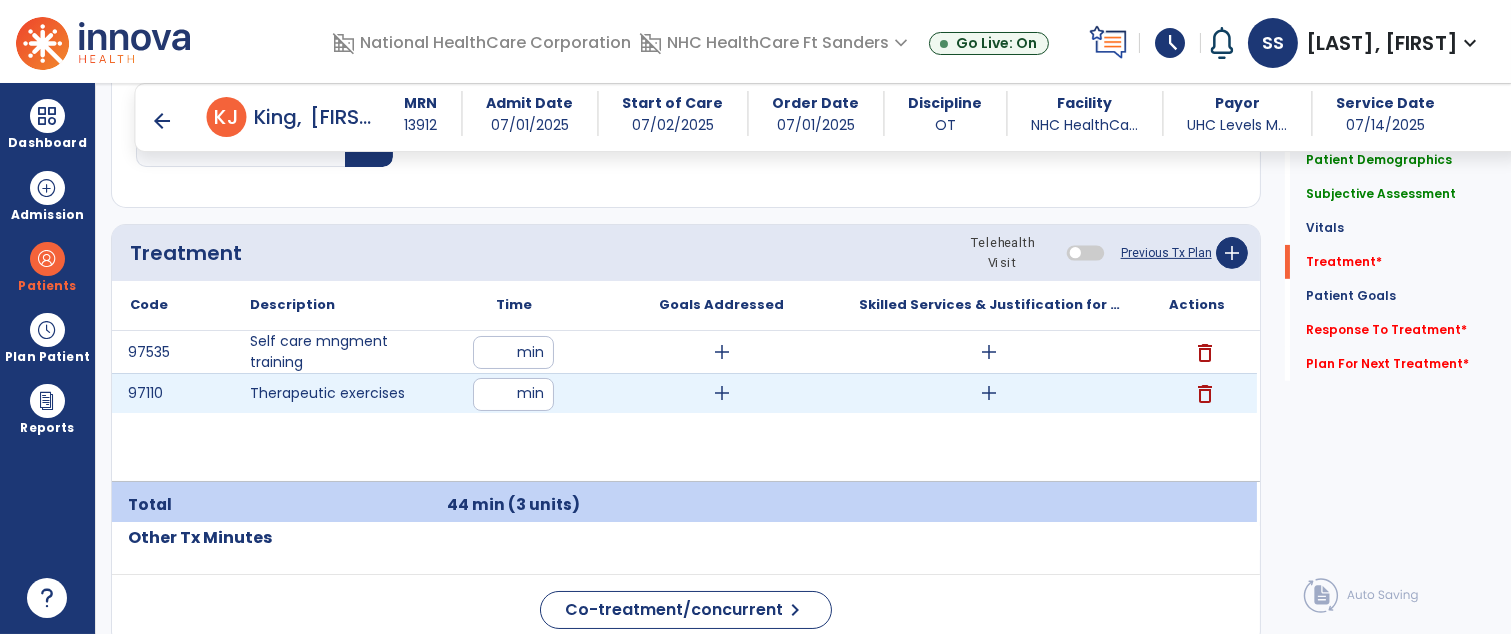 click on "add" at bounding box center (989, 393) 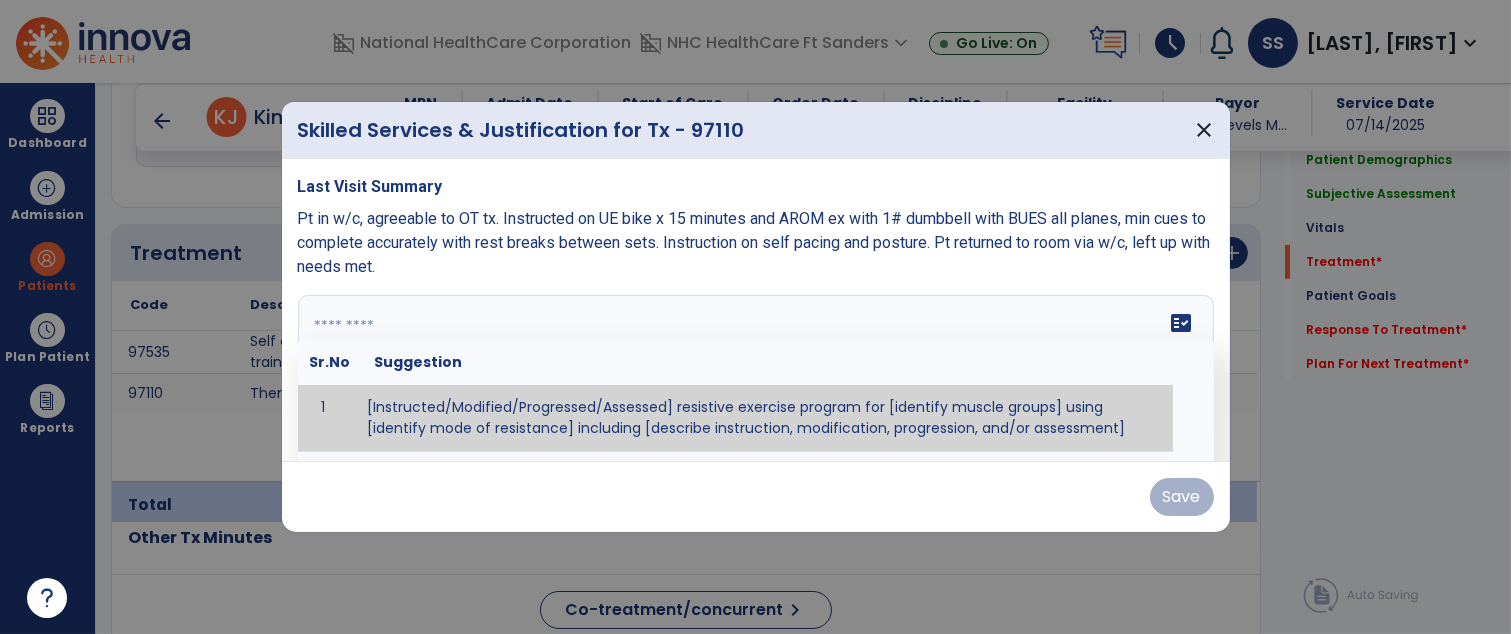 click at bounding box center [754, 370] 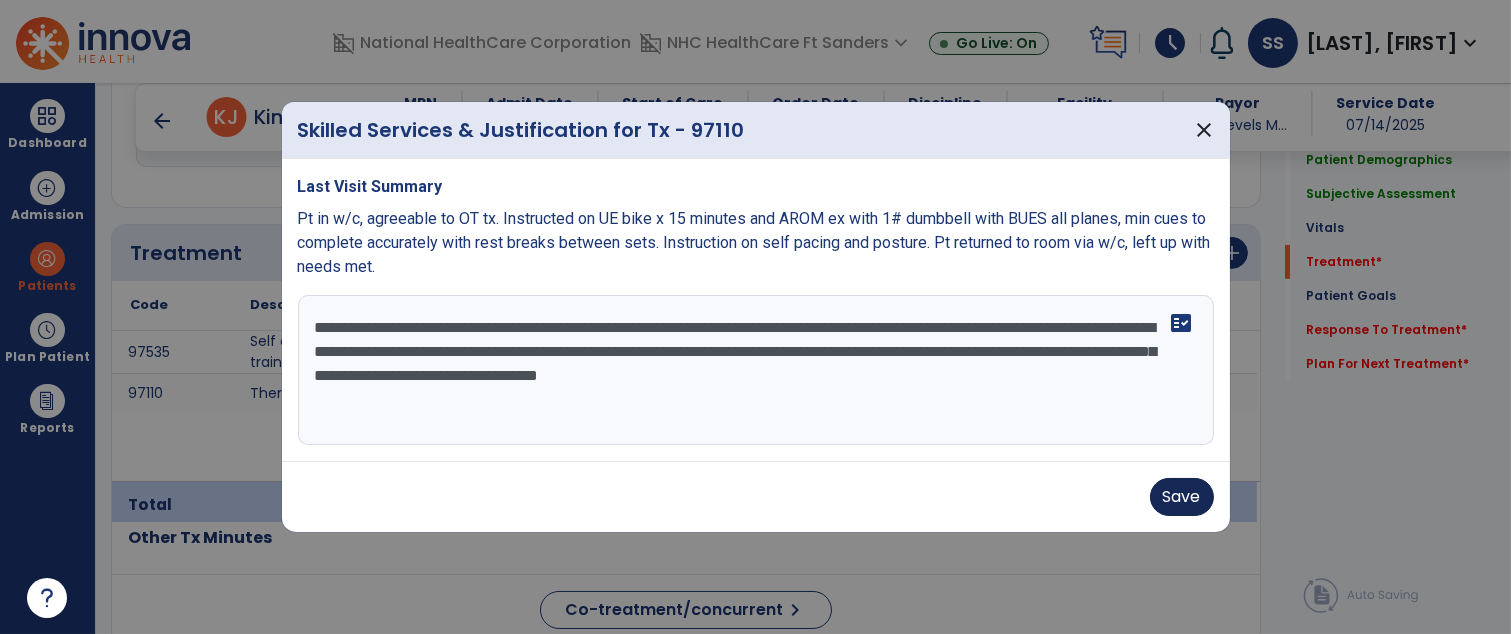 type on "**********" 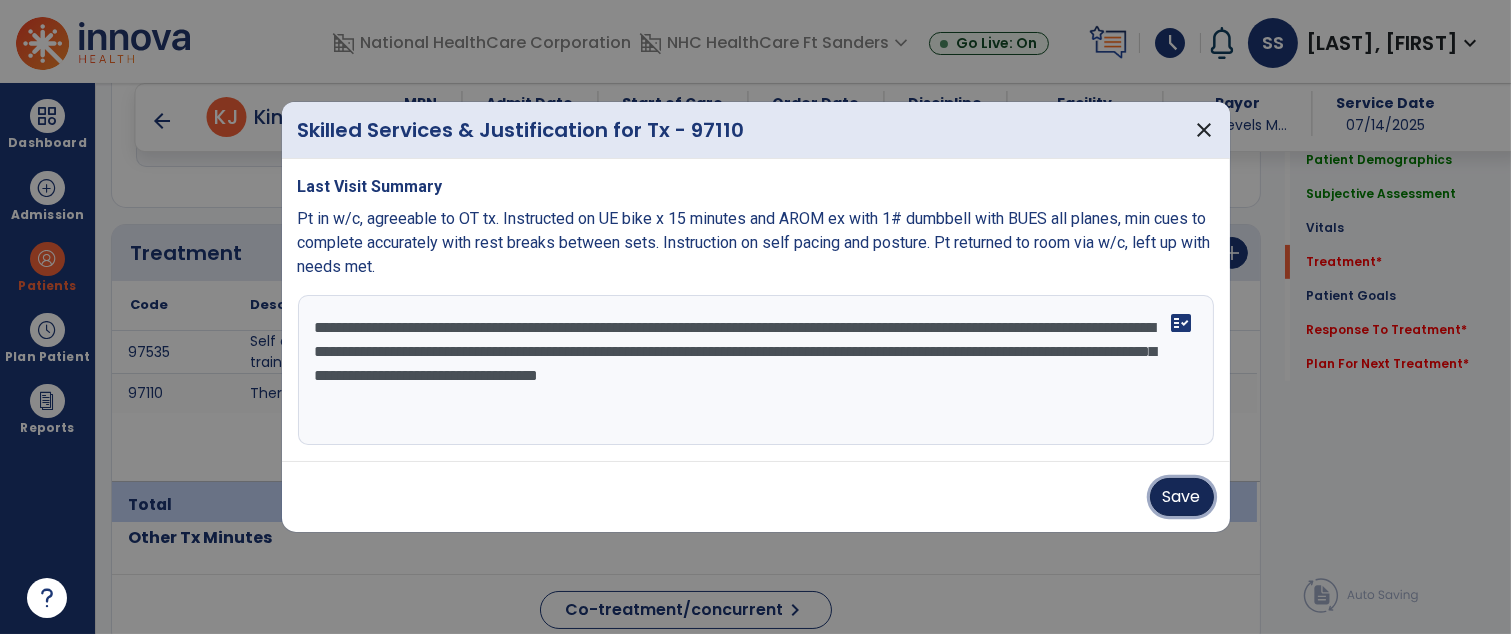 click on "Save" at bounding box center (1182, 497) 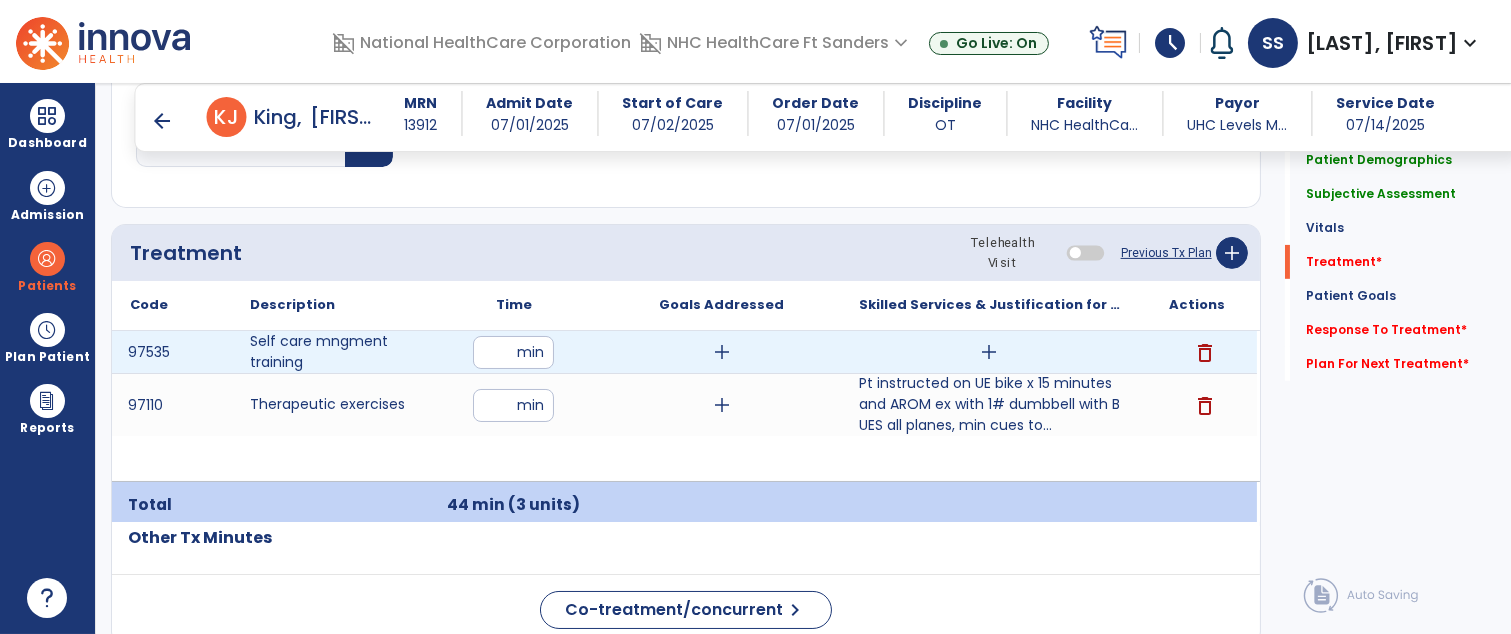 click on "add" at bounding box center [989, 352] 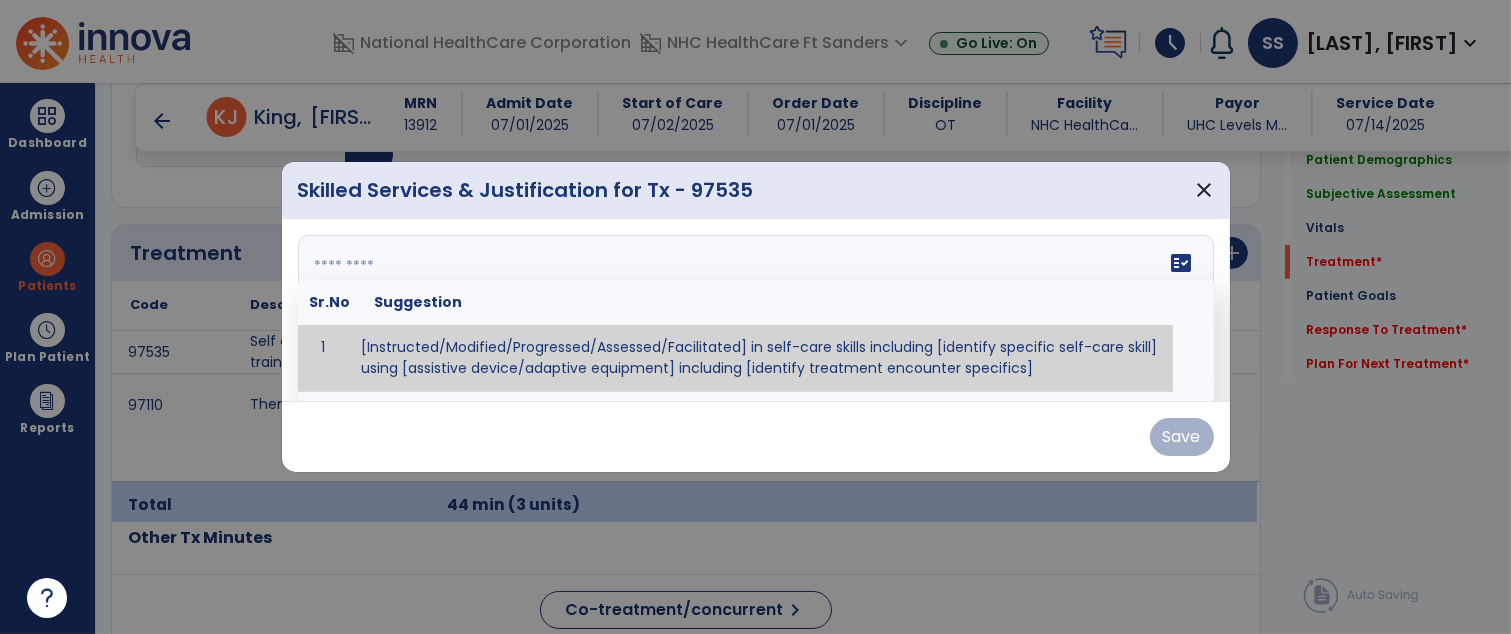 click on "fact_check  Sr.No Suggestion 1 [Instructed/Modified/Progressed/Assessed/Facilitated] in self-care skills including [identify specific self-care skill] using [assistive device/adaptive equipment] including [identify treatment encounter specifics]" at bounding box center [756, 310] 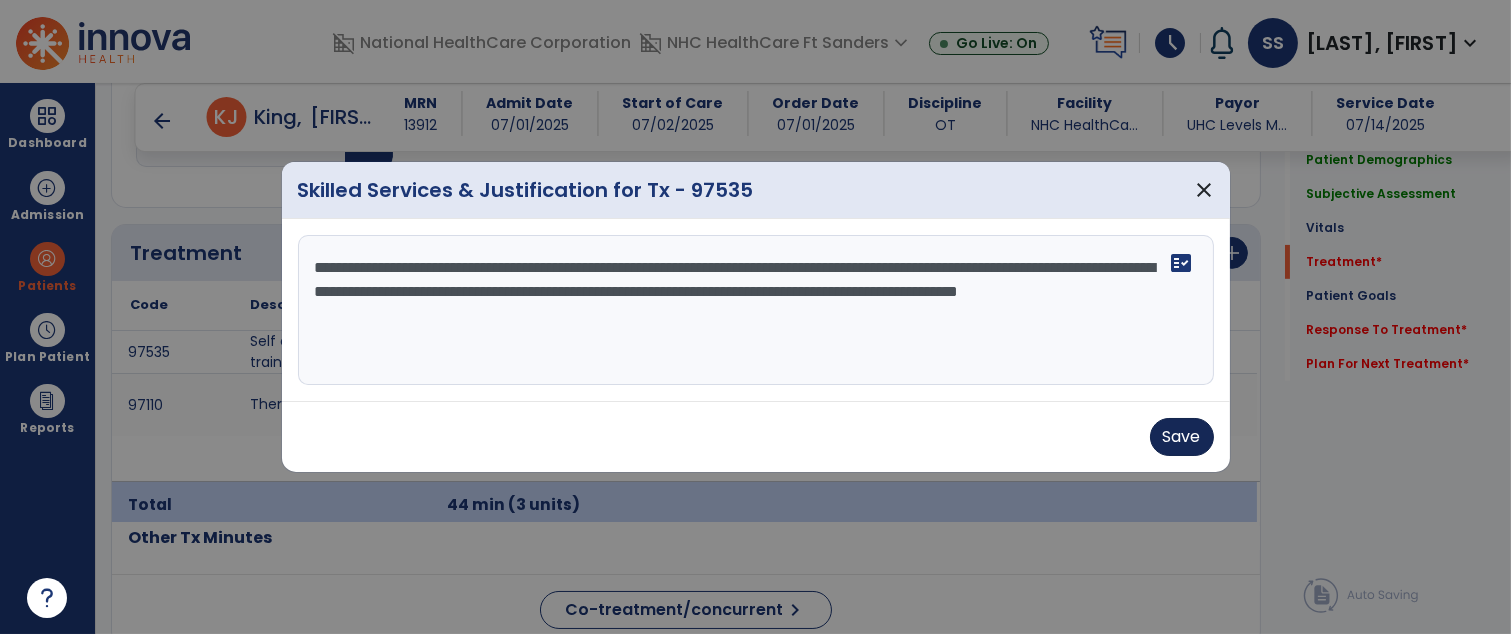 type on "**********" 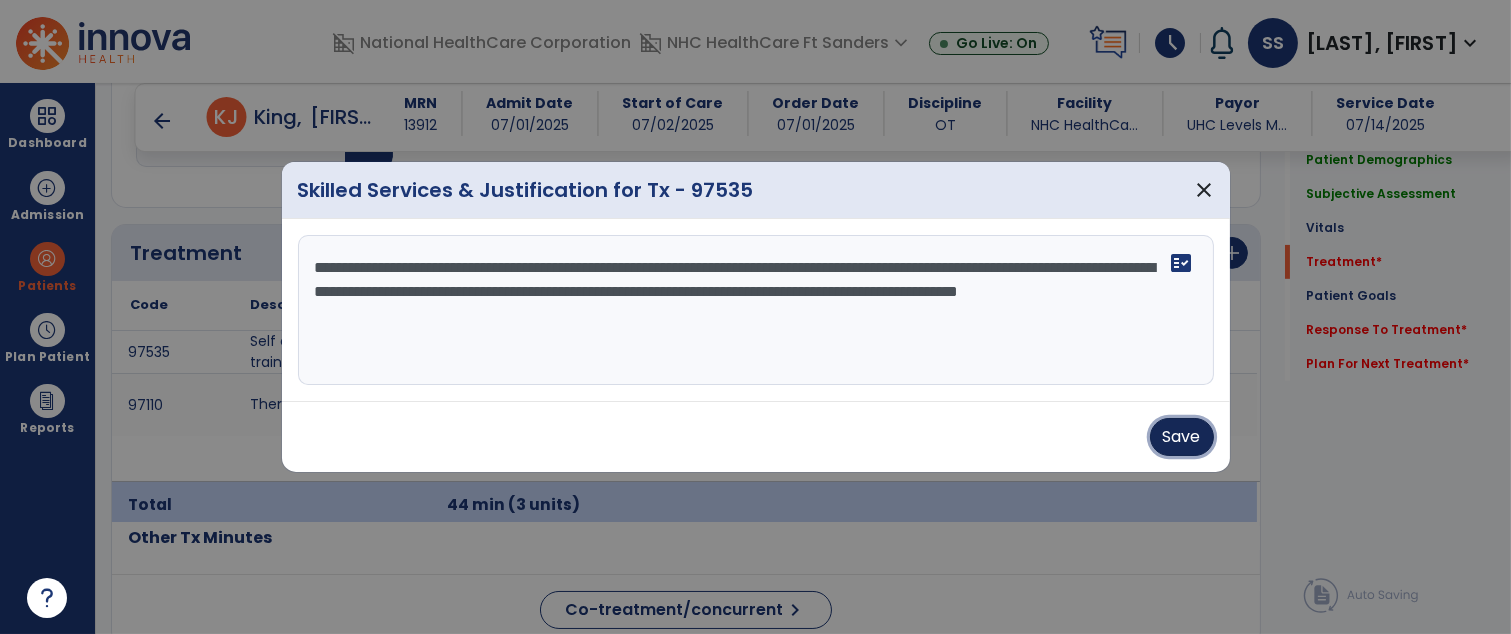 click on "Save" at bounding box center [1182, 437] 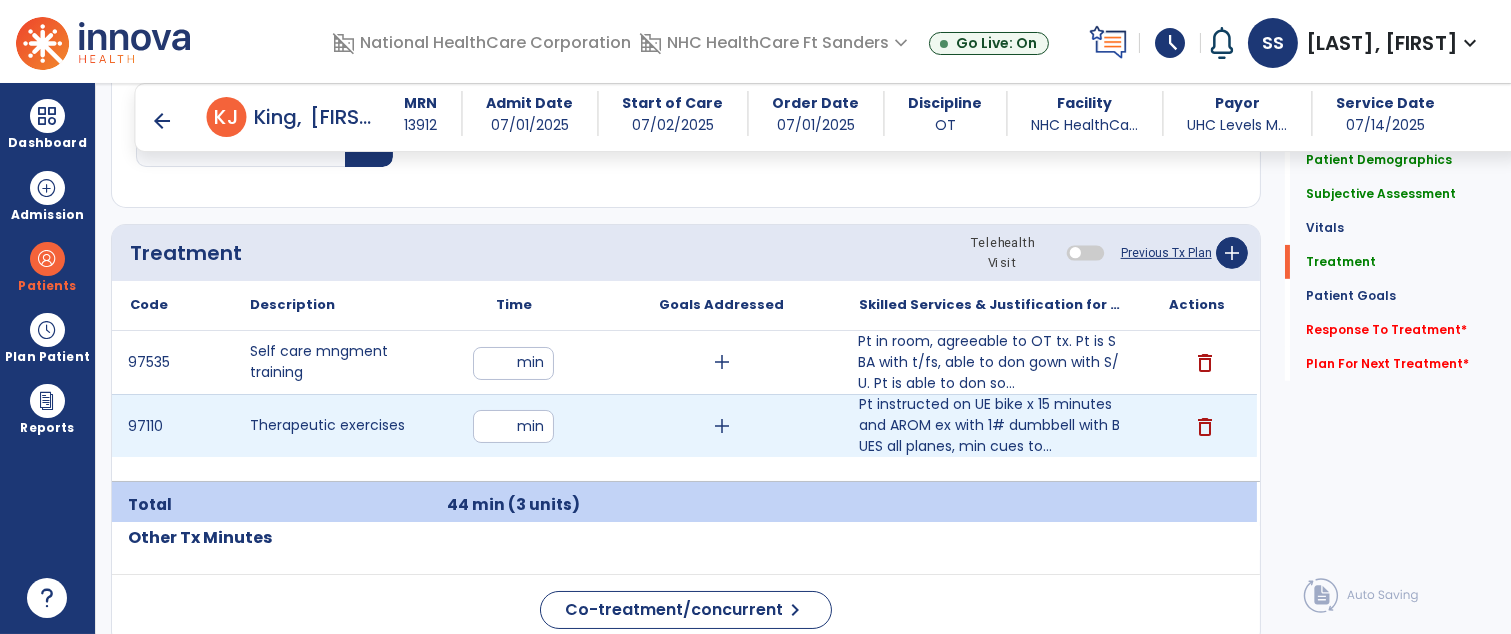 scroll, scrollTop: 1339, scrollLeft: 0, axis: vertical 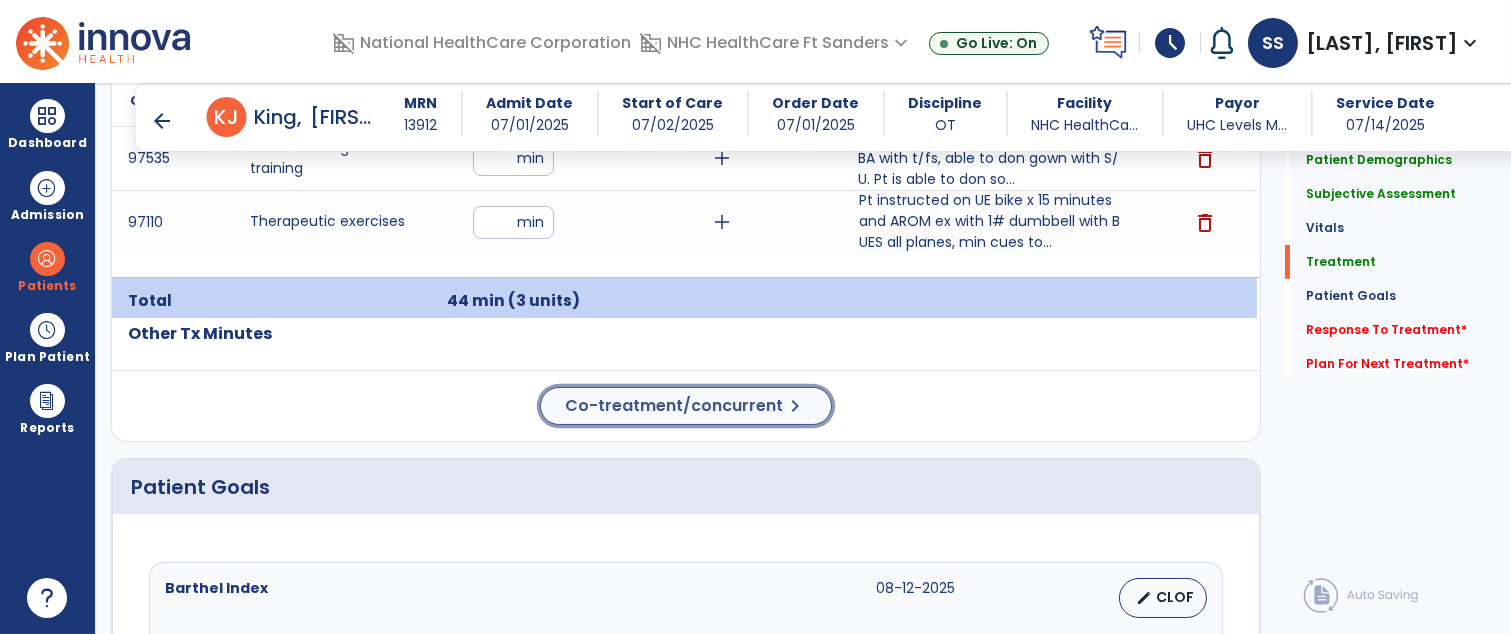 click on "Co-treatment/concurrent  chevron_right" 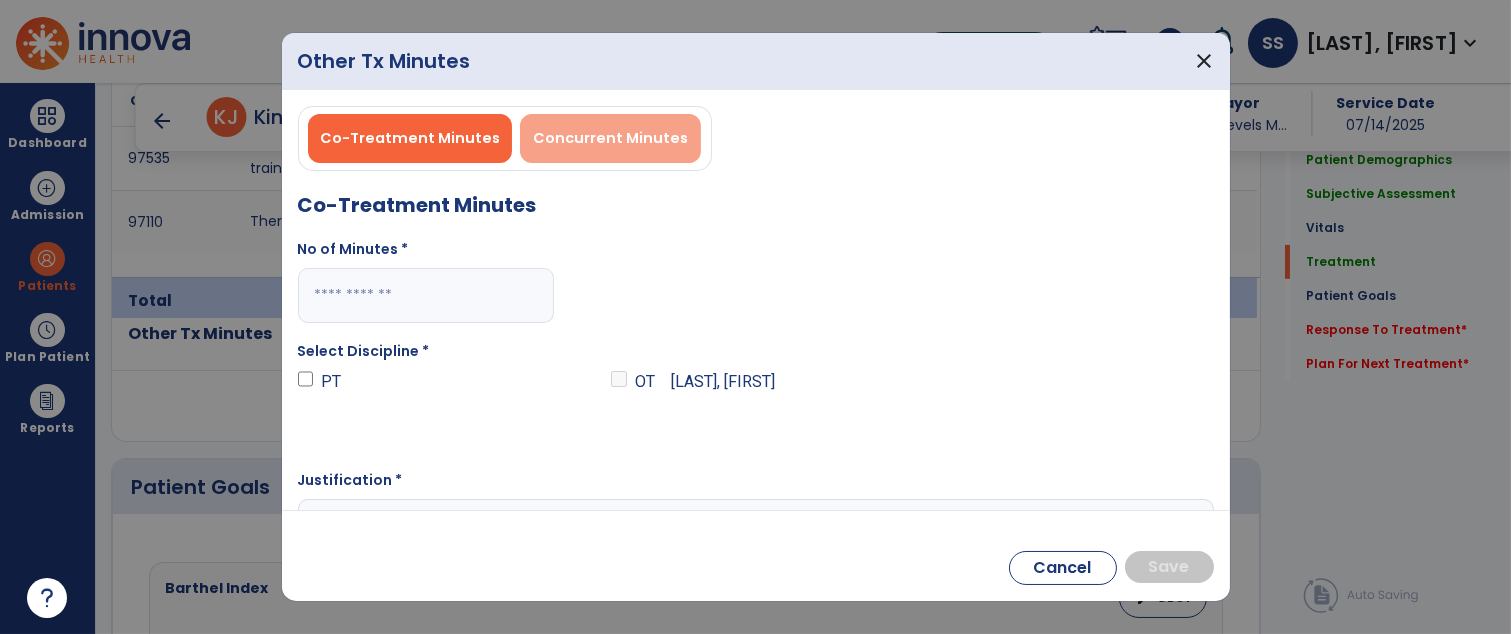 click on "Co-Treatment Minutes   Concurrent Minutes  Co-Treatment Minutes No of Minutes * Select Discipline *     PT      OT   [LAST], [FIRST]  Justification *" at bounding box center (756, 341) 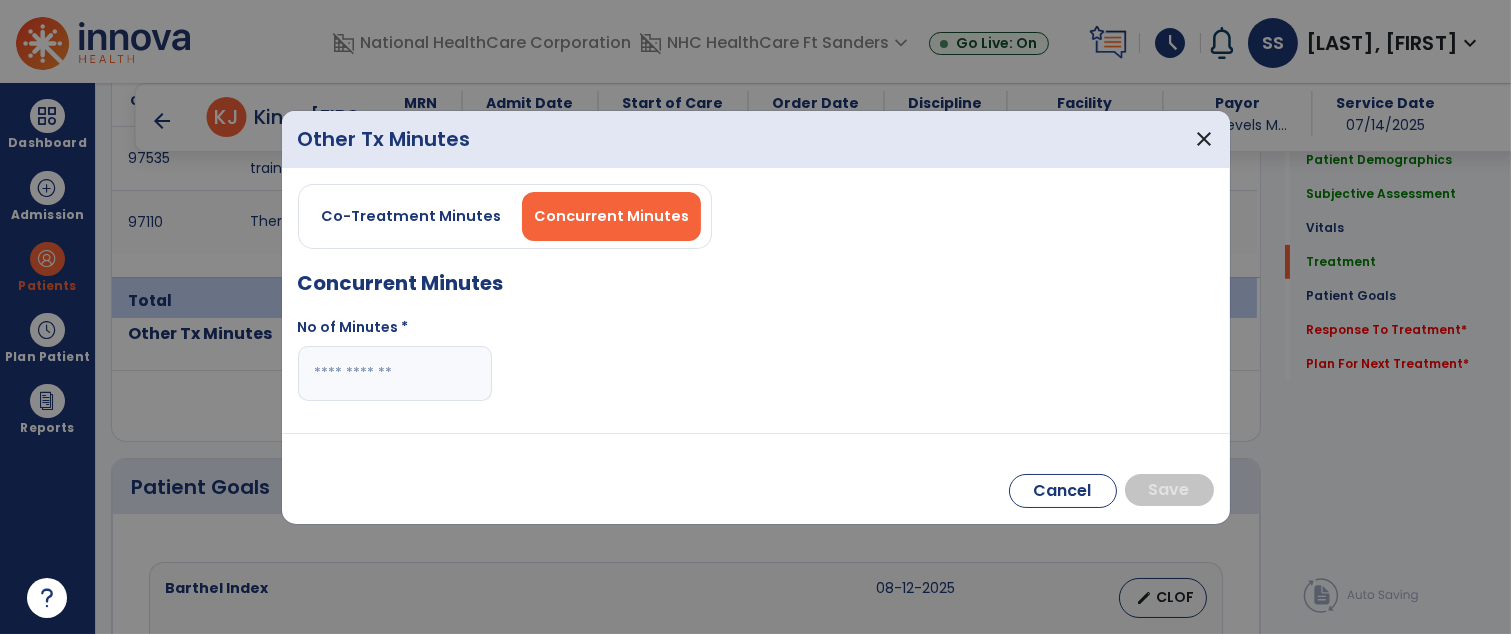 click at bounding box center [395, 373] 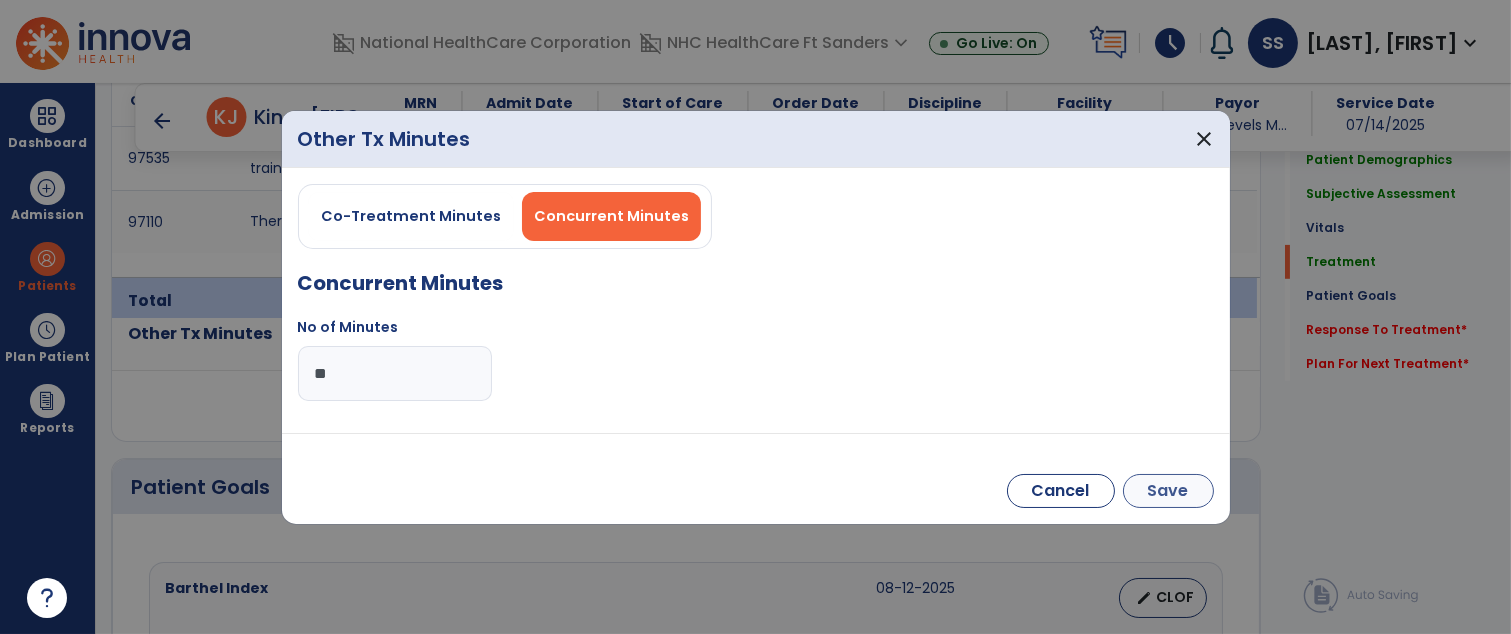 type on "**" 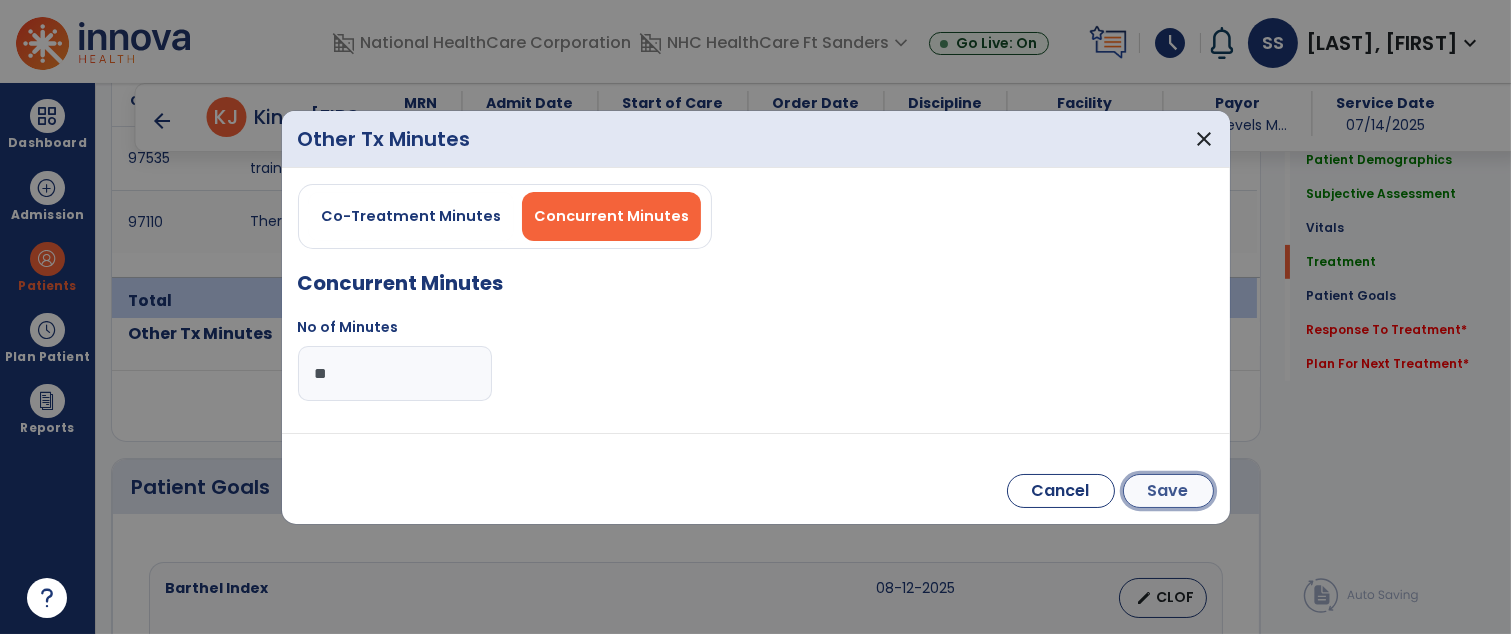 click on "Save" at bounding box center (1168, 491) 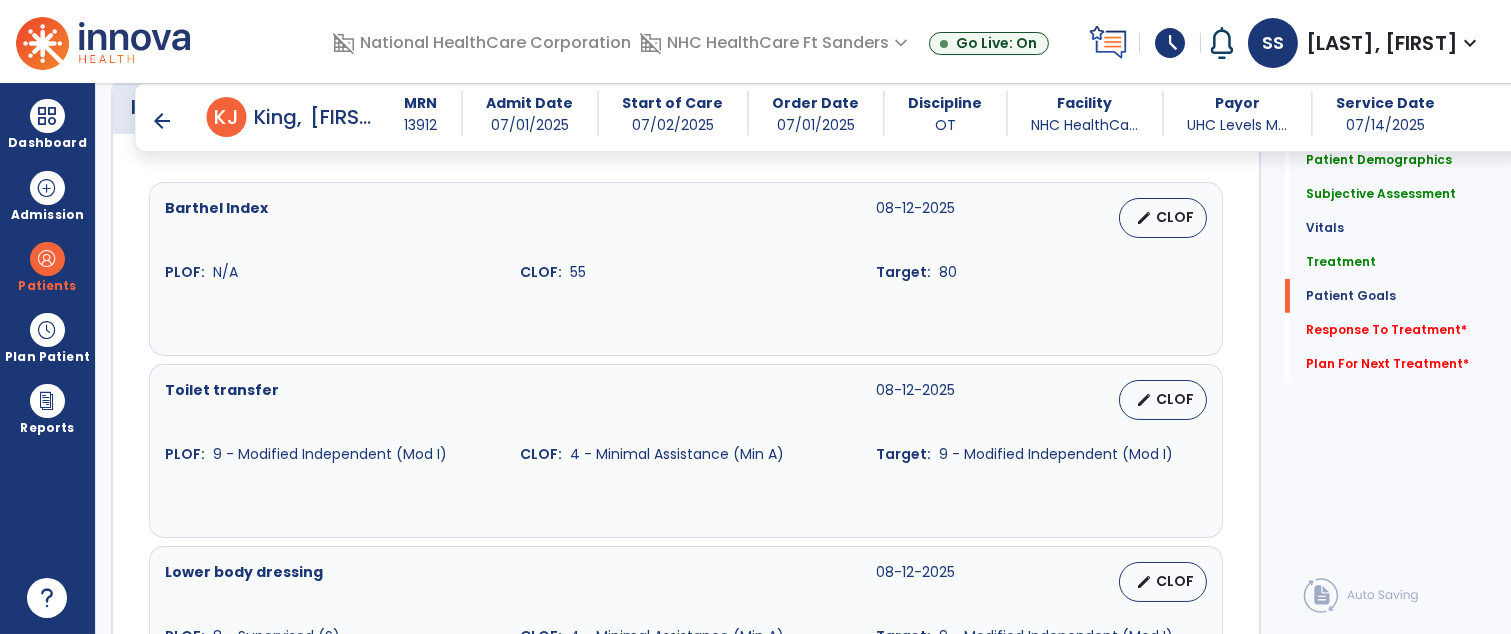 scroll, scrollTop: 1943, scrollLeft: 0, axis: vertical 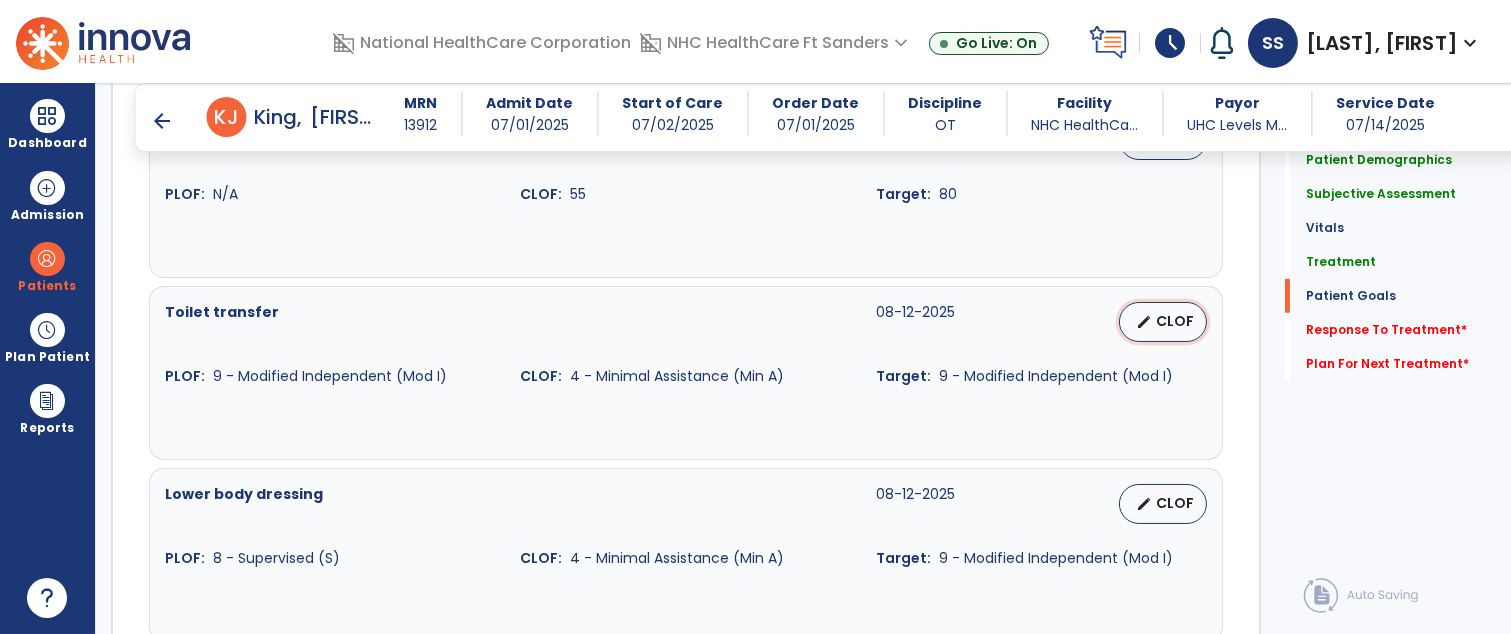 click on "CLOF" at bounding box center (1175, 321) 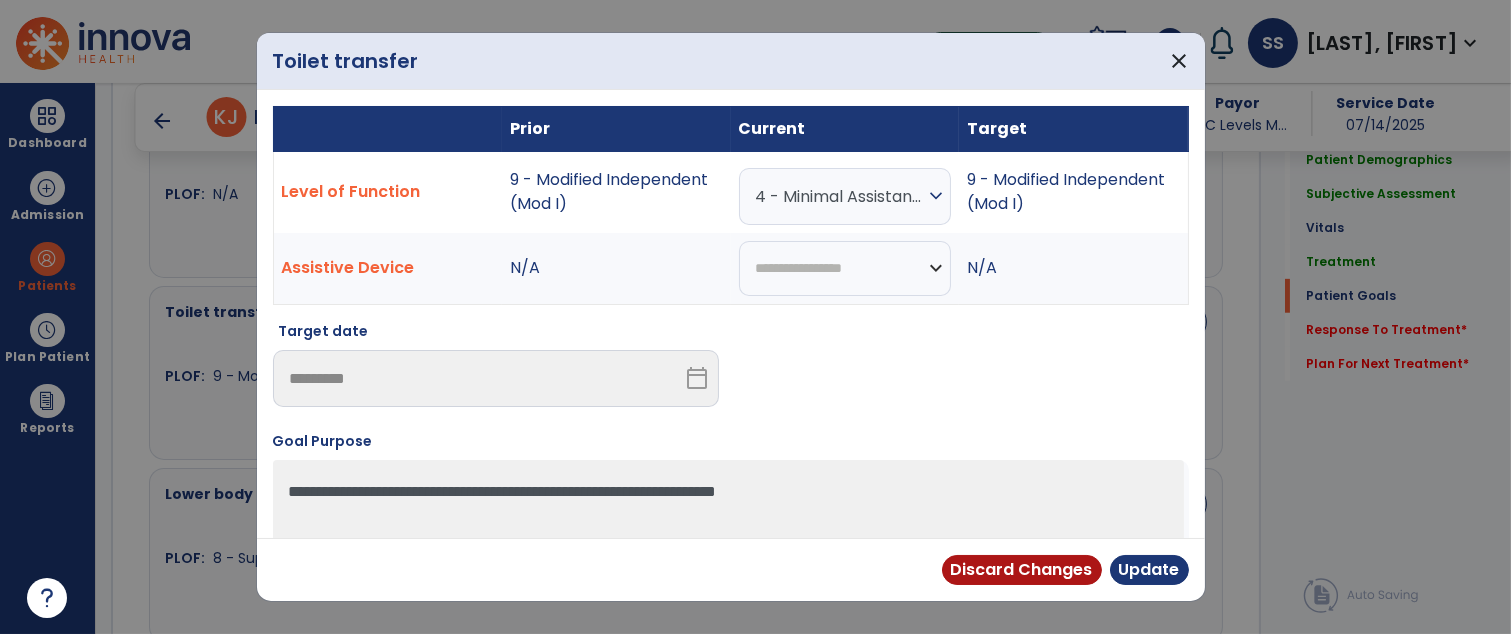 click on "expand_more" at bounding box center (936, 196) 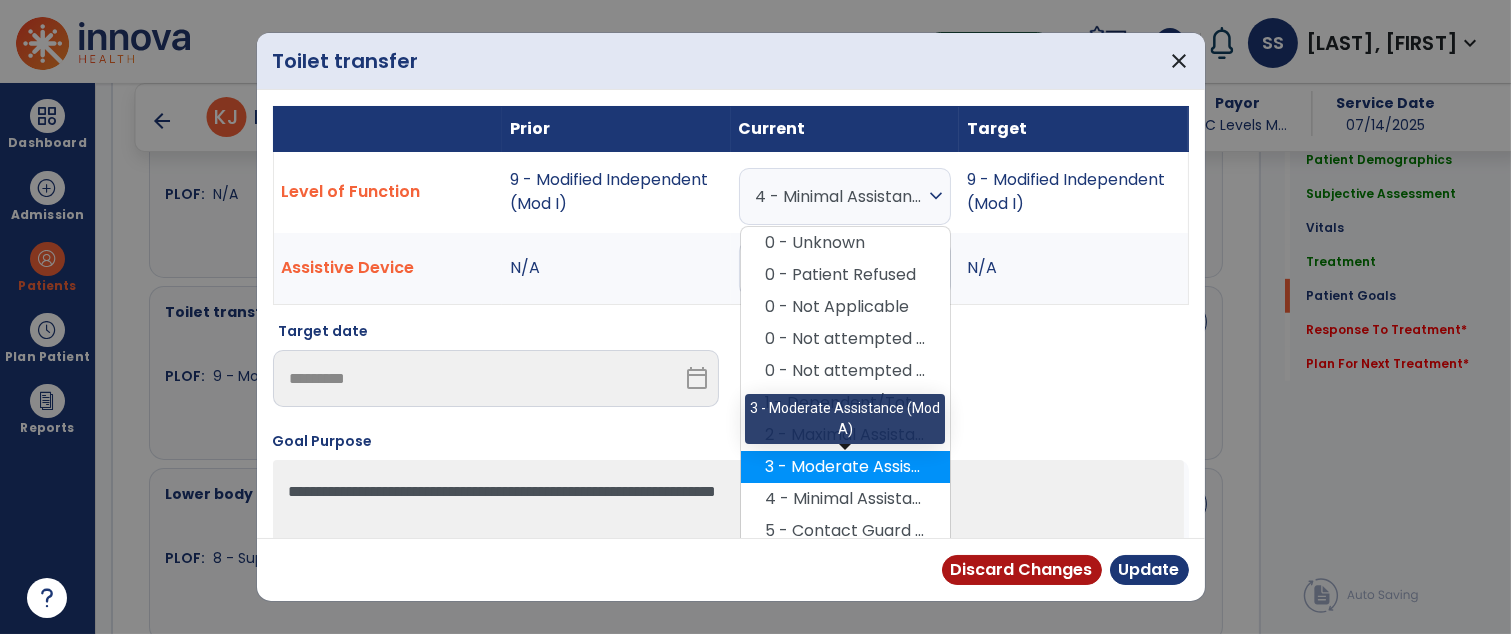 scroll, scrollTop: 123, scrollLeft: 0, axis: vertical 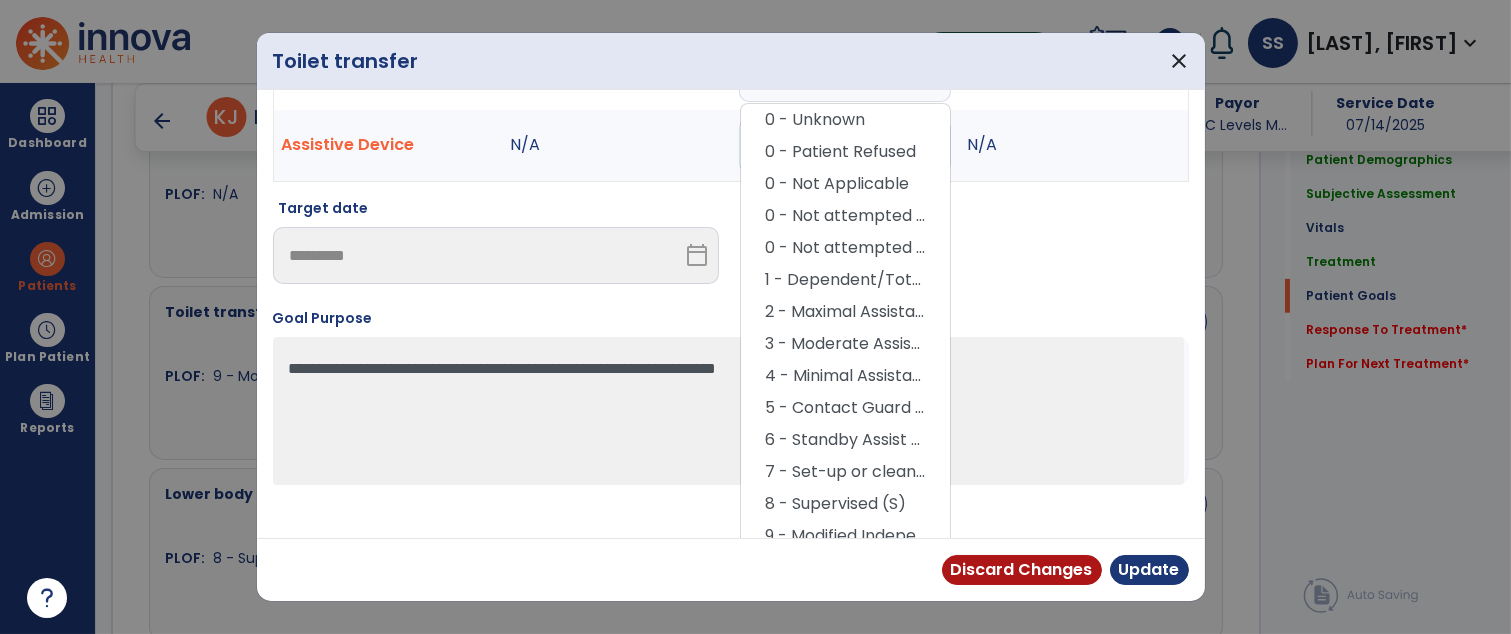 click on "6 - Standby Assist (SBA)" at bounding box center (845, 440) 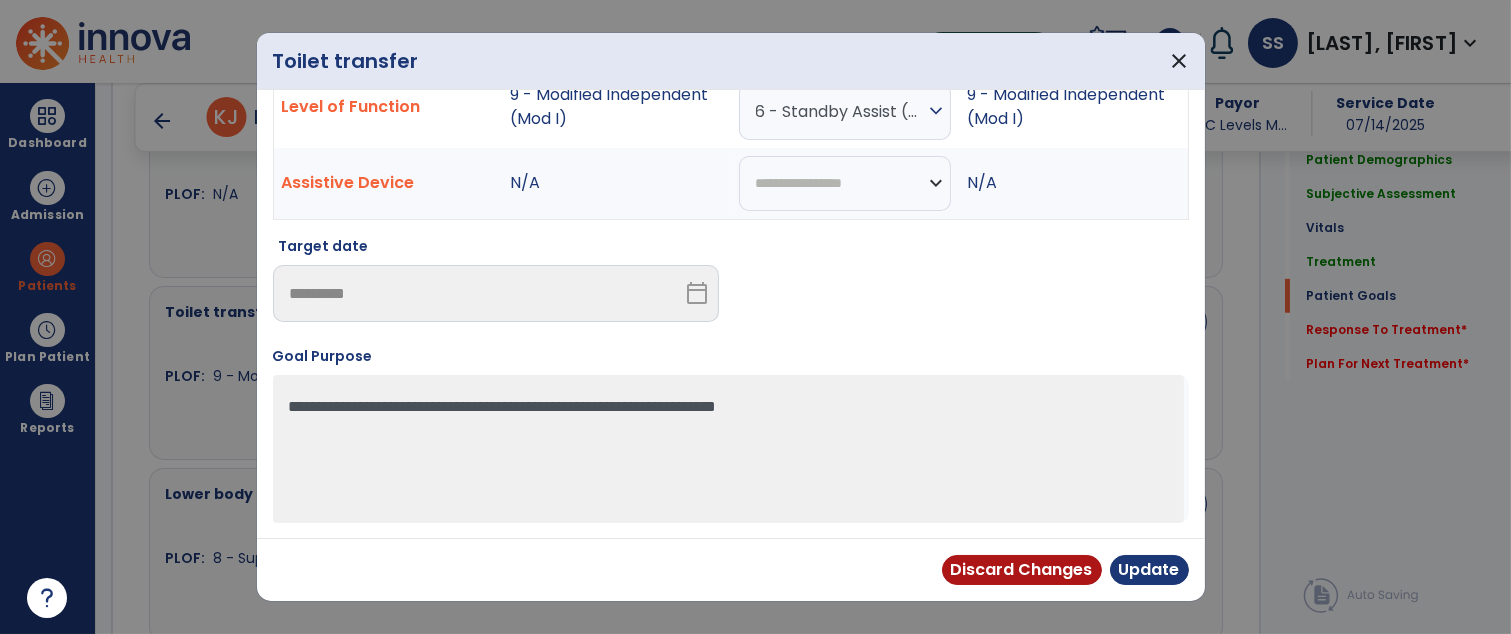 scroll, scrollTop: 82, scrollLeft: 0, axis: vertical 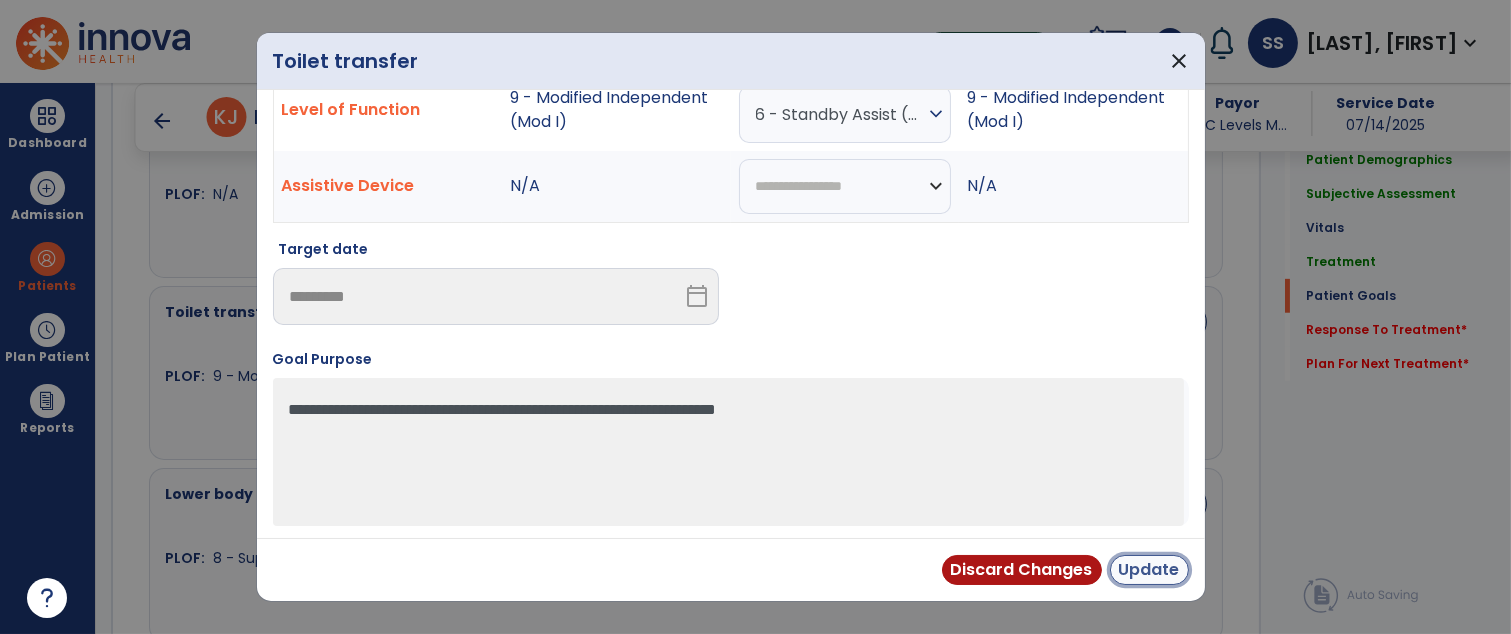 click on "Update" at bounding box center [1149, 570] 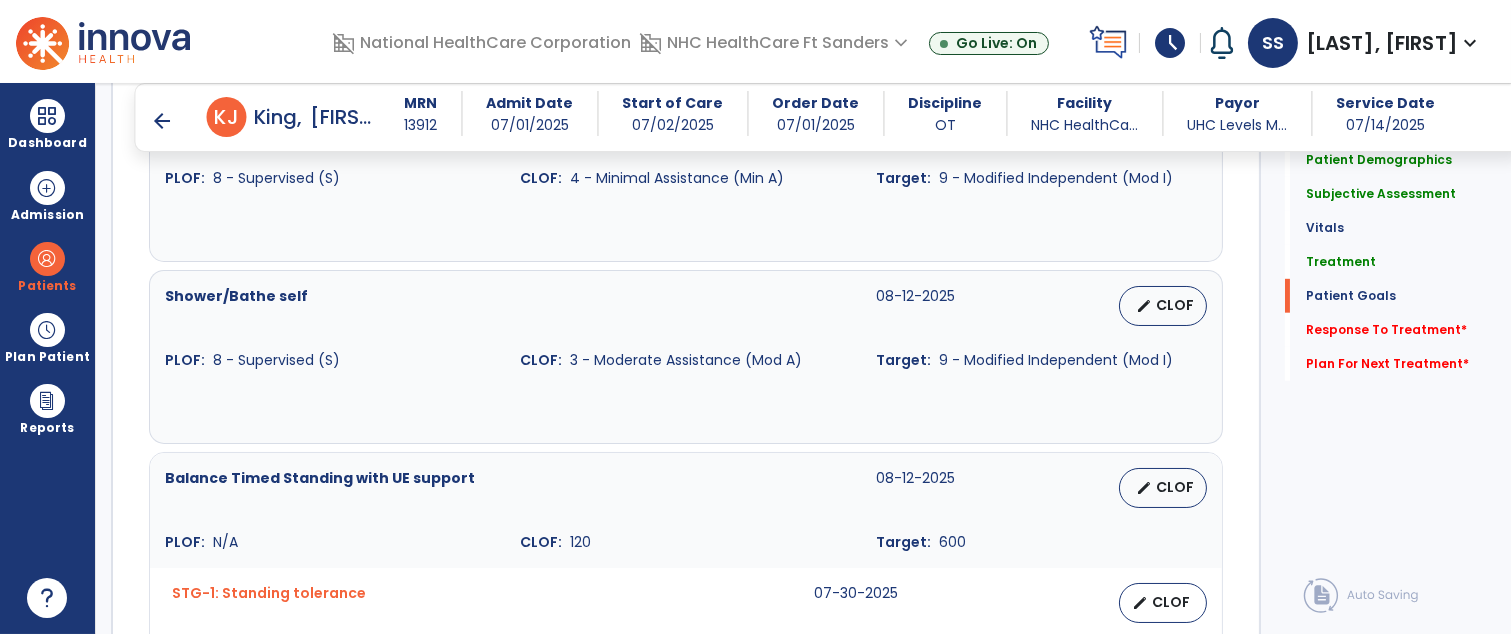 scroll, scrollTop: 2325, scrollLeft: 0, axis: vertical 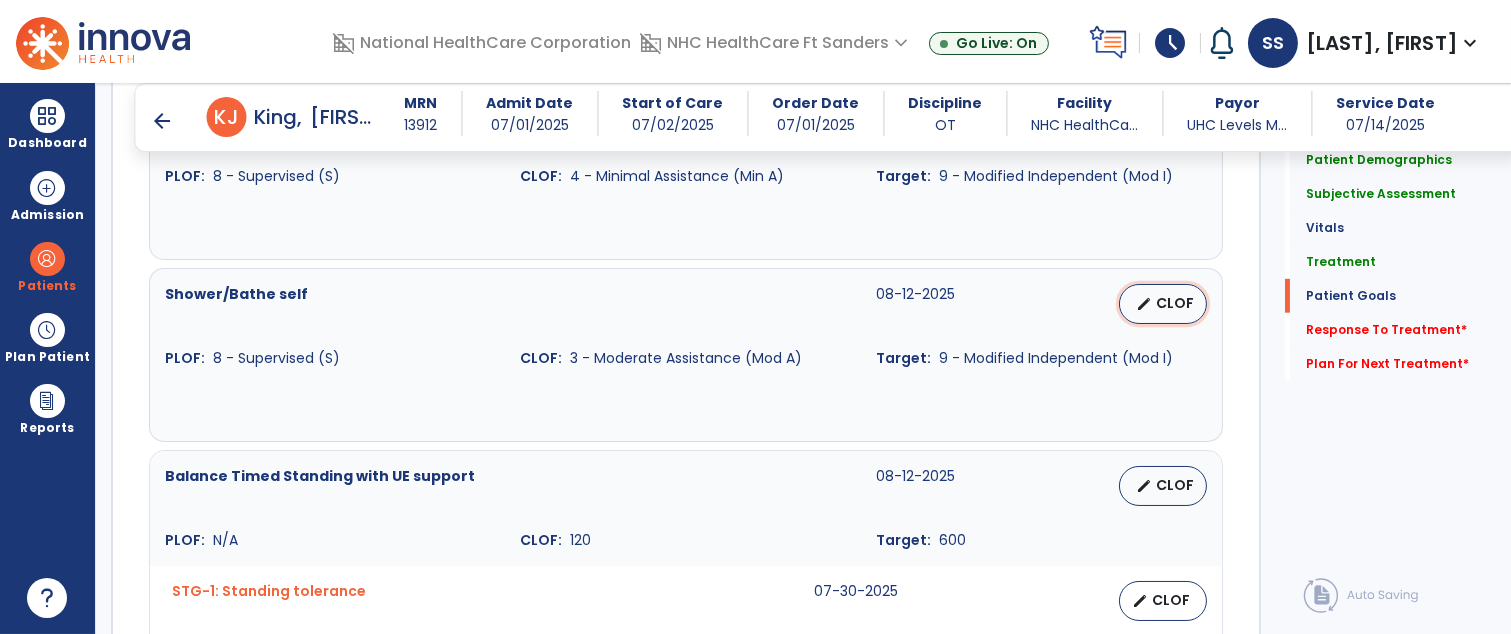click on "edit" at bounding box center (1144, 304) 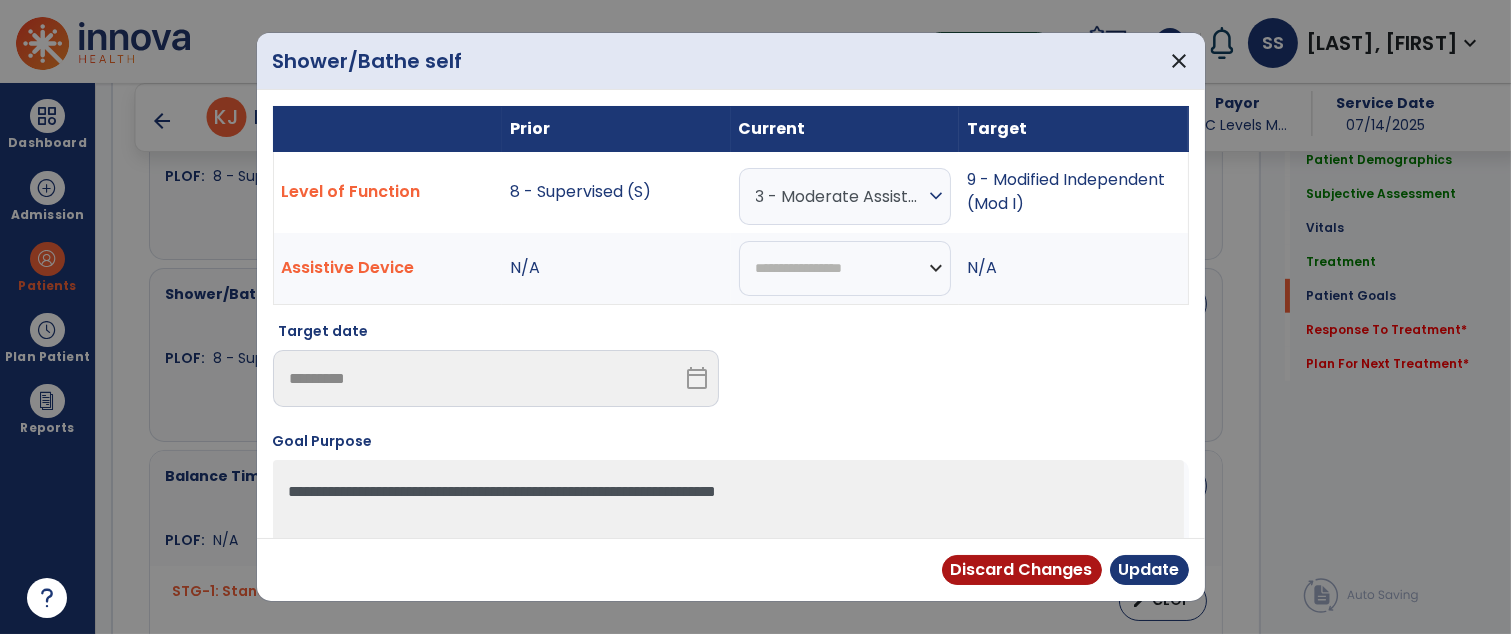 click on "expand_more" at bounding box center [936, 196] 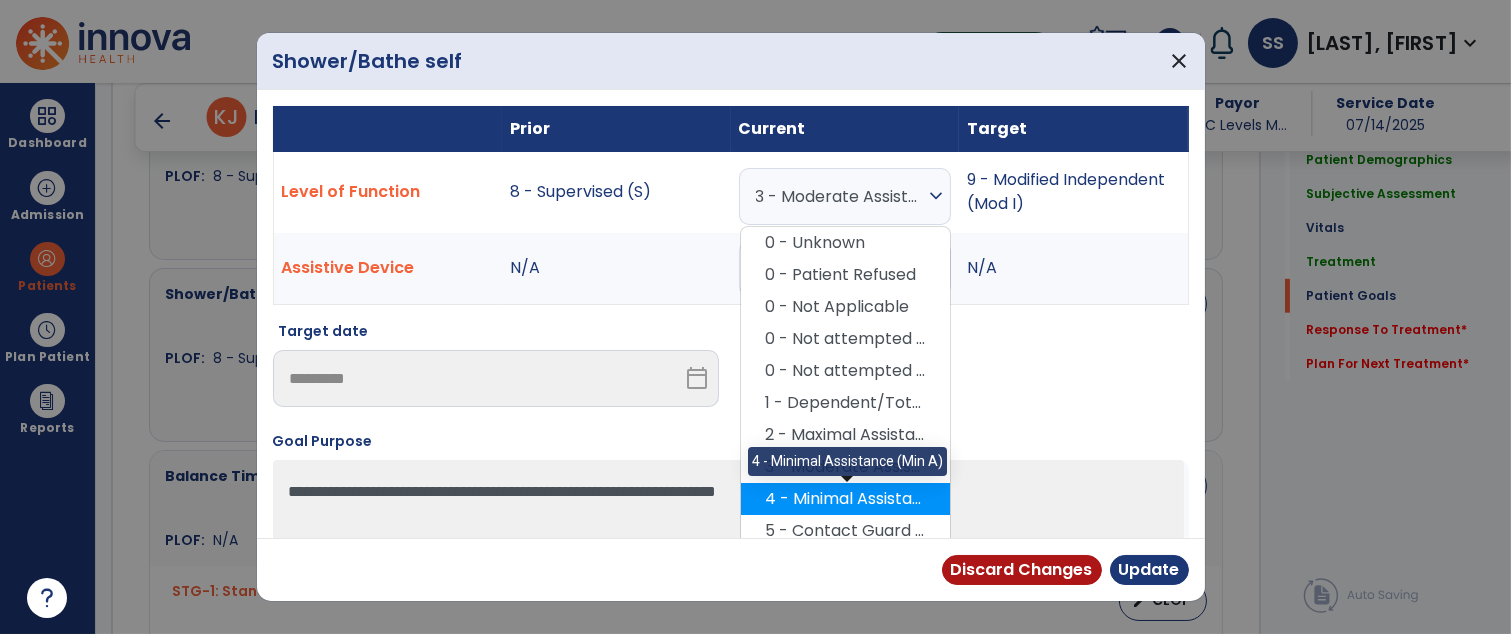 click on "4 - Minimal Assistance (Min A)" at bounding box center (845, 499) 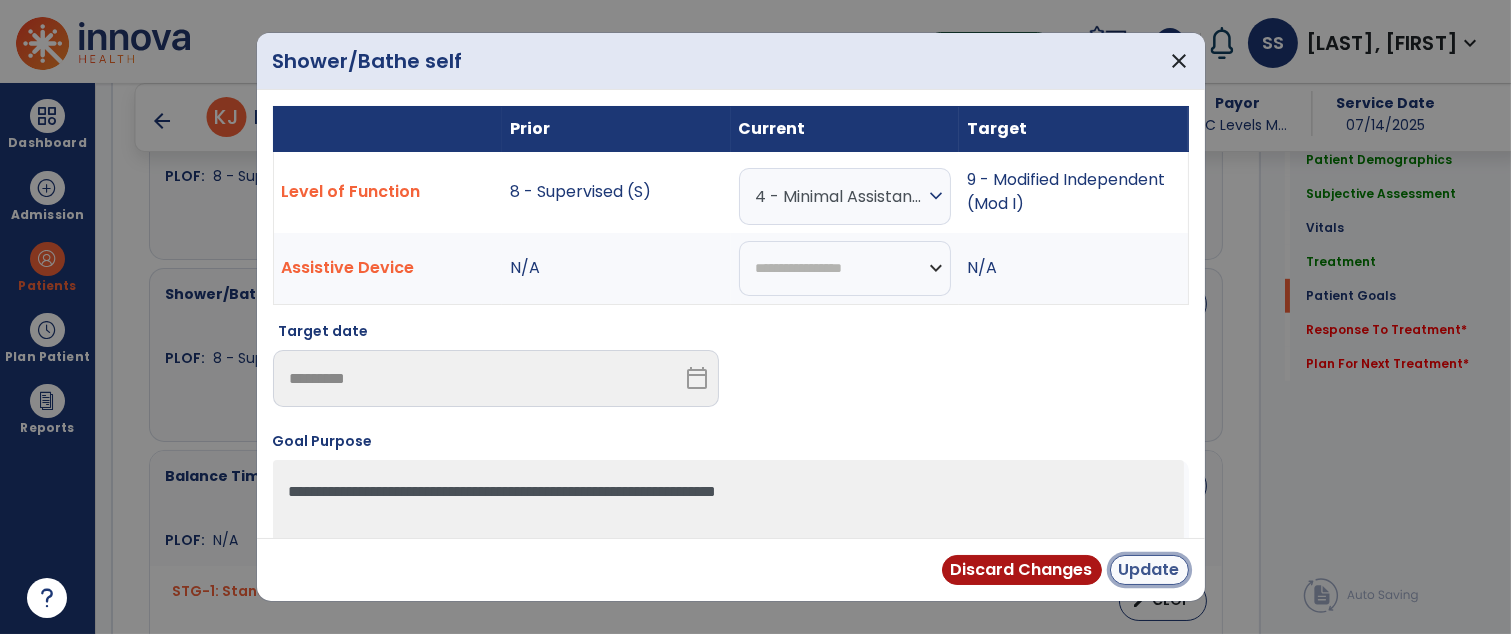 click on "Update" at bounding box center [1149, 570] 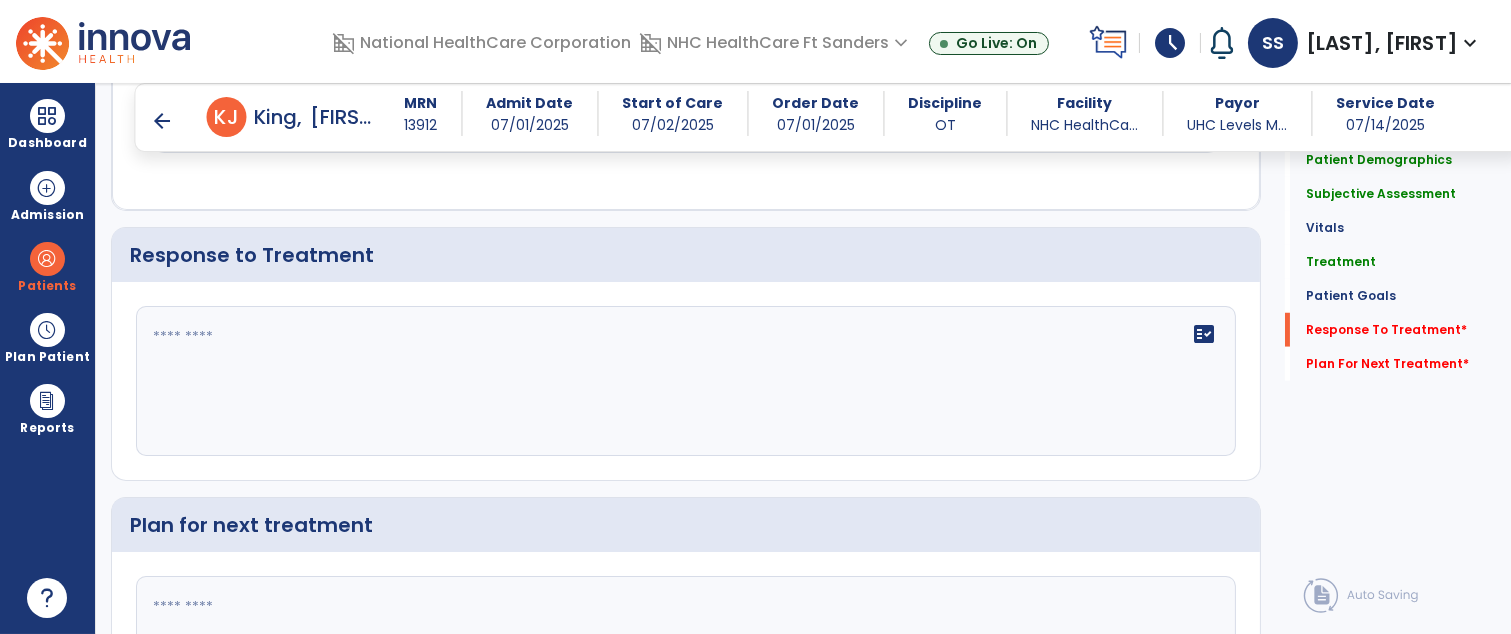 scroll, scrollTop: 3161, scrollLeft: 0, axis: vertical 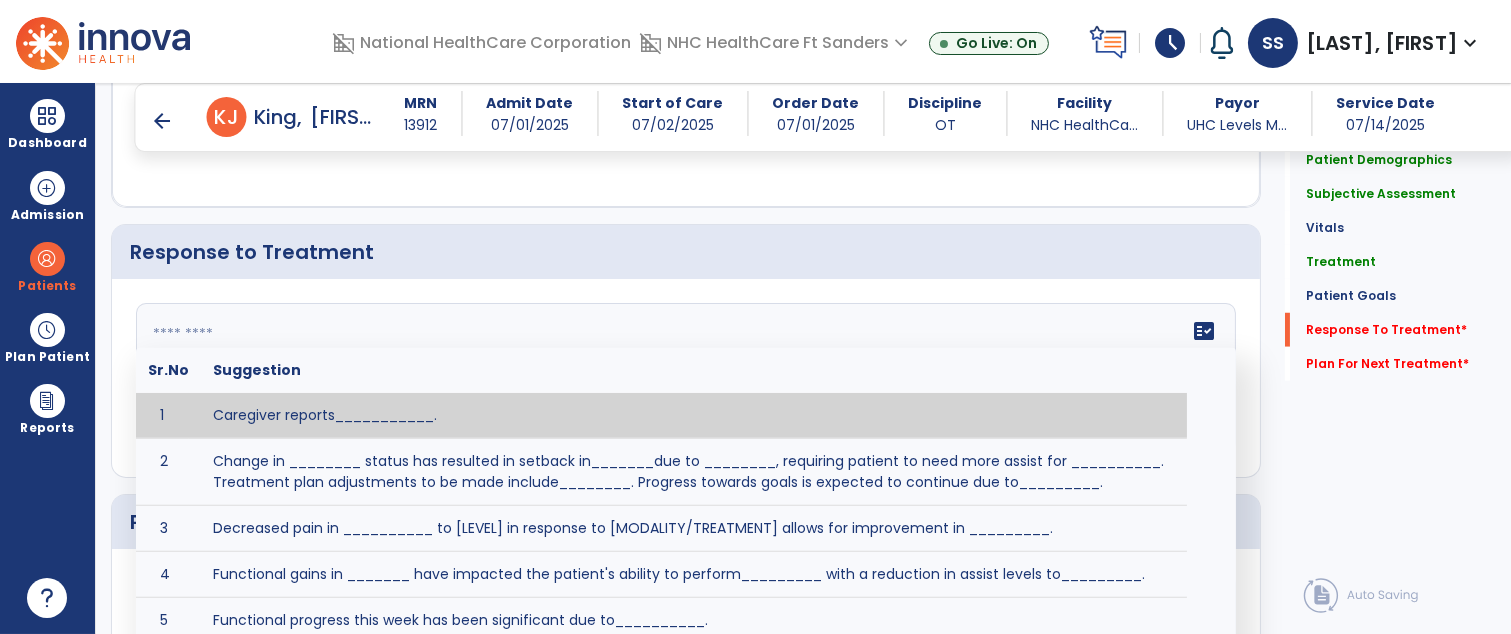 click on "fact_check  Sr.No Suggestion 1 Caregiver reports___________. 2 Change in ________ status has resulted in setback in_______due to ________, requiring patient to need more assist for __________.   Treatment plan adjustments to be made include________.  Progress towards goals is expected to continue due to_________. 3 Decreased pain in __________ to [LEVEL] in response to [MODALITY/TREATMENT] allows for improvement in _________. 4 Functional gains in _______ have impacted the patient's ability to perform_________ with a reduction in assist levels to_________. 5 Functional progress this week has been significant due to__________. 6 Gains in ________ have improved the patient's ability to perform ______with decreased levels of assist to___________. 7 Improvement in ________allows patient to tolerate higher levels of challenges in_________. 8 Pain in [AREA] has decreased to [LEVEL] in response to [TREATMENT/MODALITY], allowing fore ease in completing__________. 9 10 11 12 13 14 15 16 17 18 19 20 21" 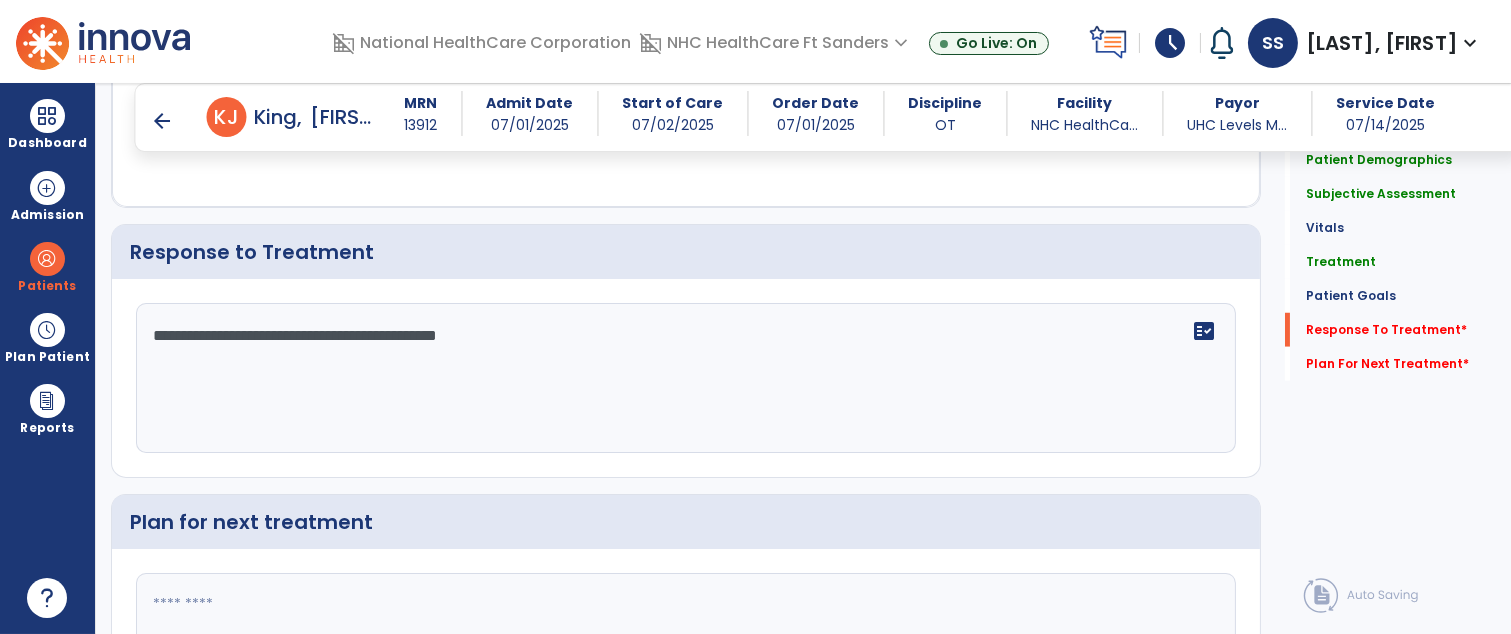 type on "**********" 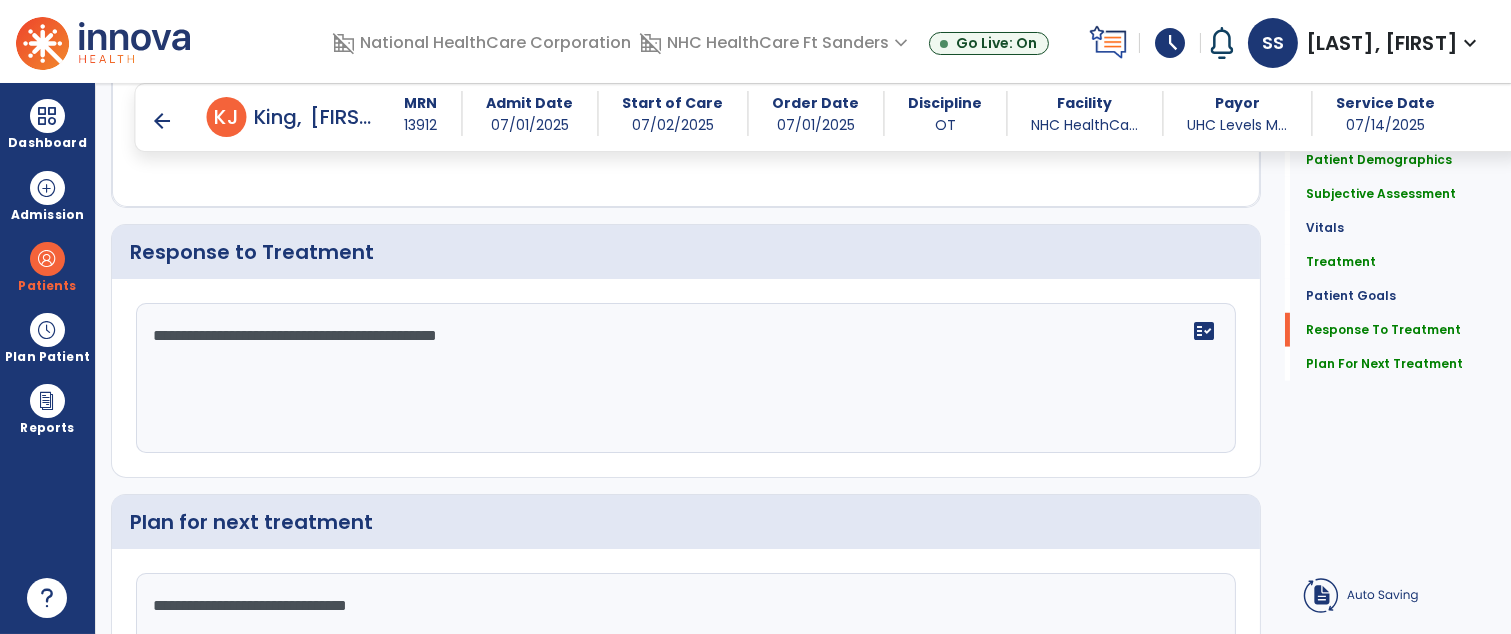 scroll, scrollTop: 3332, scrollLeft: 0, axis: vertical 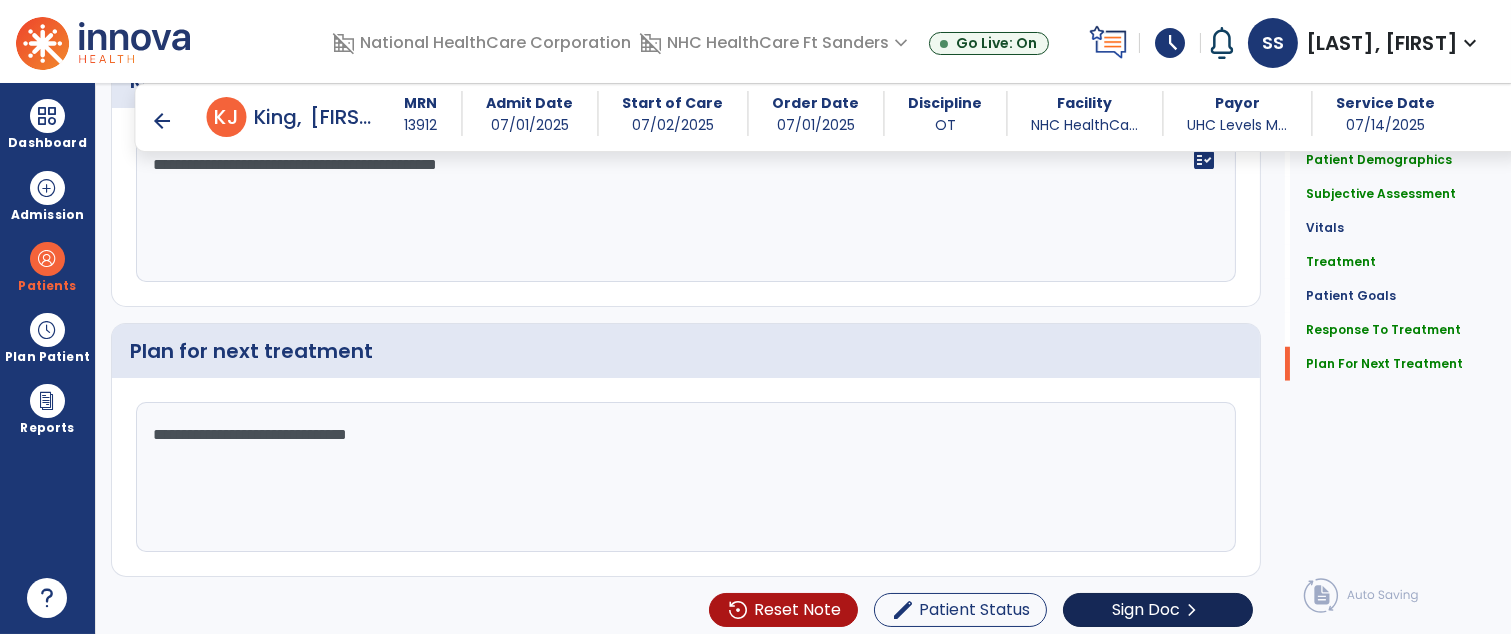 type on "**********" 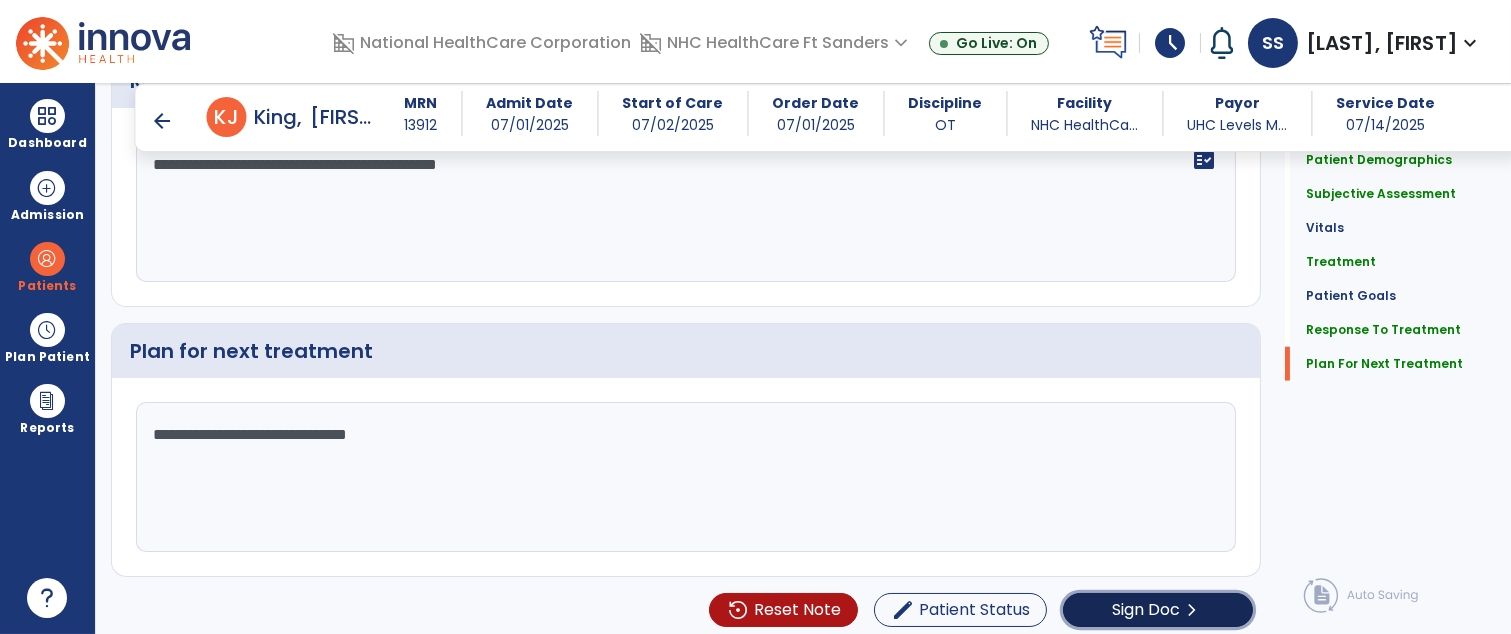 click on "Sign Doc" 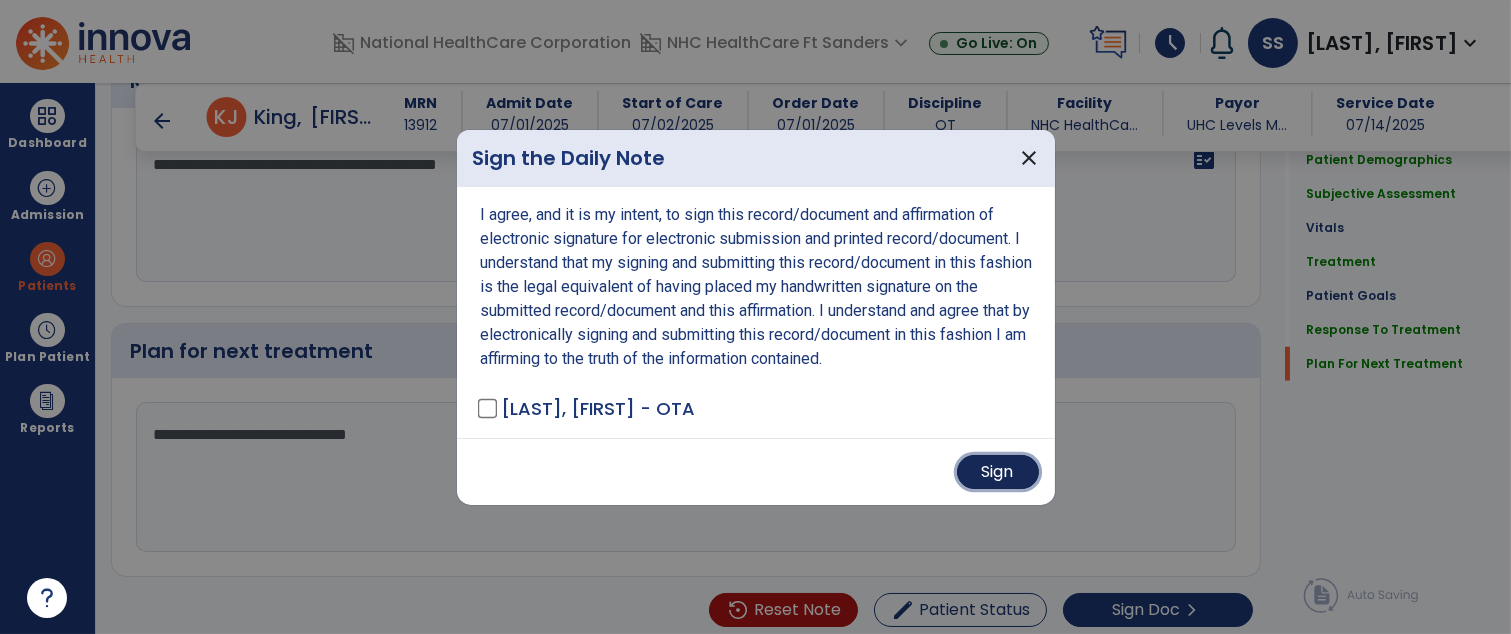 click on "Sign" at bounding box center (998, 472) 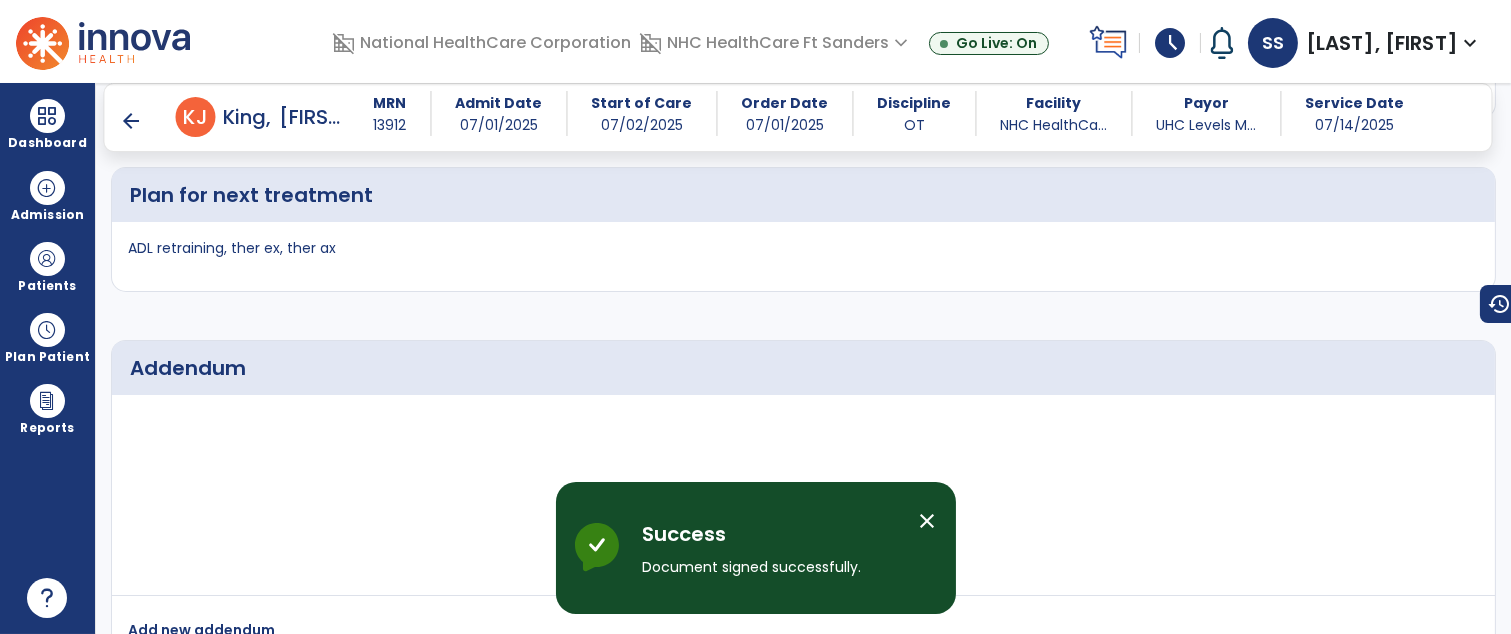 scroll, scrollTop: 3919, scrollLeft: 0, axis: vertical 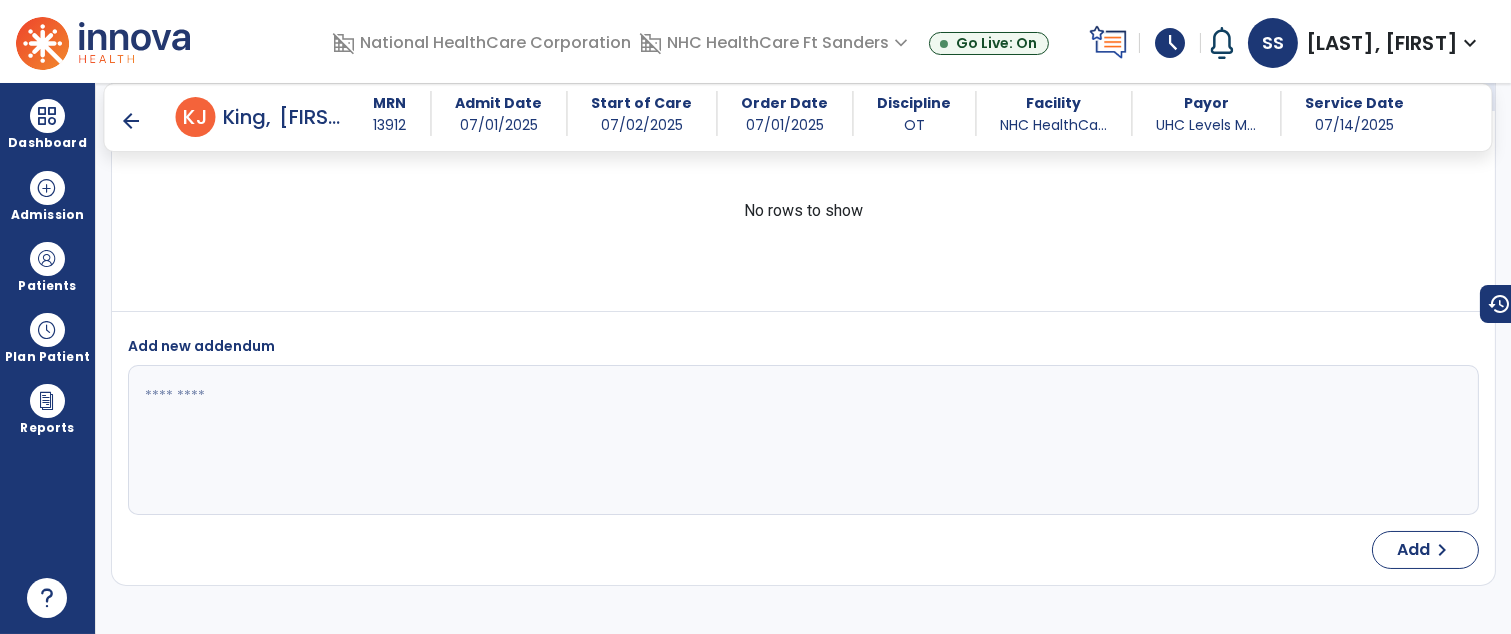click on "arrow_back" at bounding box center (132, 121) 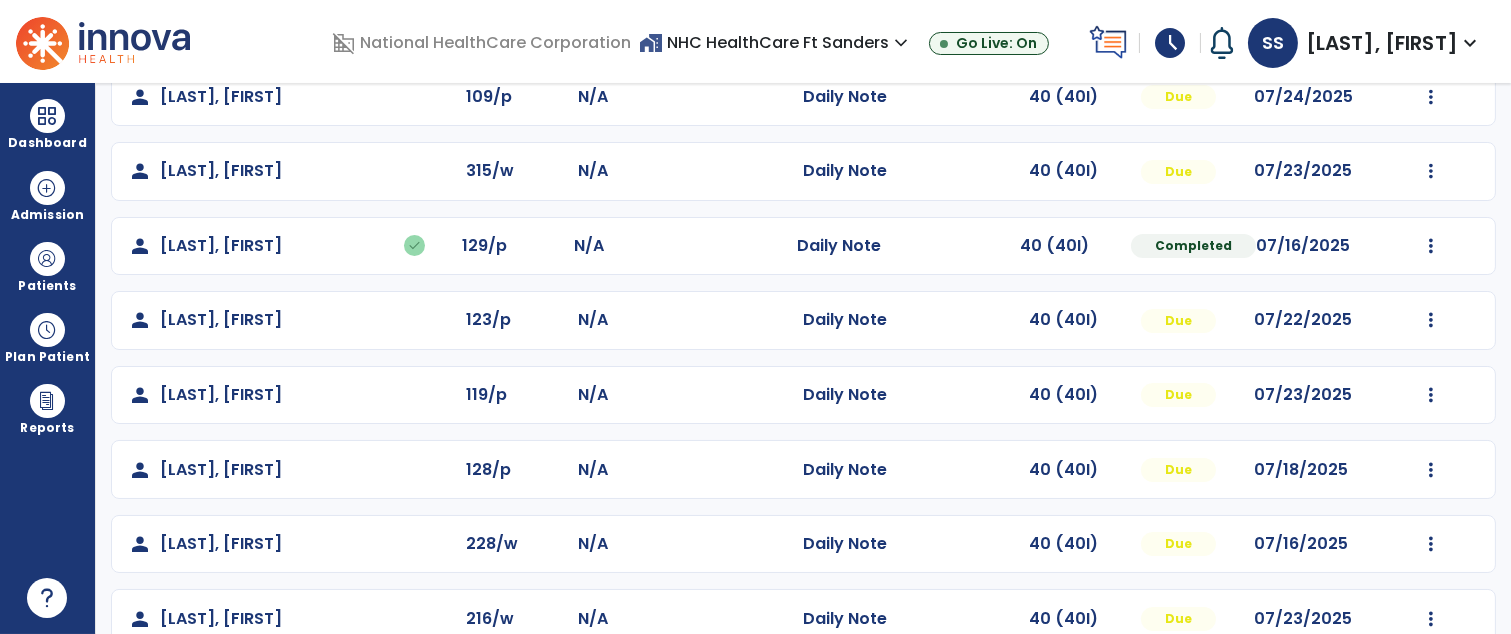 scroll, scrollTop: 453, scrollLeft: 0, axis: vertical 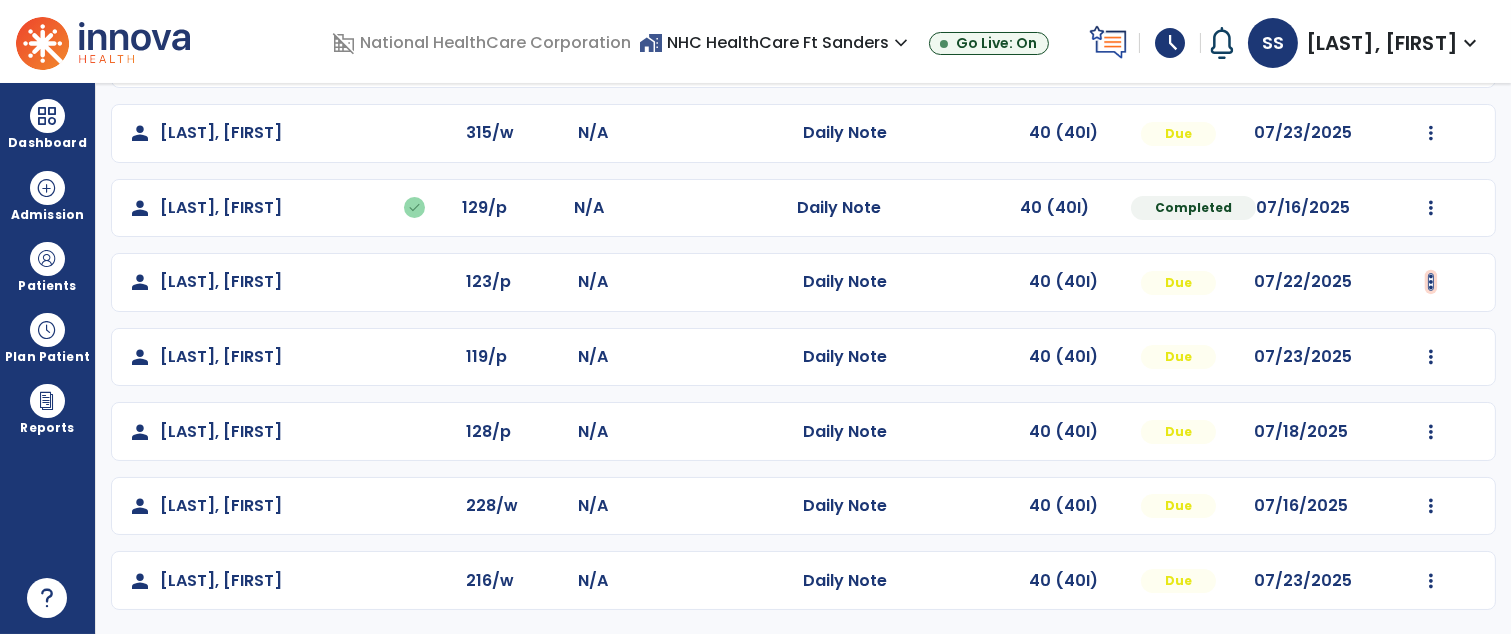 click at bounding box center (1431, -165) 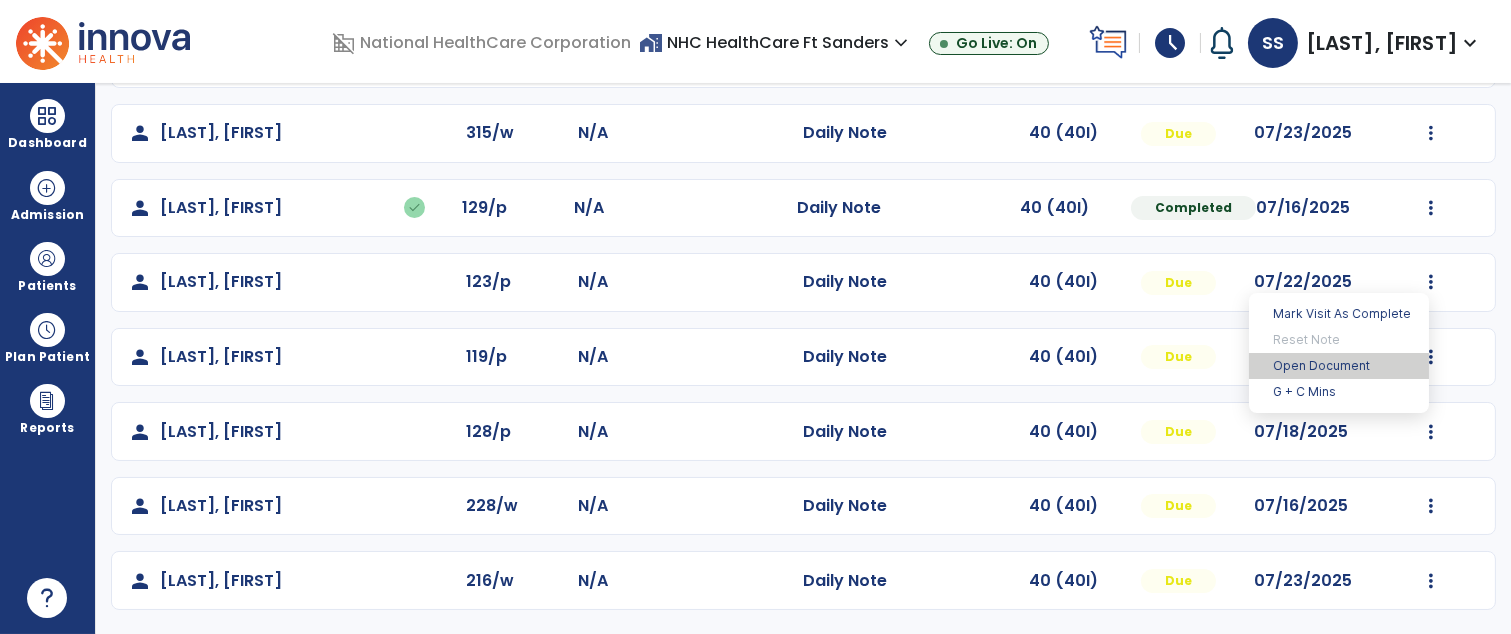 click on "Open Document" at bounding box center [1339, 366] 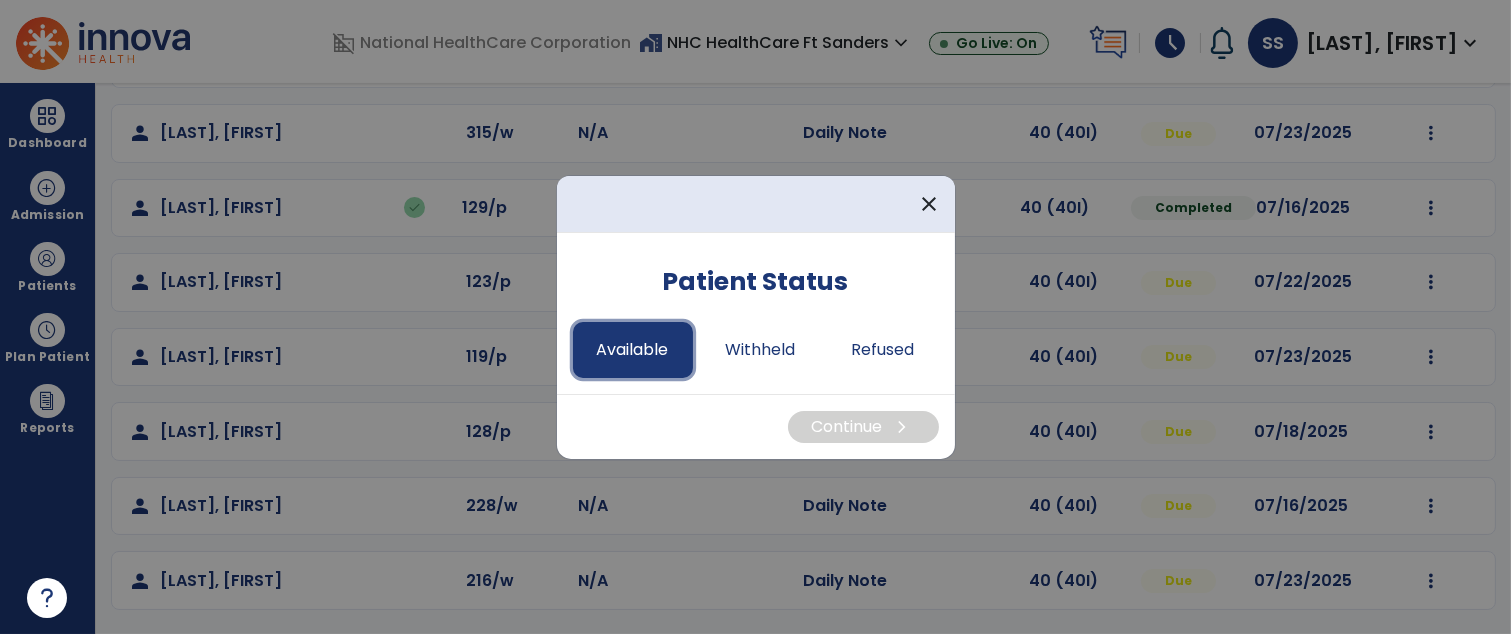 click on "Available" at bounding box center [633, 350] 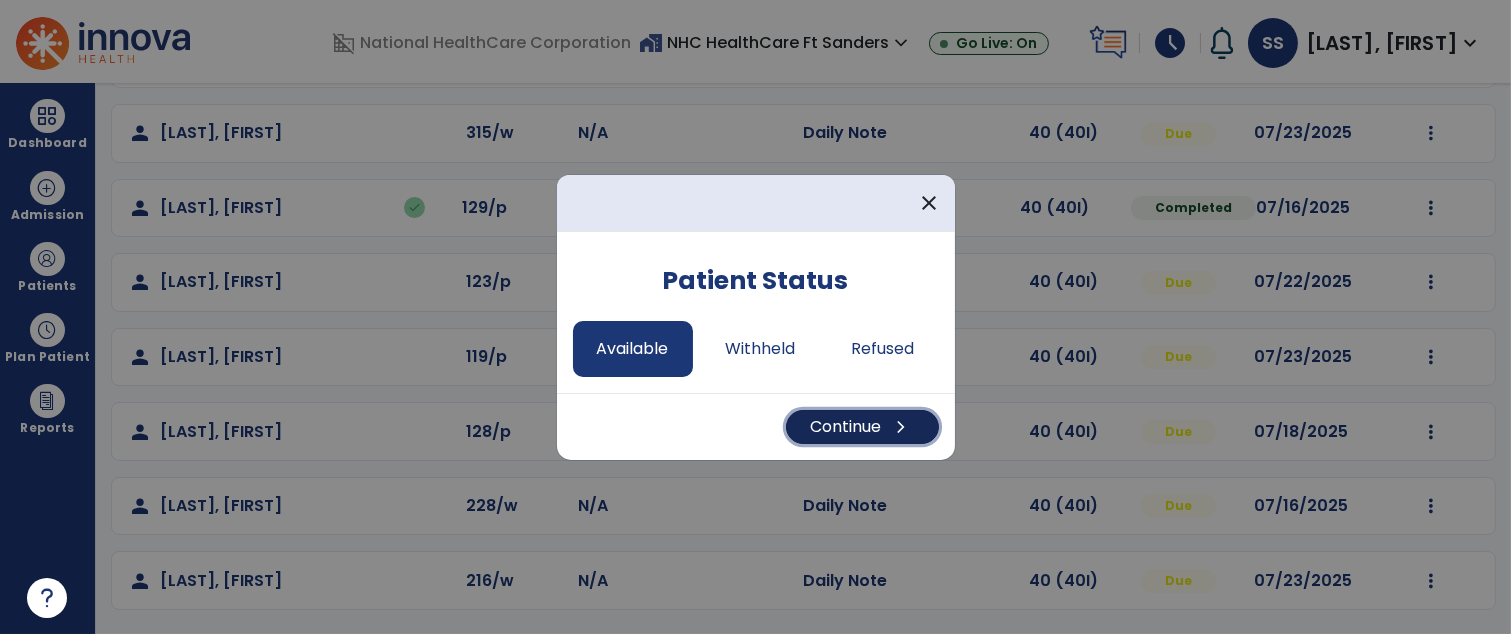 click on "Continue   chevron_right" at bounding box center [862, 427] 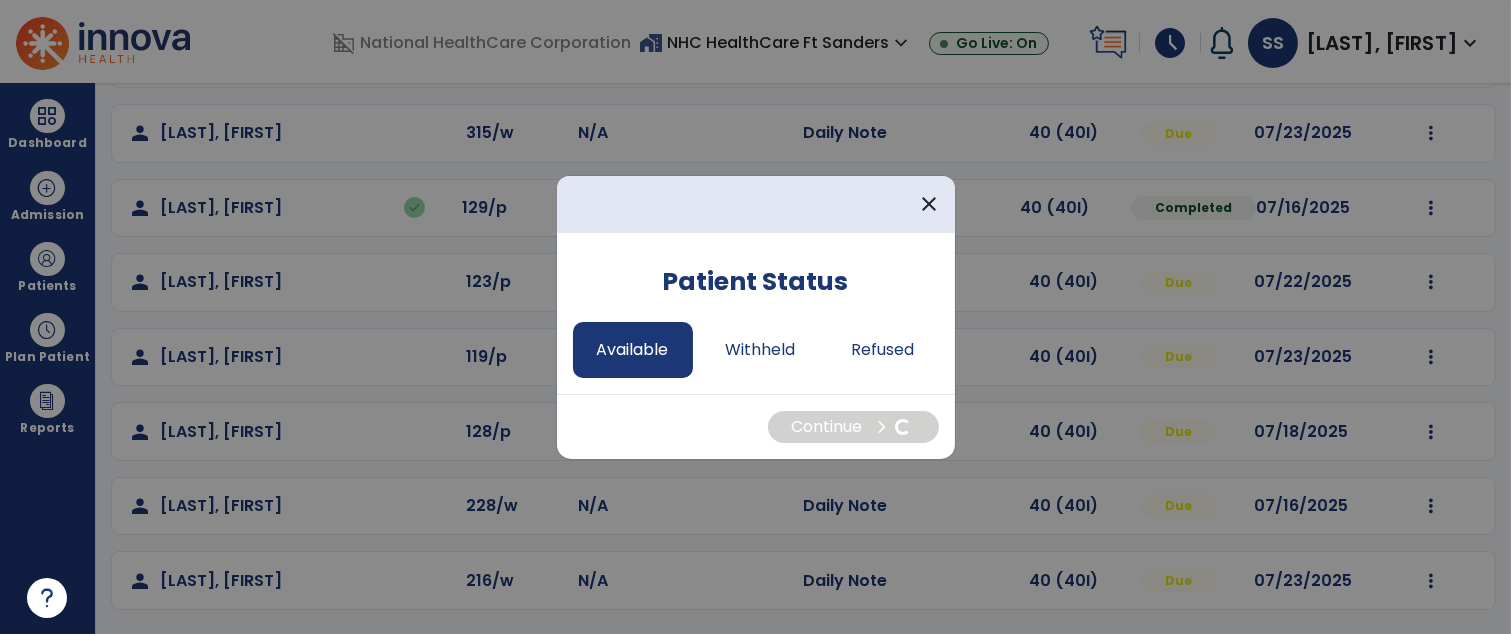 select on "*" 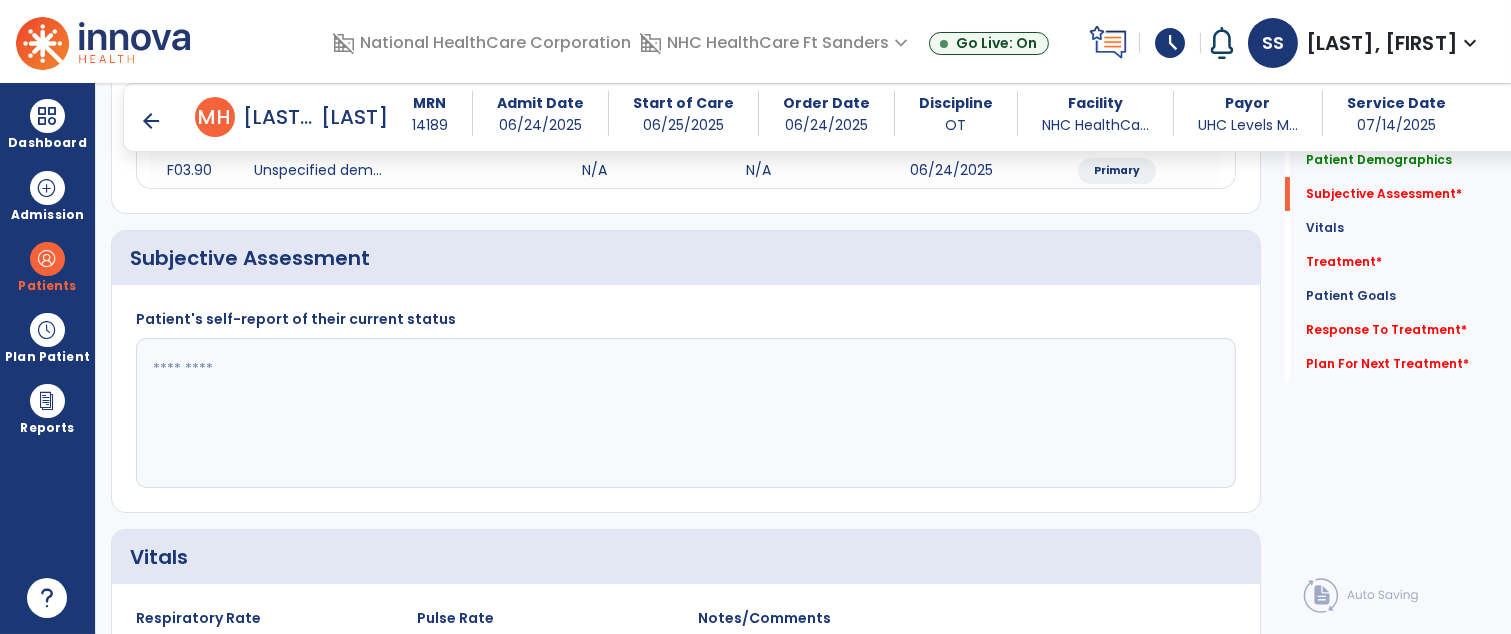 scroll, scrollTop: 430, scrollLeft: 0, axis: vertical 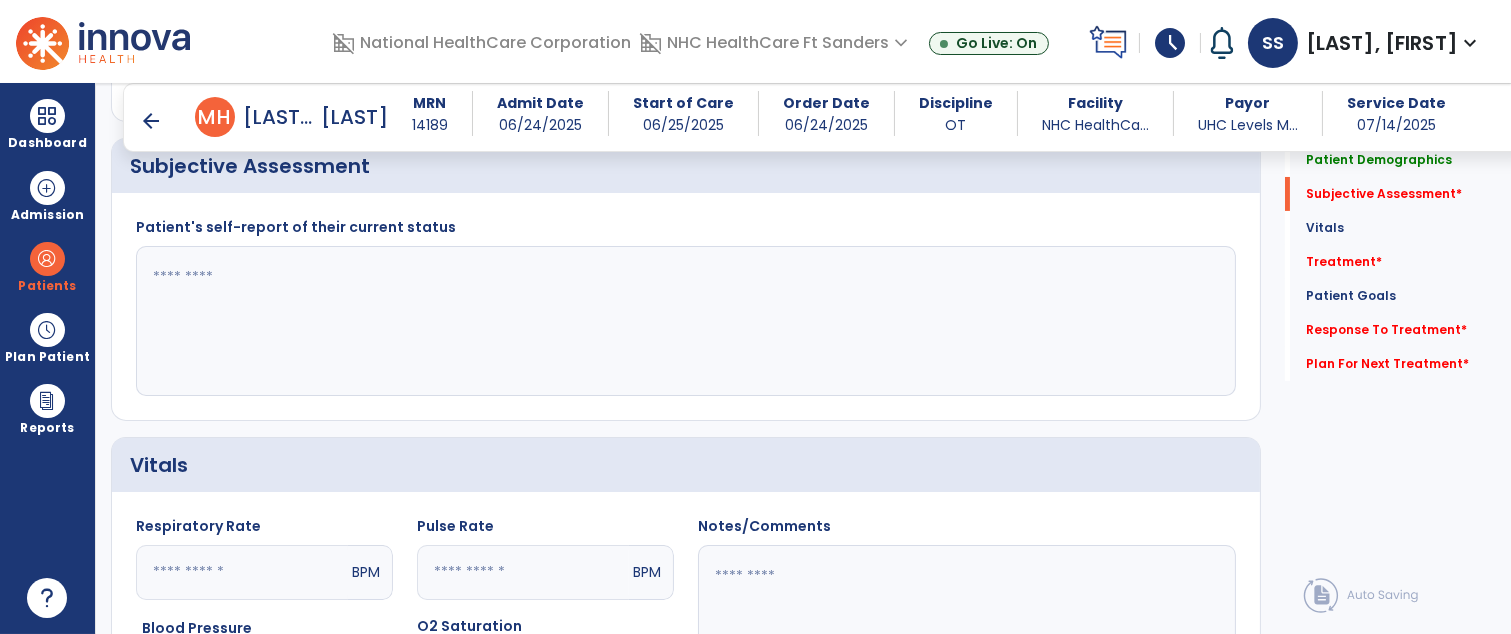 click 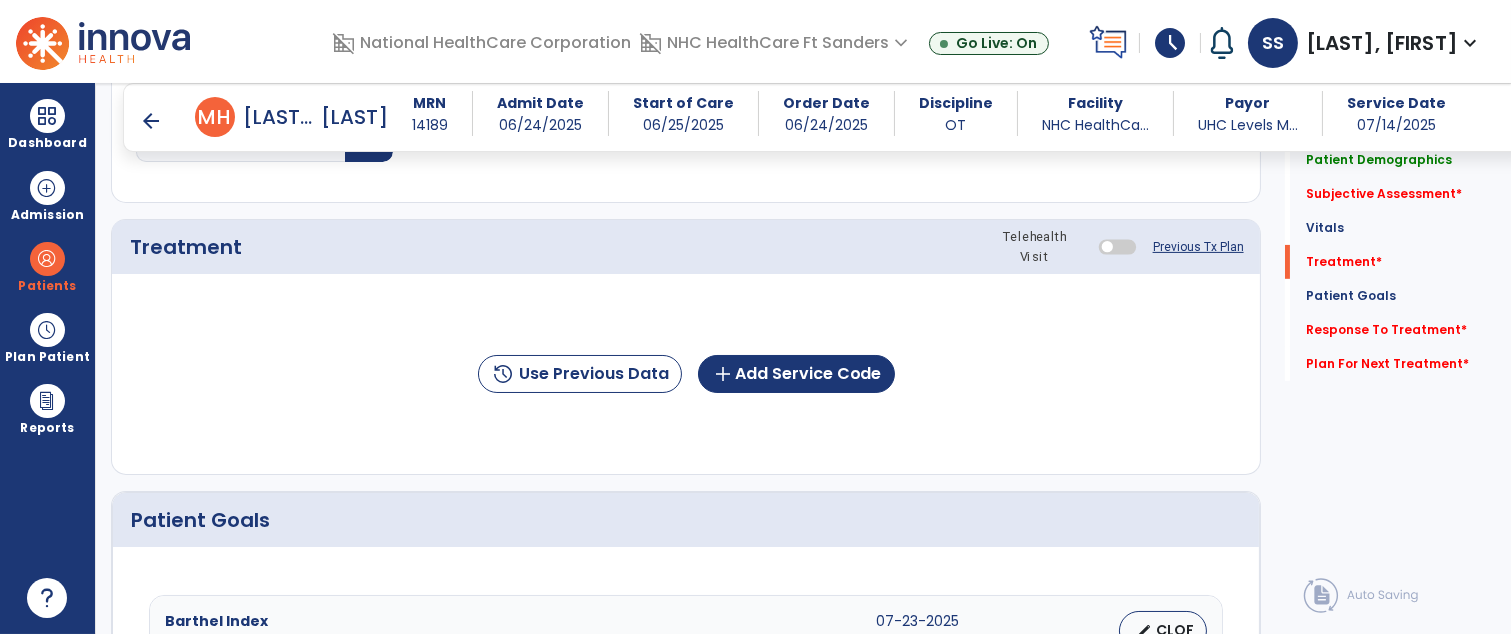 scroll, scrollTop: 1074, scrollLeft: 0, axis: vertical 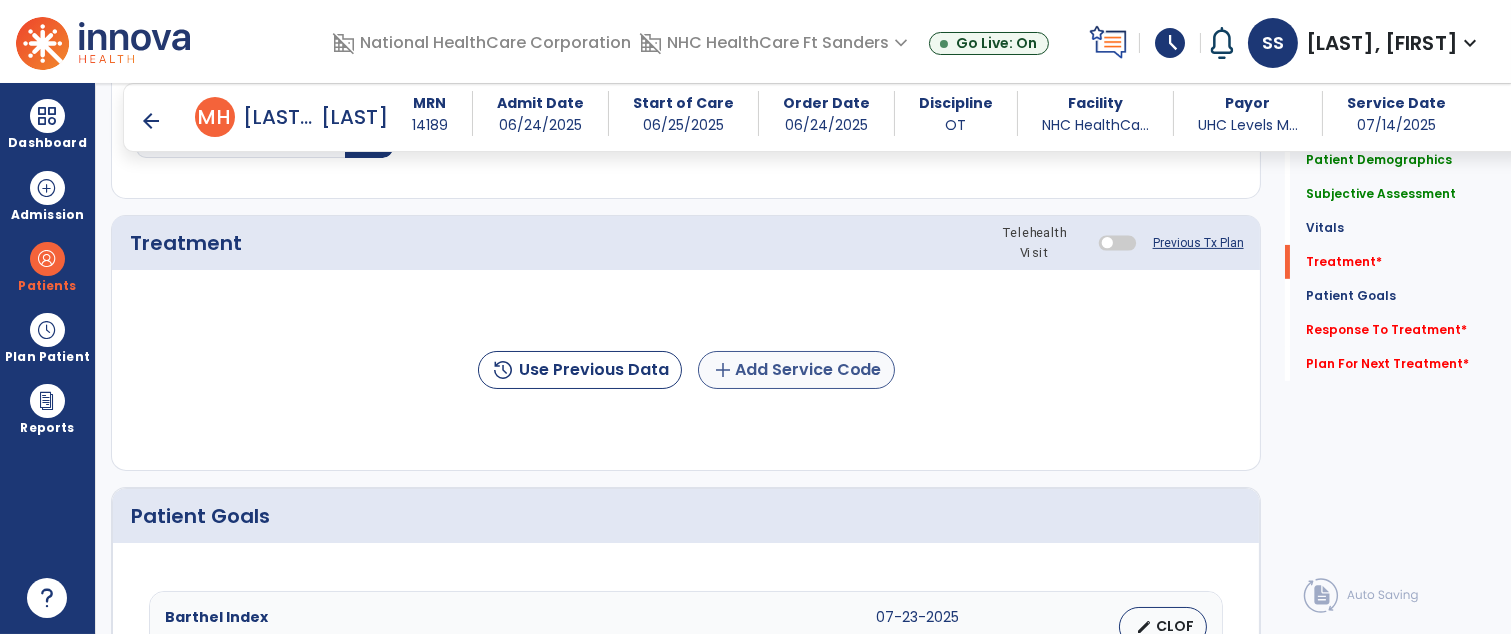 type on "**********" 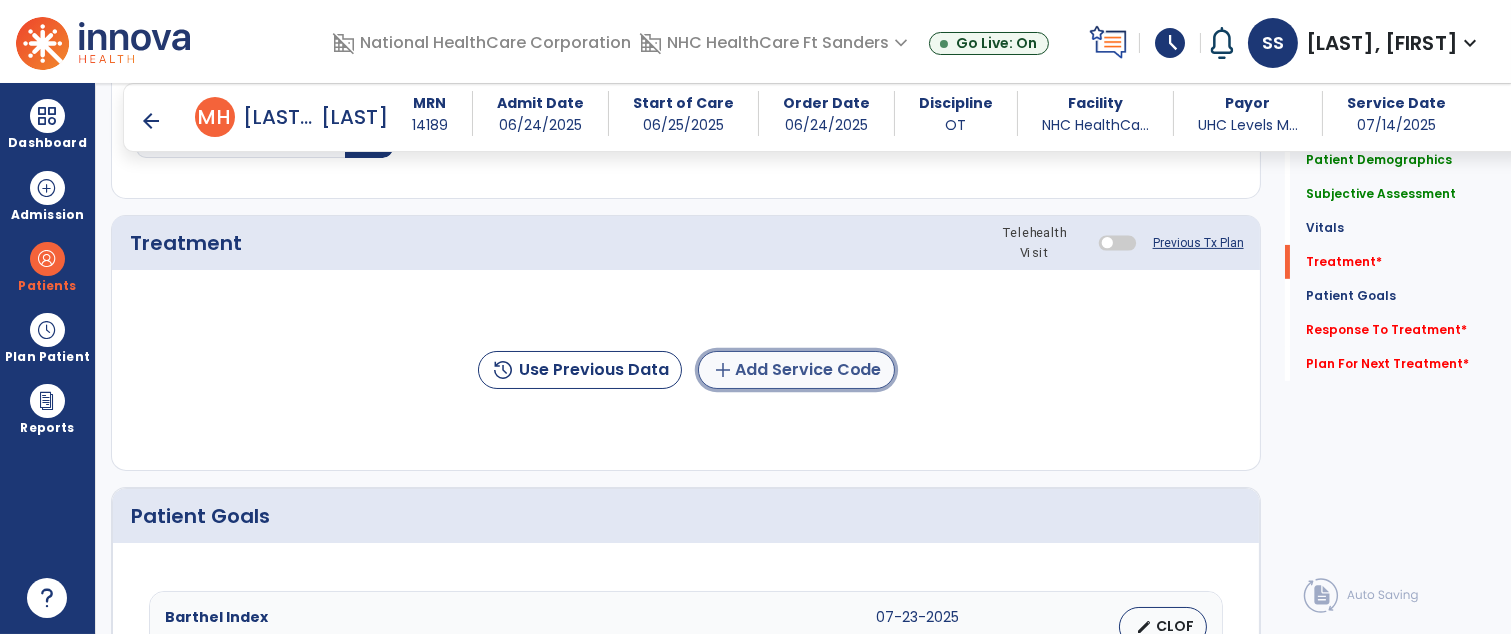 click on "add  Add Service Code" 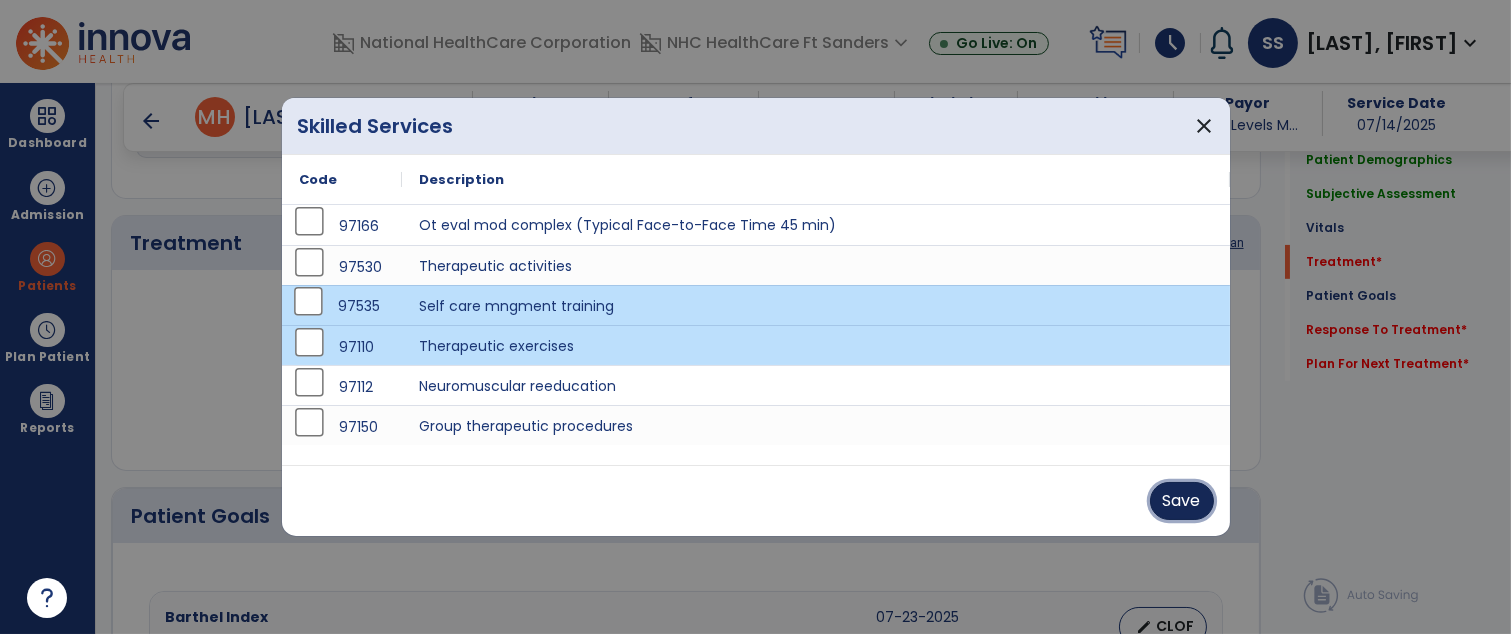 click on "Save" at bounding box center [1182, 501] 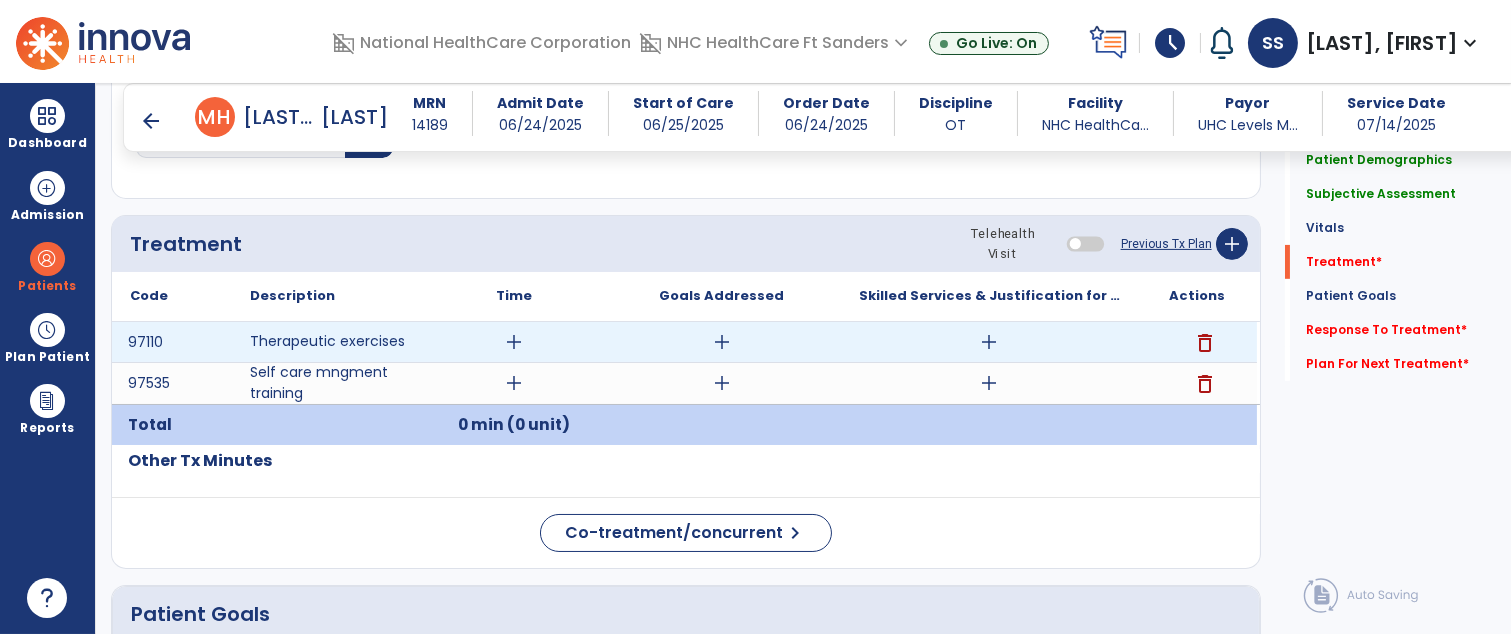 click on "add" at bounding box center [514, 342] 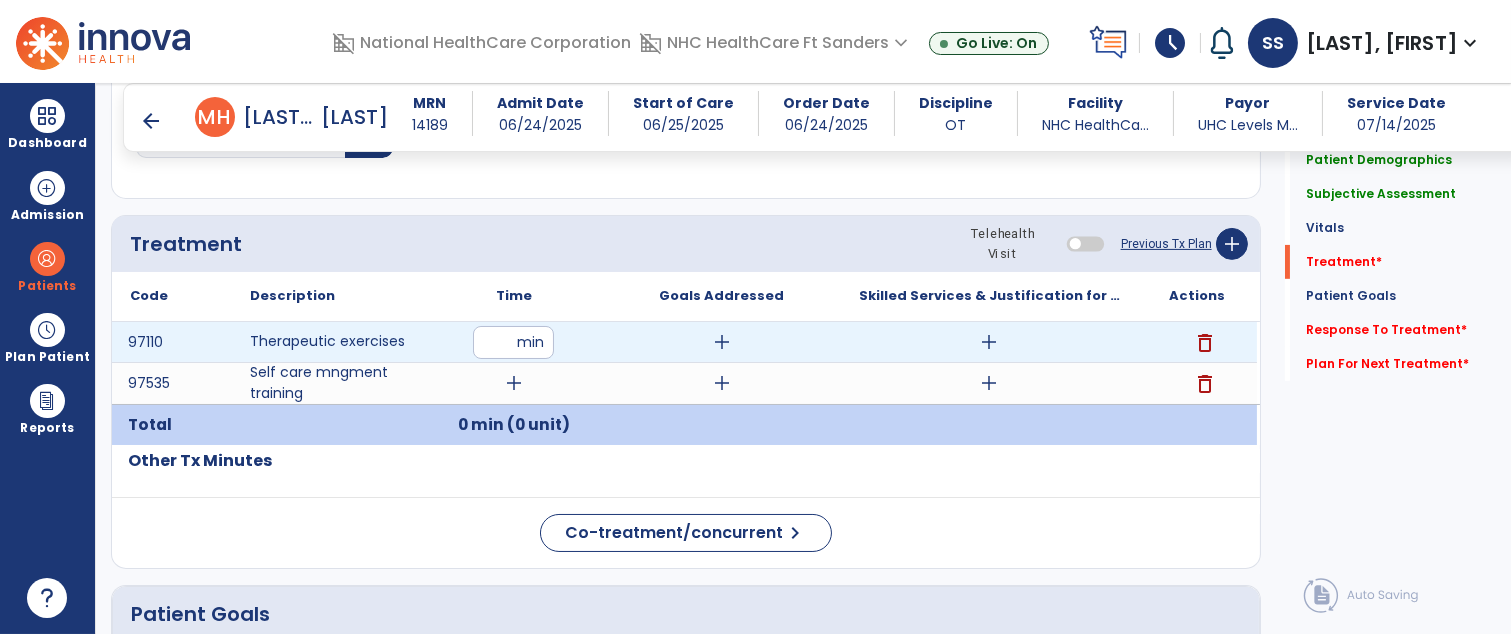 type on "**" 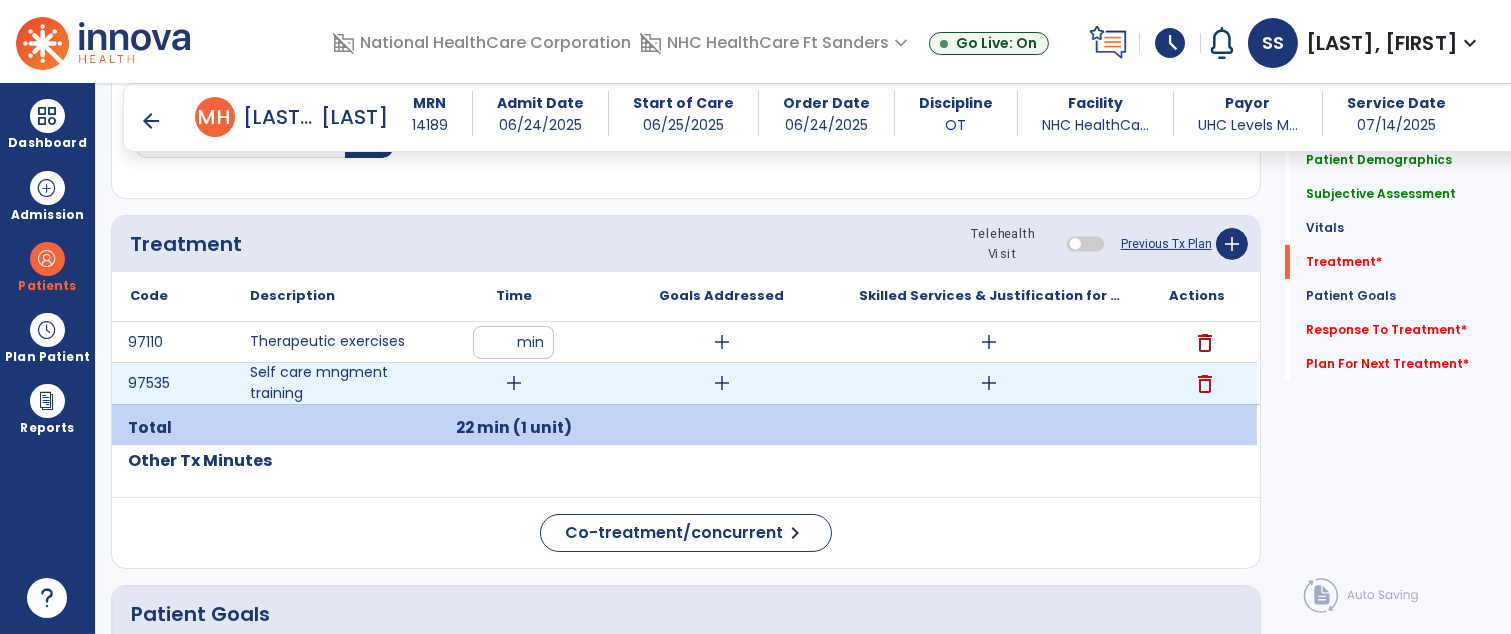 click on "add" at bounding box center [514, 383] 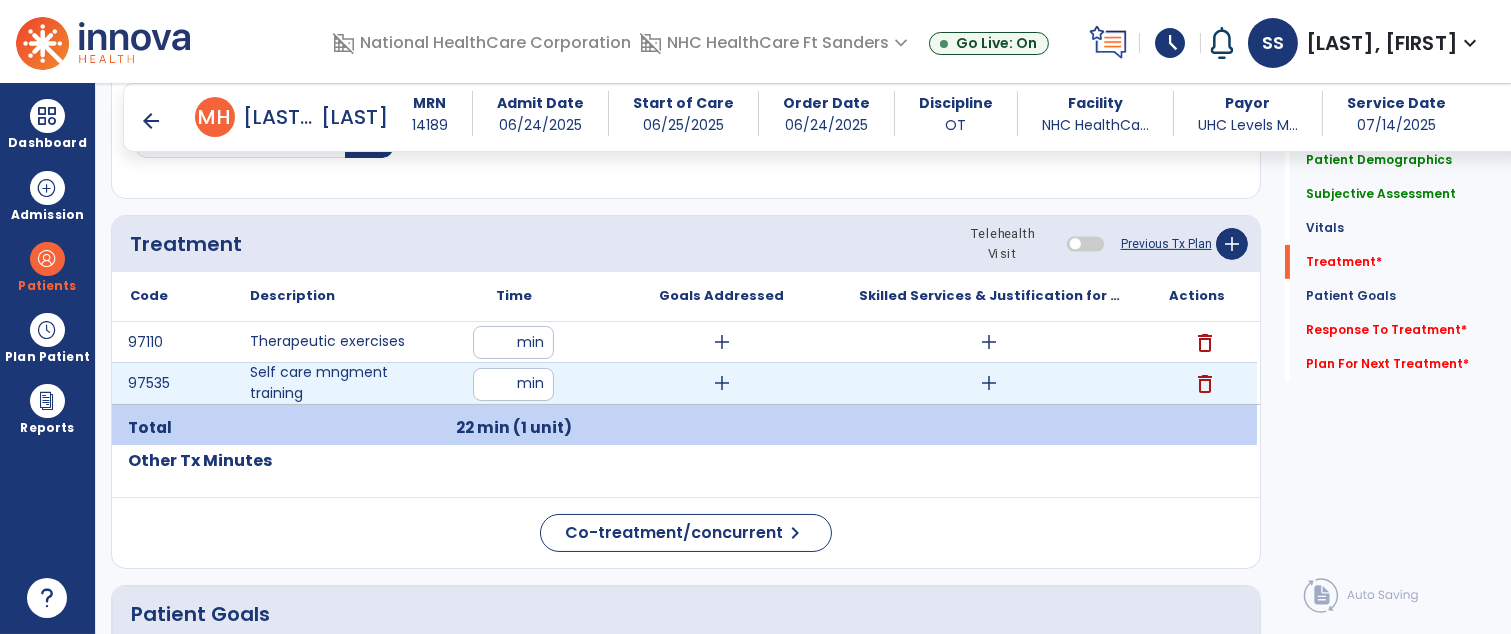 type on "**" 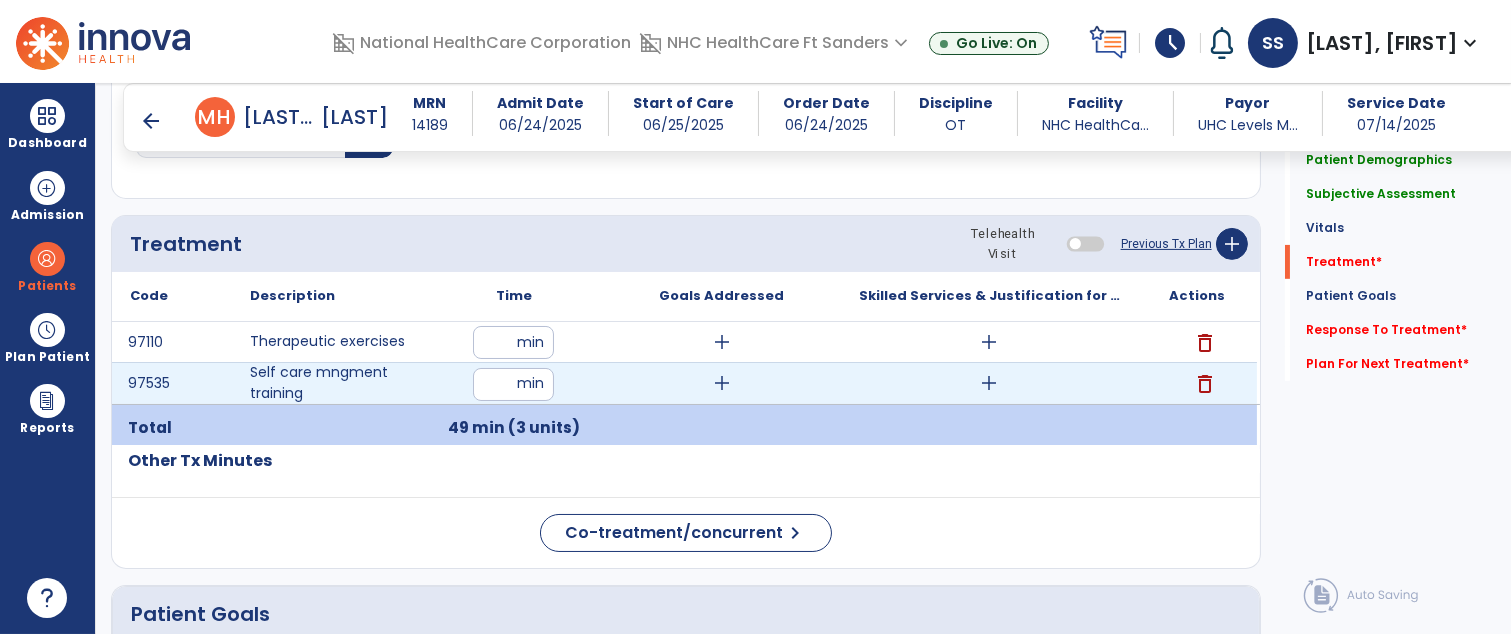 click on "add" at bounding box center (989, 383) 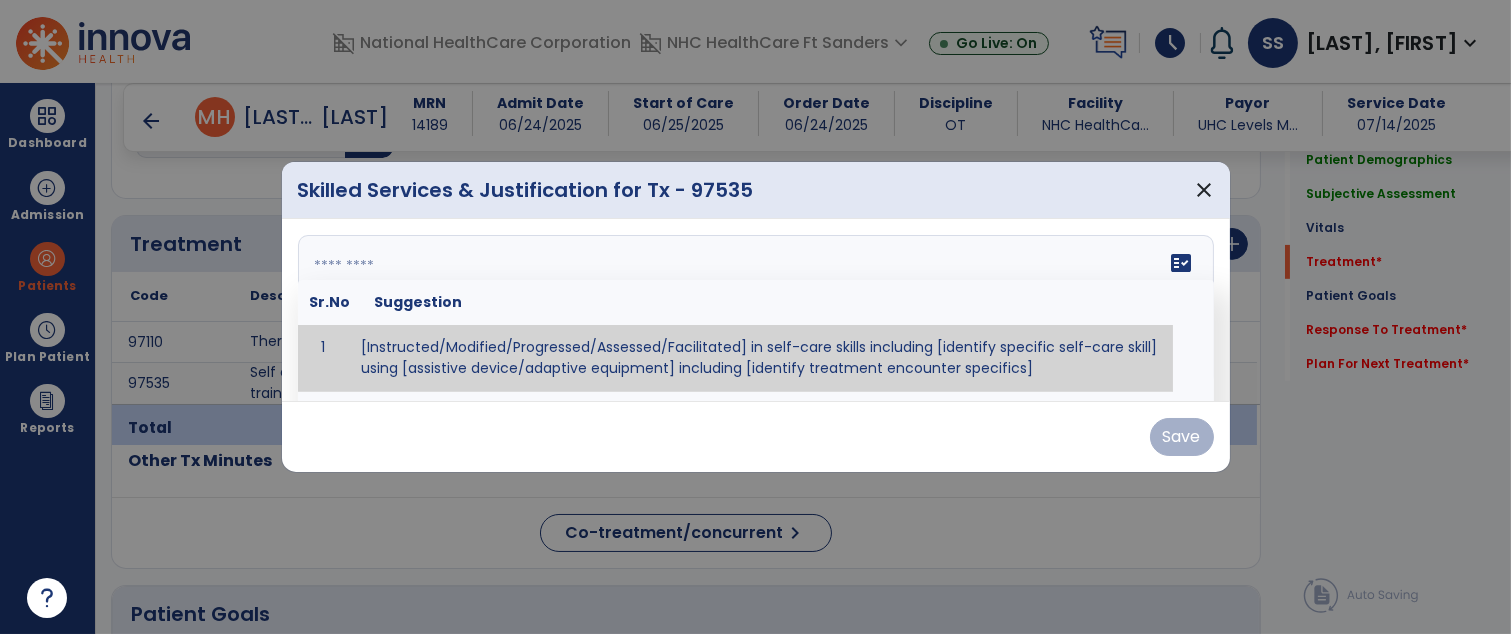 click on "fact_check  Sr.No Suggestion 1 [Instructed/Modified/Progressed/Assessed/Facilitated] in self-care skills including [identify specific self-care skill] using [assistive device/adaptive equipment] including [identify treatment encounter specifics]" at bounding box center [756, 310] 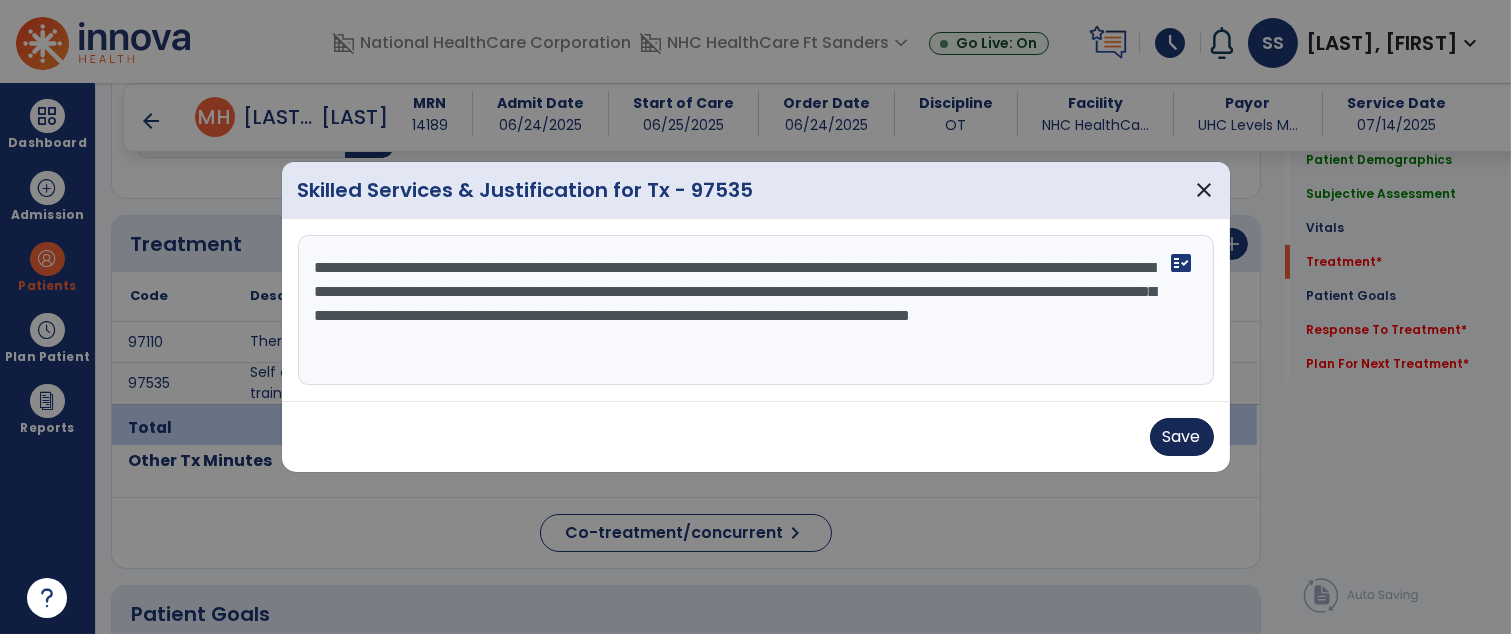 type on "**********" 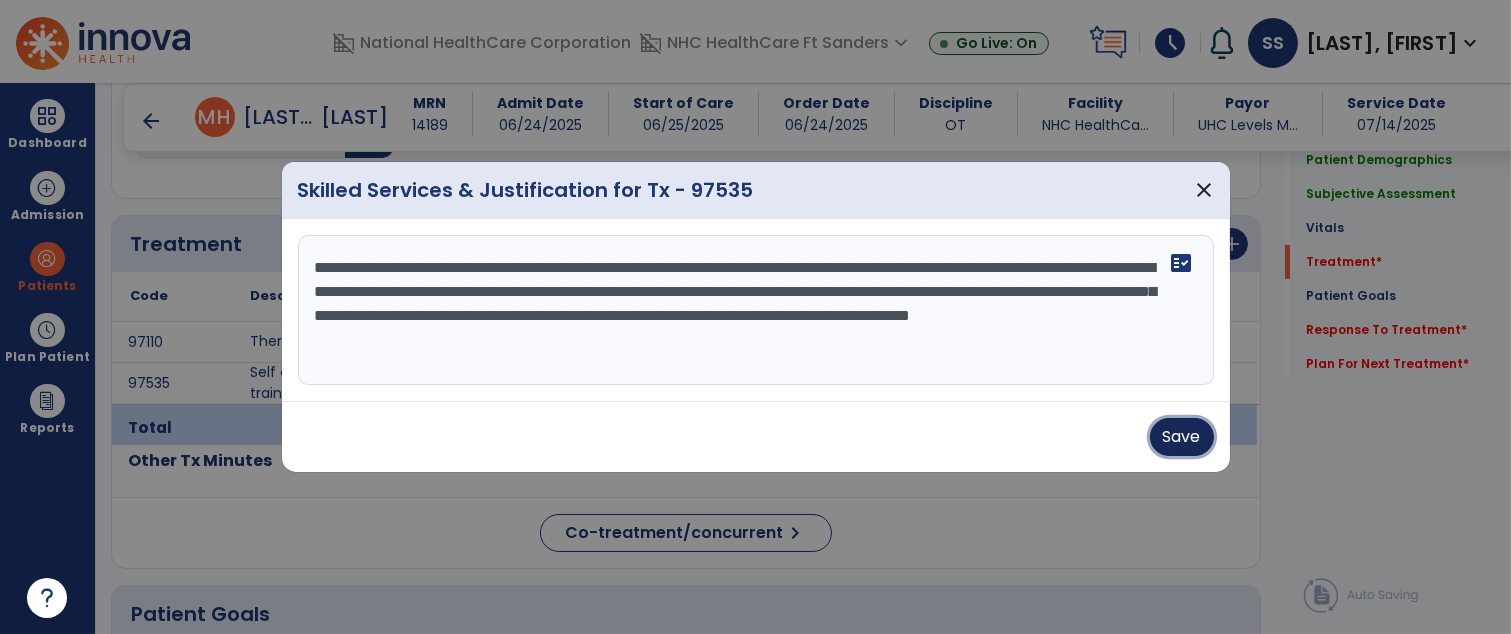 click on "Save" at bounding box center (1182, 437) 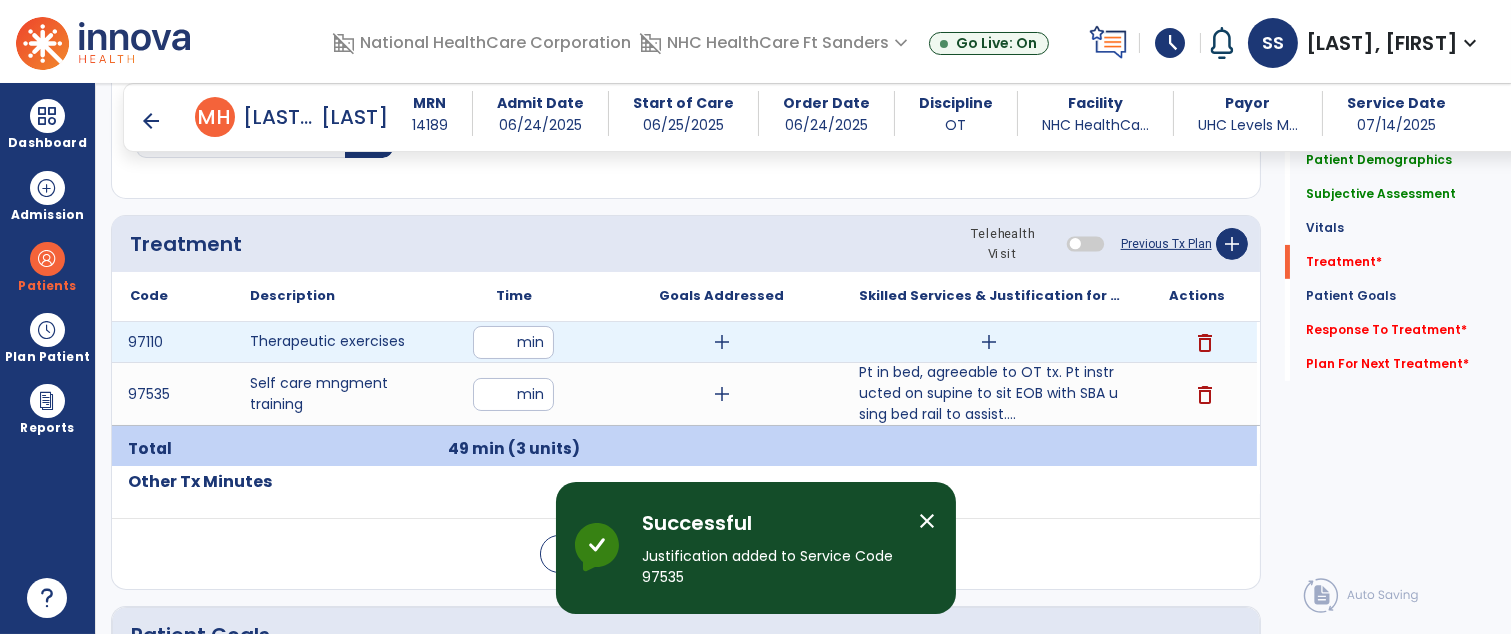 click on "add" at bounding box center [989, 342] 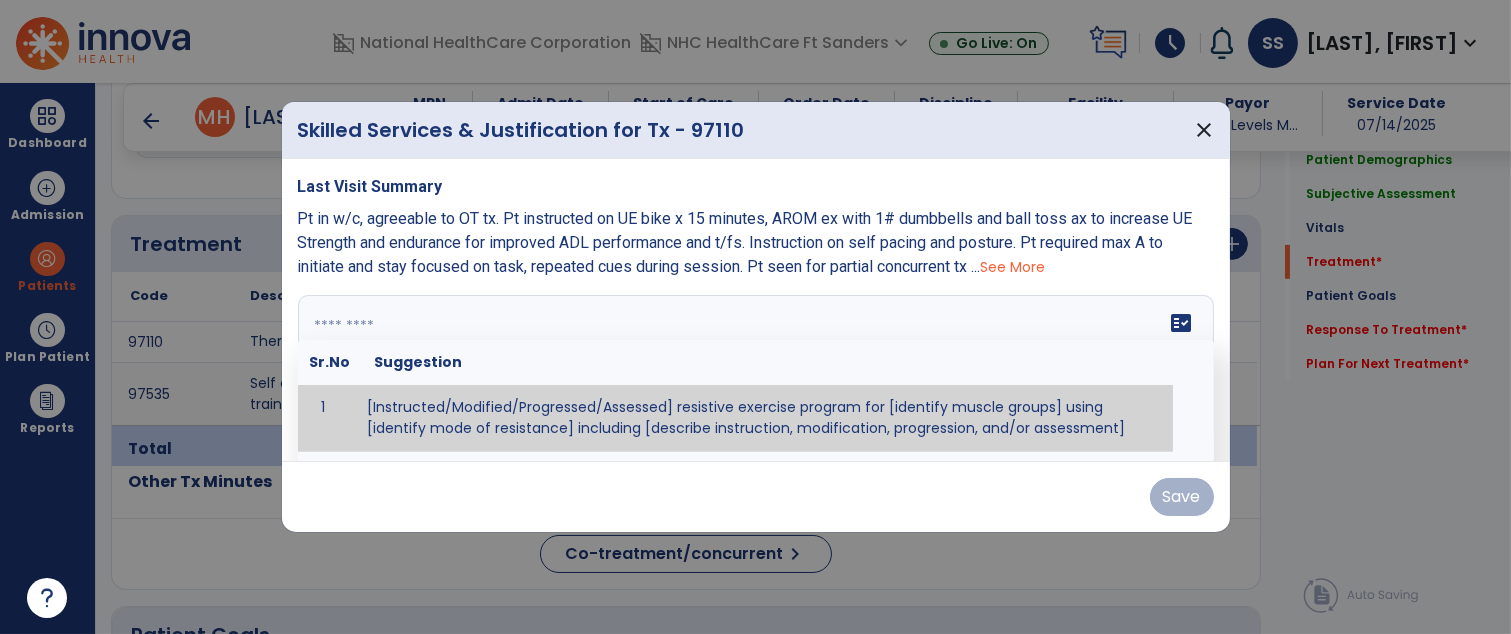 click on "fact_check  Sr.No Suggestion 1 [Instructed/Modified/Progressed/Assessed] resistive exercise program for [identify muscle groups] using [identify mode of resistance] including [describe instruction, modification, progression, and/or assessment] 2 [Instructed/Modified/Progressed/Assessed] aerobic exercise program using [identify equipment/mode] including [describe instruction, modification,progression, and/or assessment] 3 [Instructed/Modified/Progressed/Assessed] [PROM/A/AROM/AROM] program for [identify joint movements] using [contract-relax, over-pressure, inhibitory techniques, other] 4 [Assessed/Tested] aerobic capacity with administration of [aerobic capacity test]" at bounding box center (756, 370) 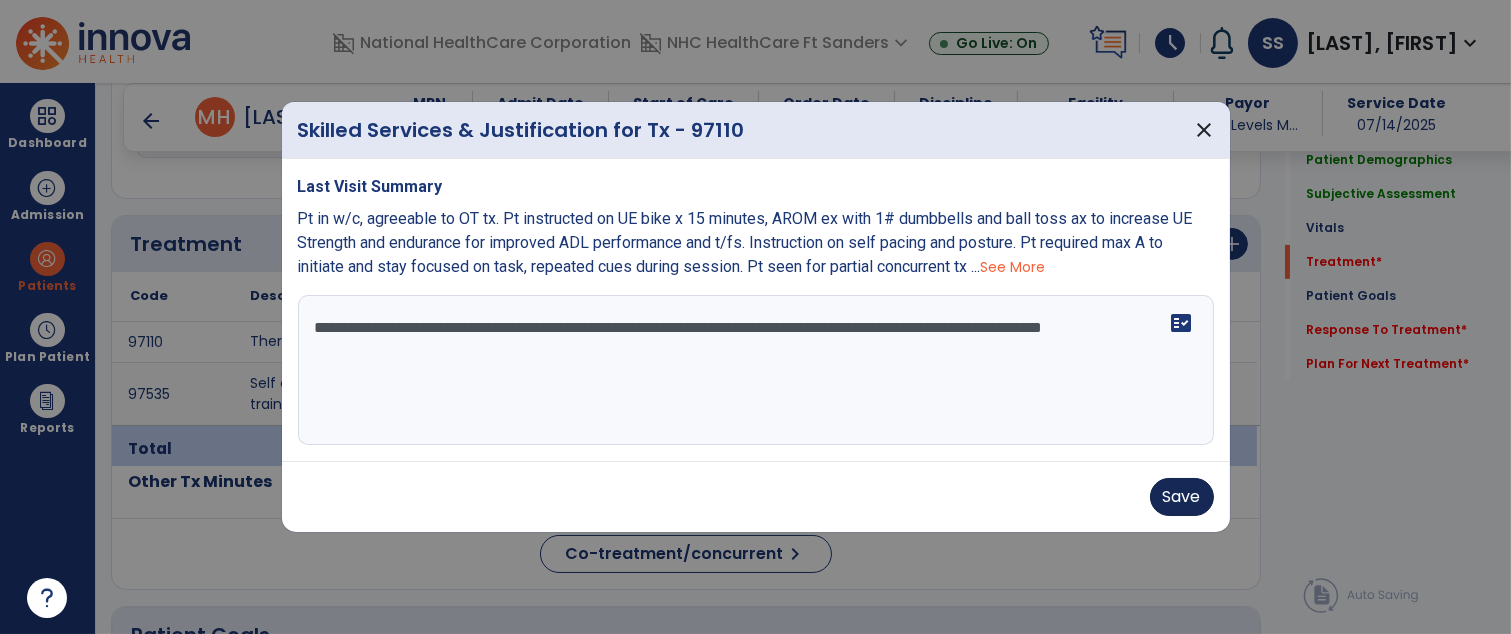 type on "**********" 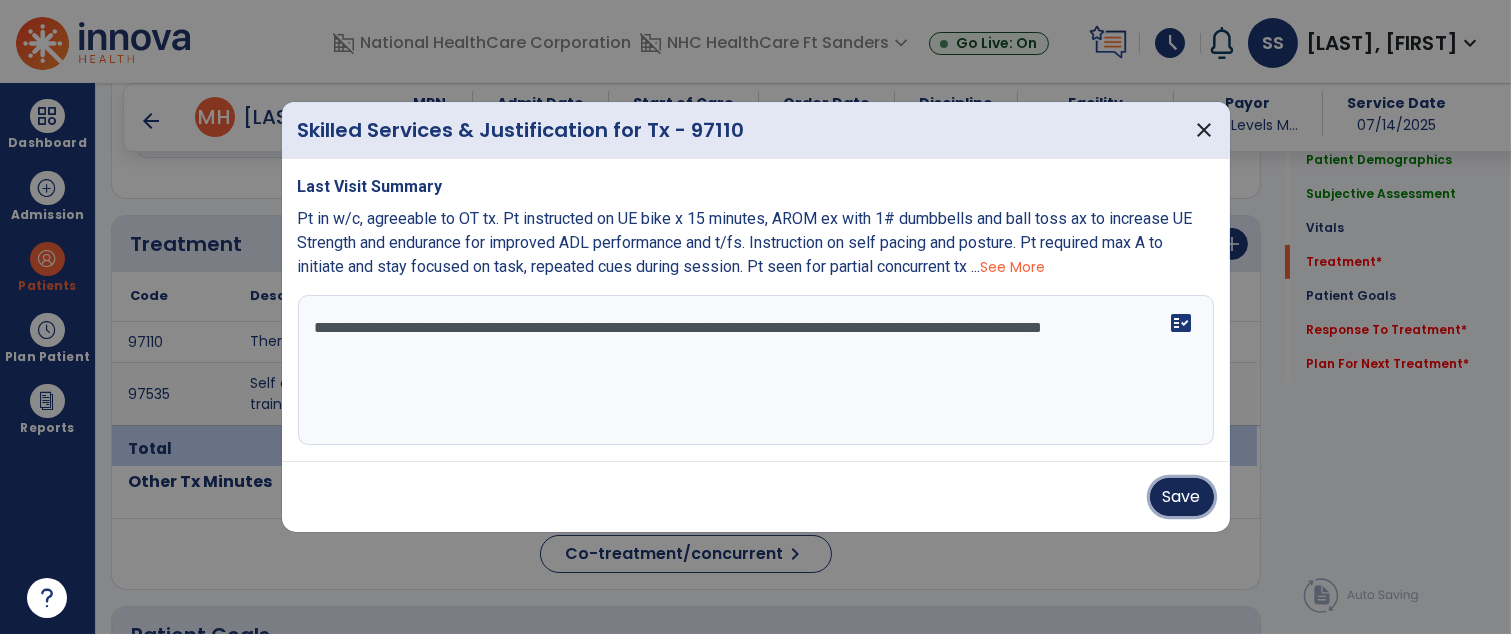 click on "Save" at bounding box center [1182, 497] 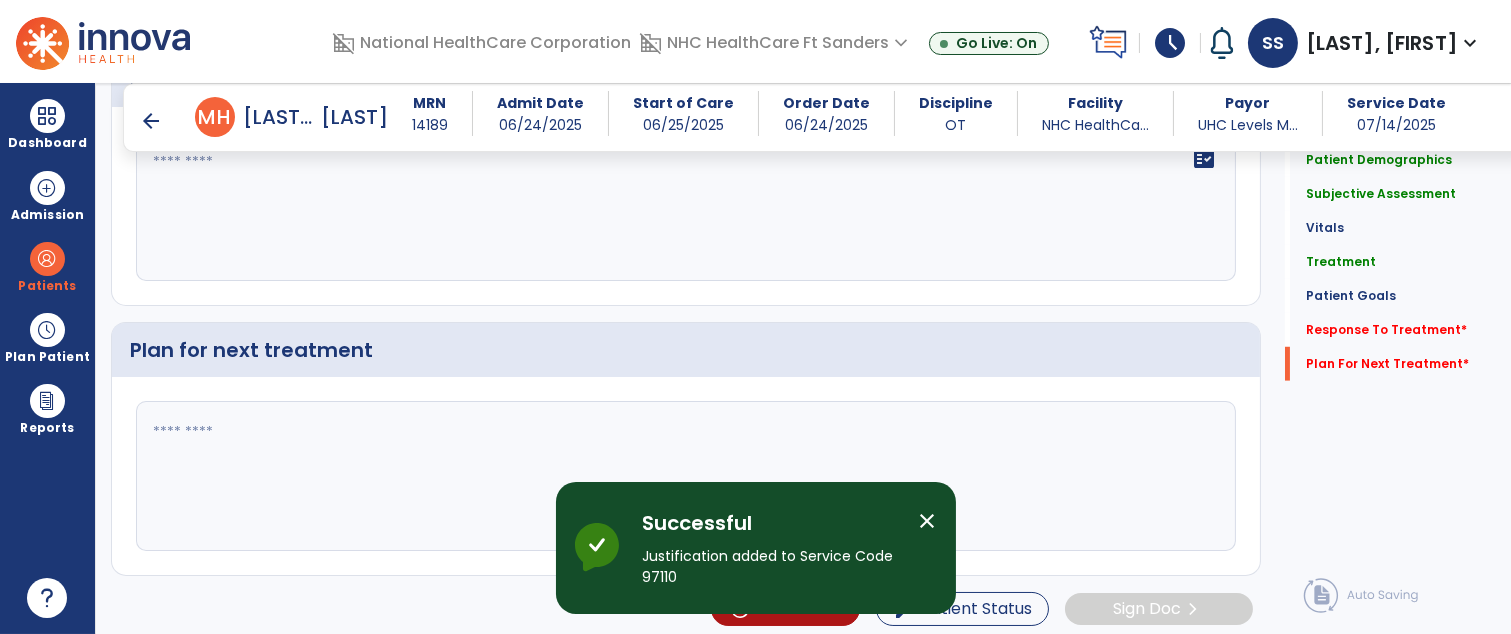 scroll, scrollTop: 2828, scrollLeft: 0, axis: vertical 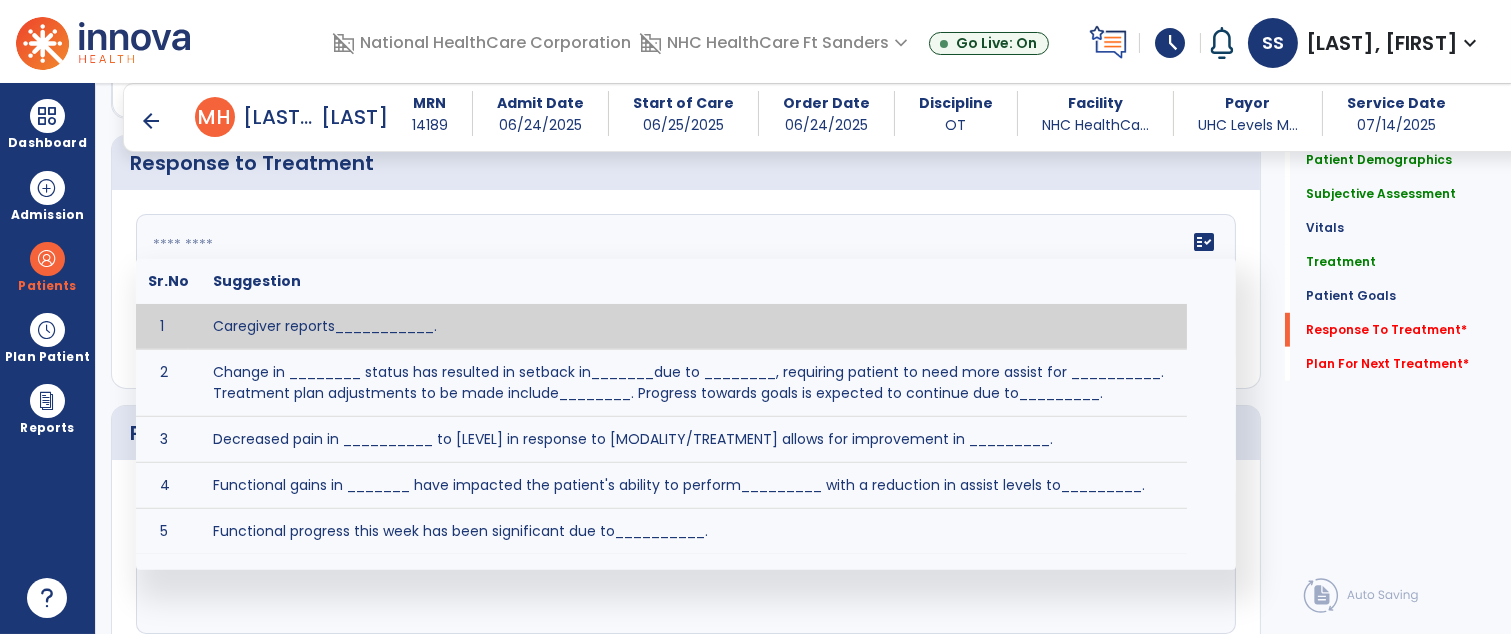 click on "fact_check  Sr.No Suggestion 1 Caregiver reports___________. 2 Change in ________ status has resulted in setback in_______due to ________, requiring patient to need more assist for __________.   Treatment plan adjustments to be made include________.  Progress towards goals is expected to continue due to_________. 3 Decreased pain in __________ to [LEVEL] in response to [MODALITY/TREATMENT] allows for improvement in _________. 4 Functional gains in _______ have impacted the patient's ability to perform_________ with a reduction in assist levels to_________. 5 Functional progress this week has been significant due to__________. 6 Gains in ________ have improved the patient's ability to perform ______with decreased levels of assist to___________. 7 Improvement in ________allows patient to tolerate higher levels of challenges in_________. 8 Pain in [AREA] has decreased to [LEVEL] in response to [TREATMENT/MODALITY], allowing fore ease in completing__________. 9 10 11 12 13 14 15 16 17 18 19 20 21" 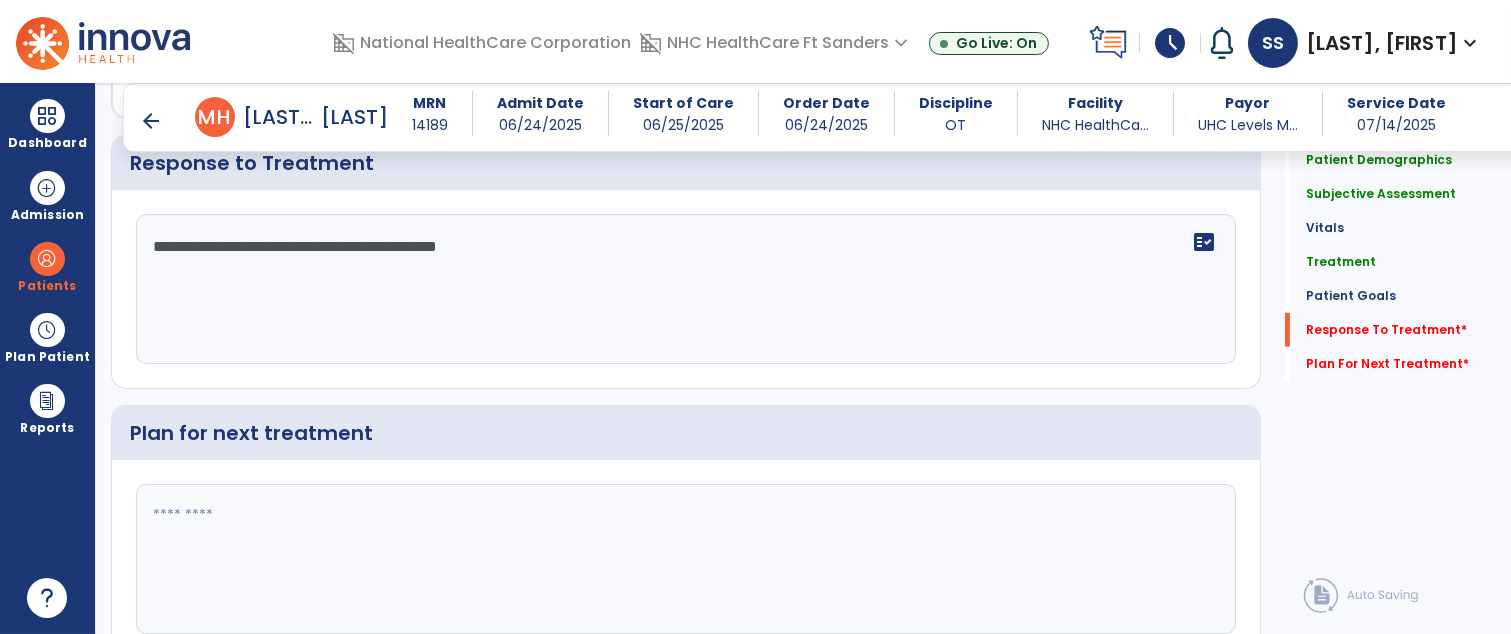 type on "**********" 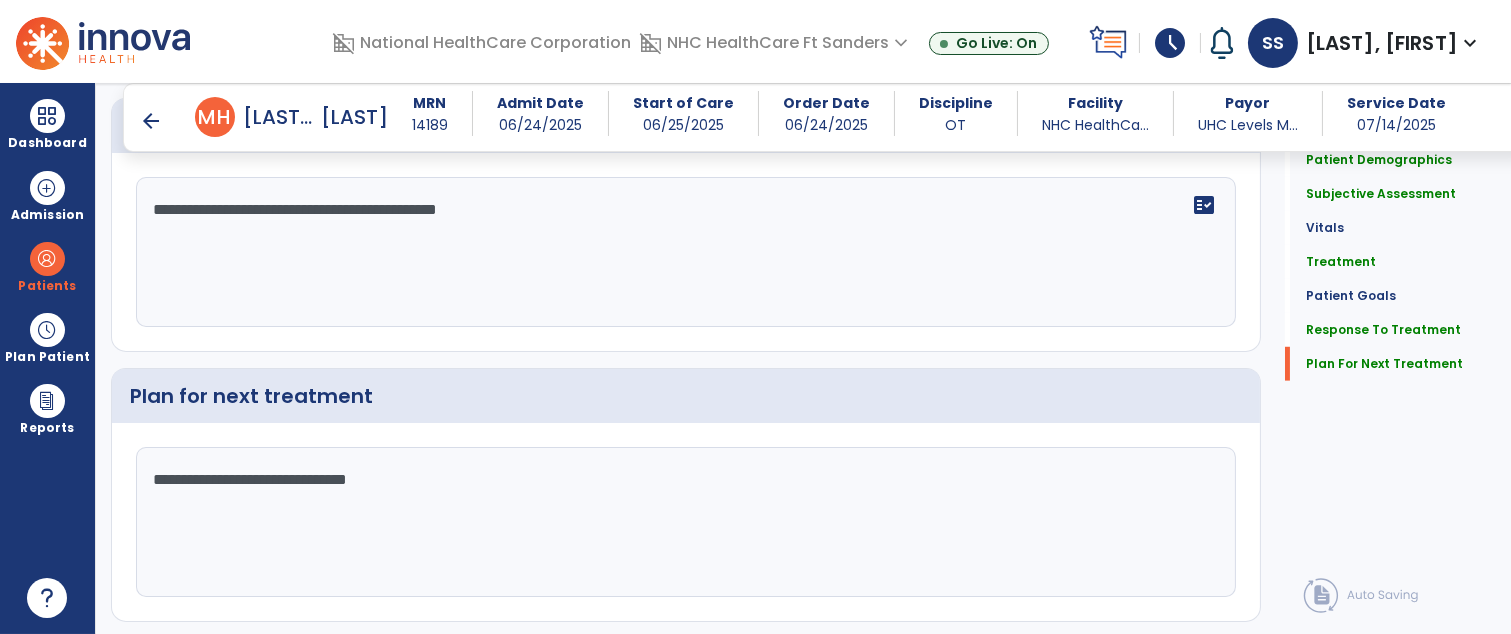 scroll, scrollTop: 2911, scrollLeft: 0, axis: vertical 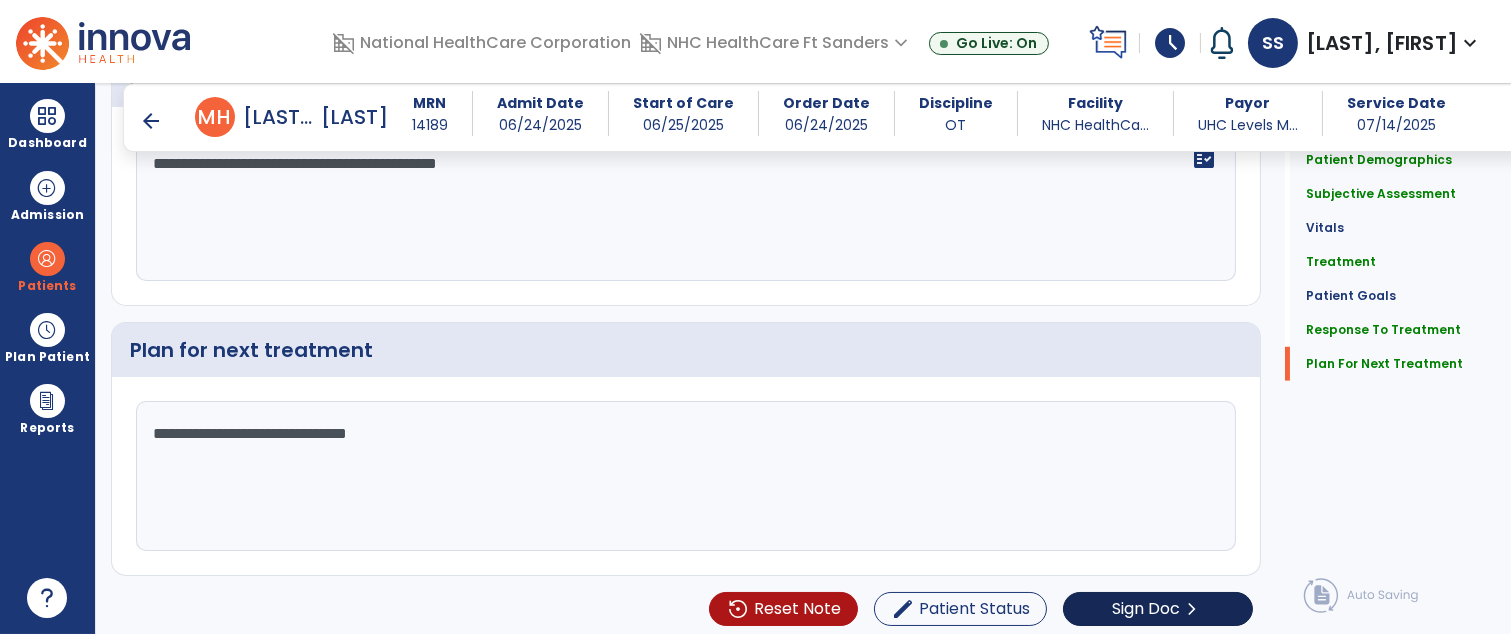 type on "**********" 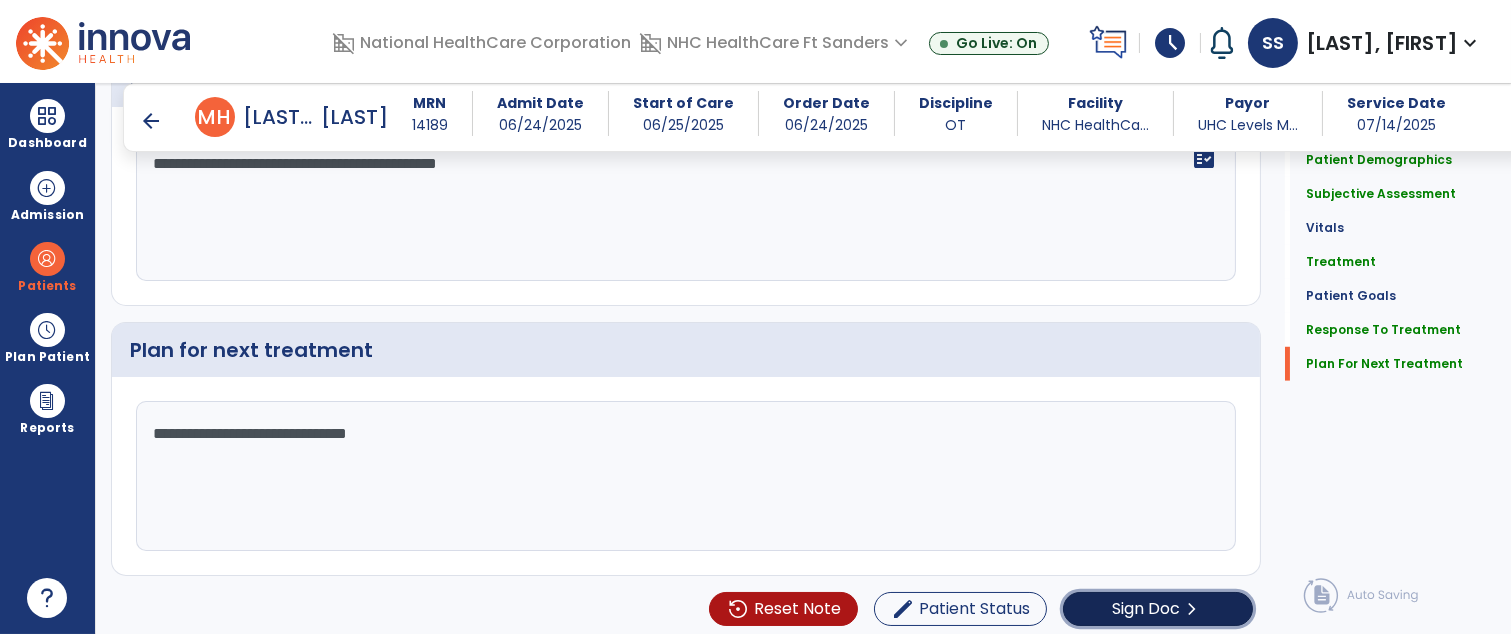 click on "Sign Doc" 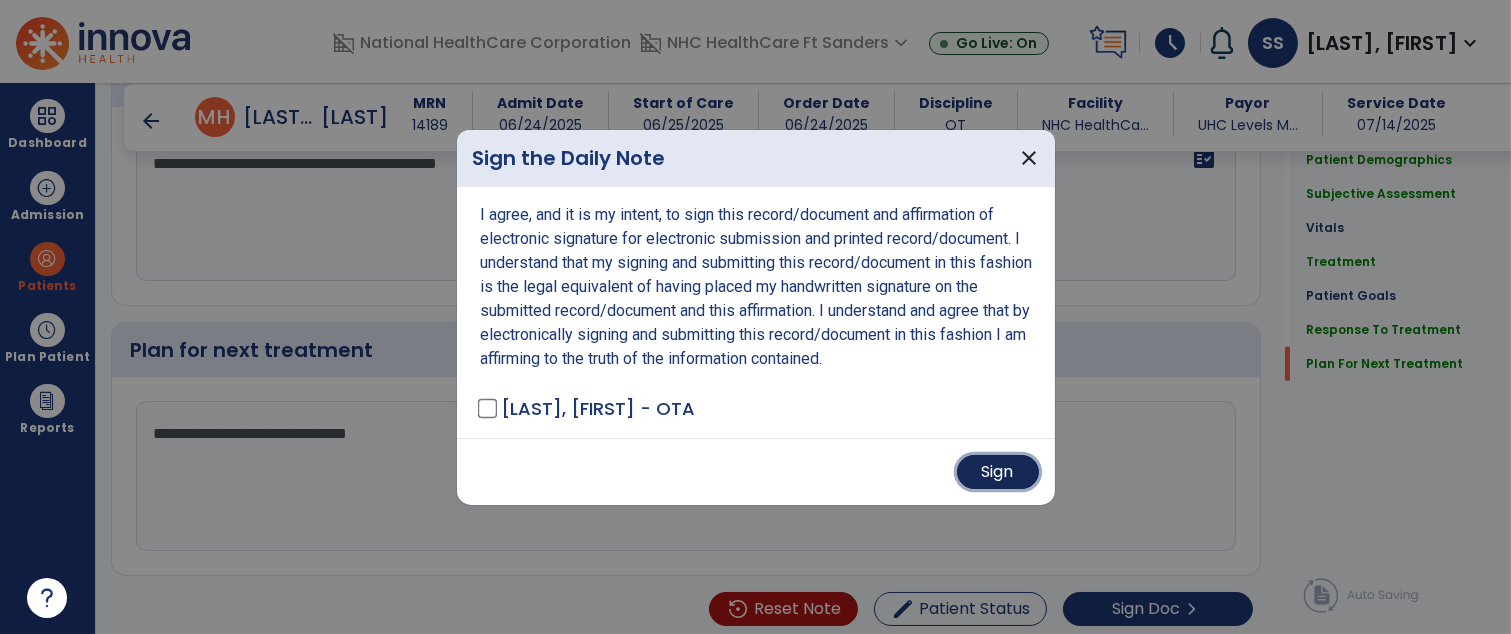 click on "Sign" at bounding box center (998, 472) 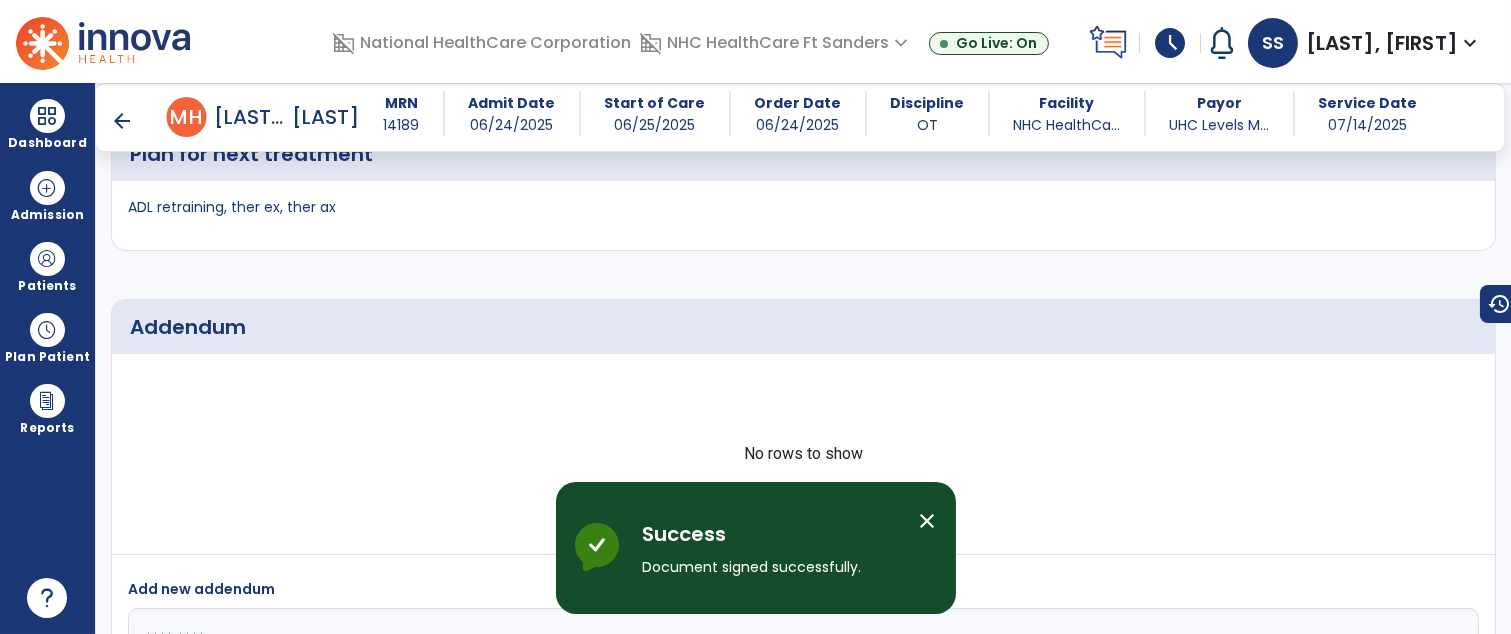 scroll, scrollTop: 3990, scrollLeft: 0, axis: vertical 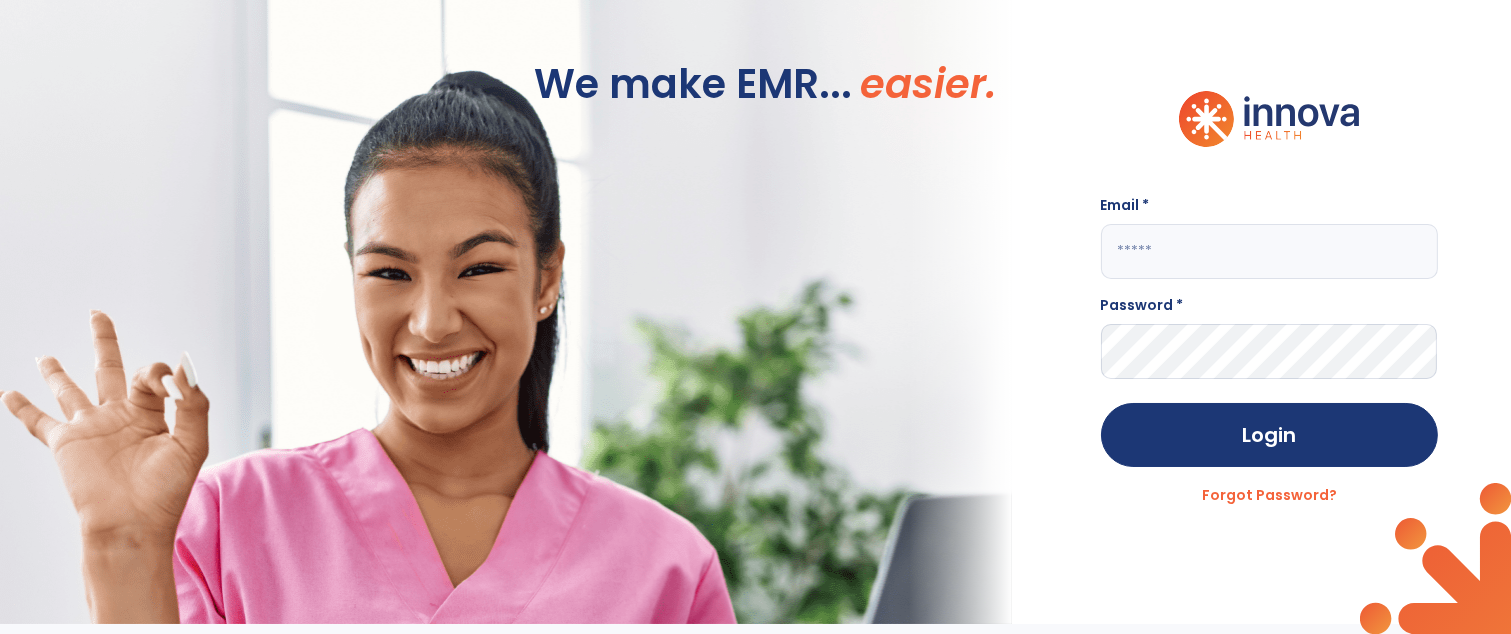 type on "**********" 